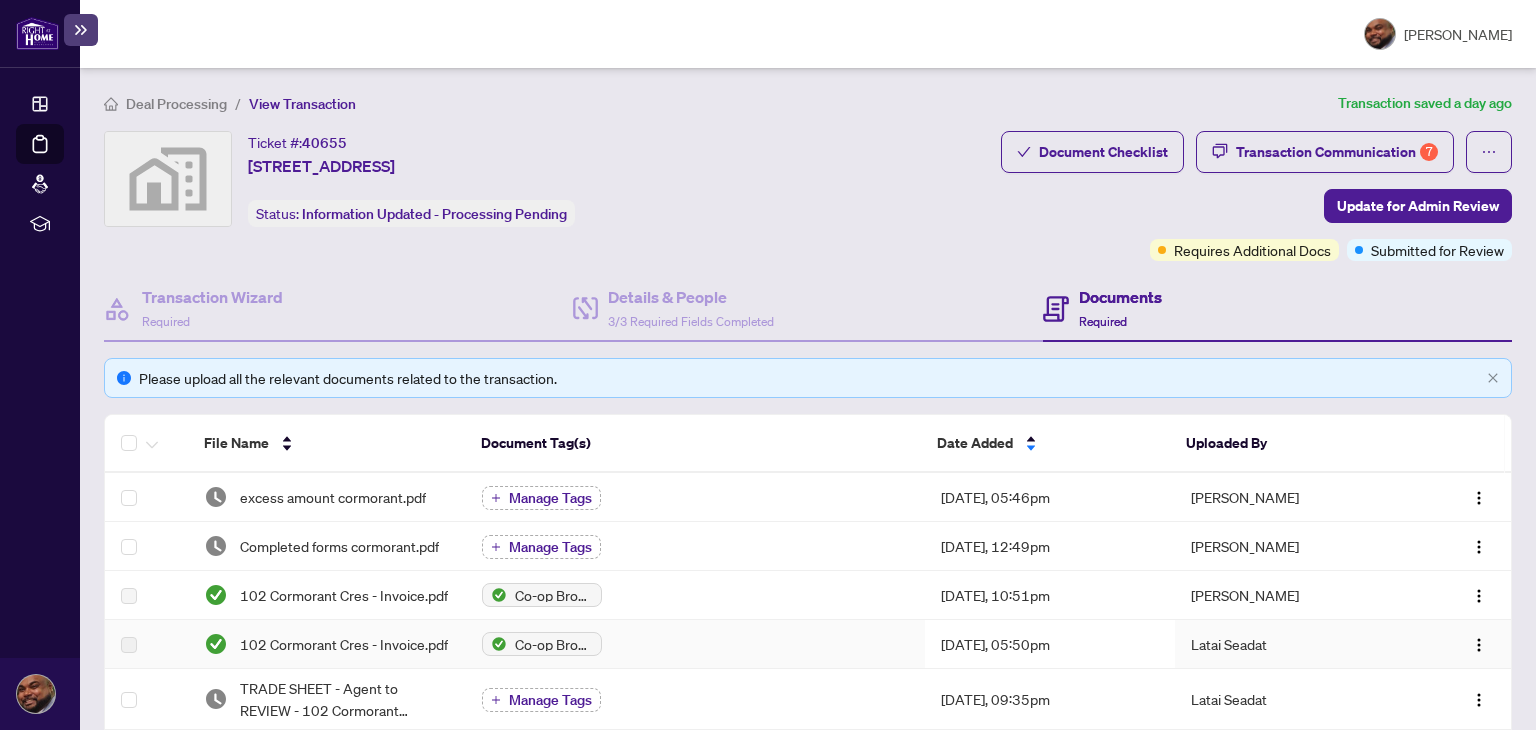scroll, scrollTop: 0, scrollLeft: 0, axis: both 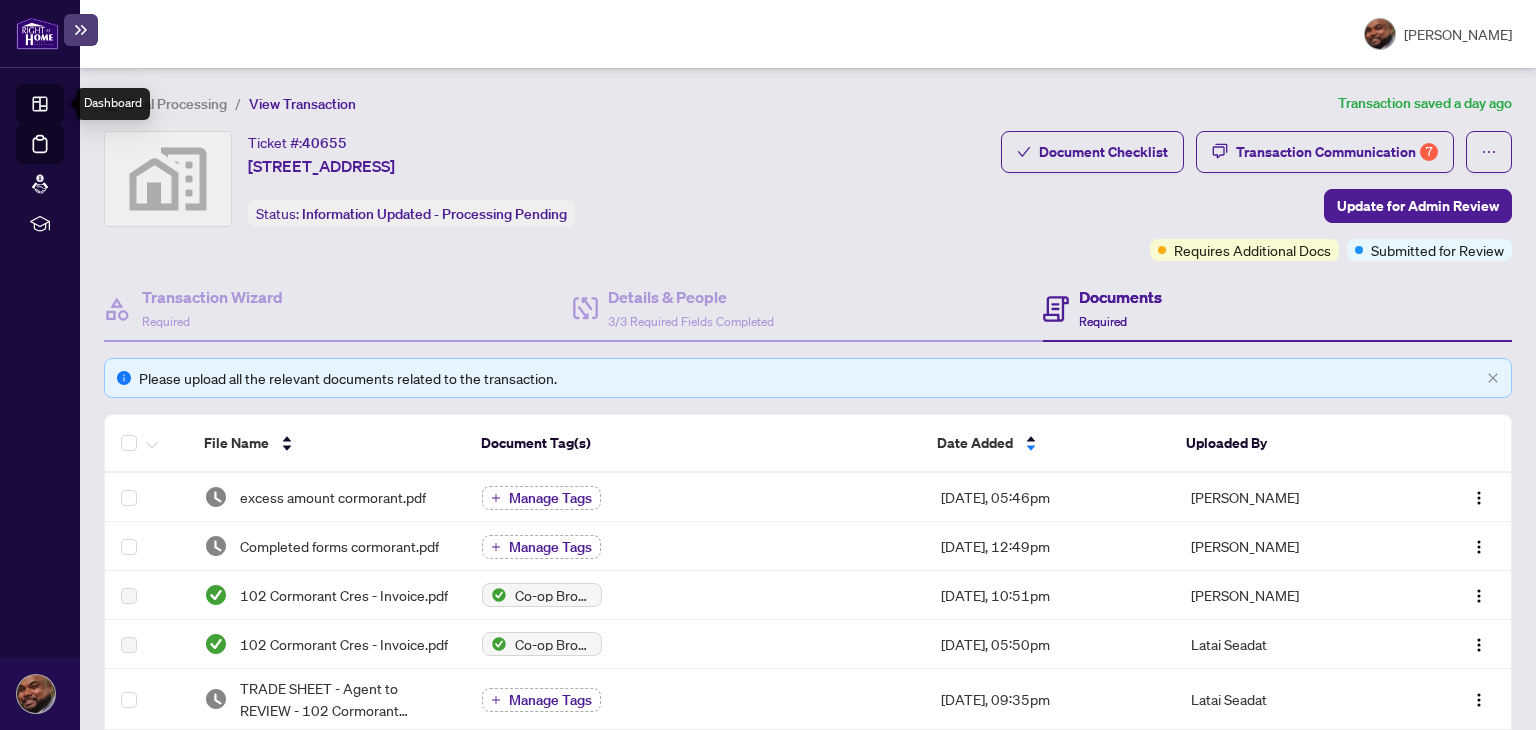 click on "Dashboard" at bounding box center (62, 107) 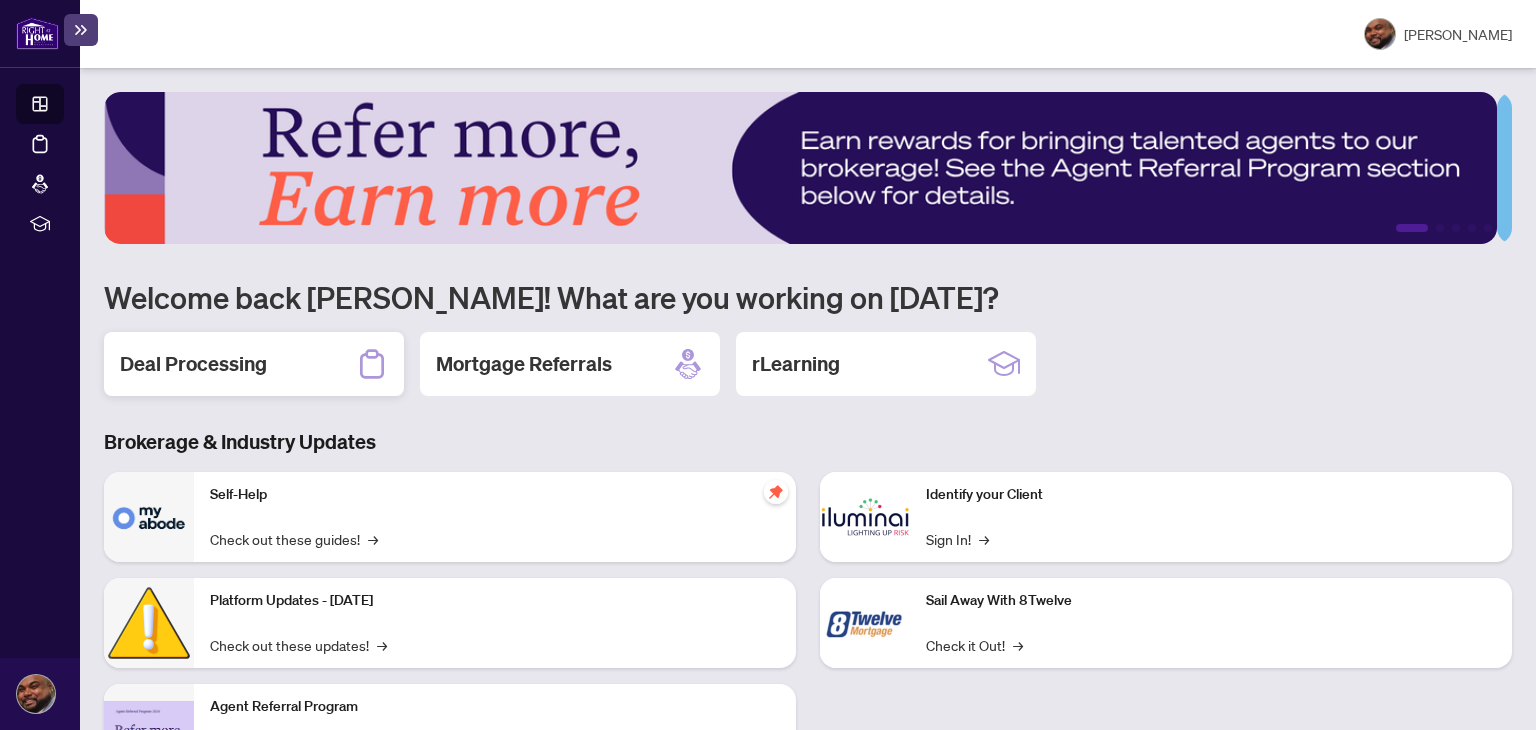 click on "Deal Processing" at bounding box center [254, 364] 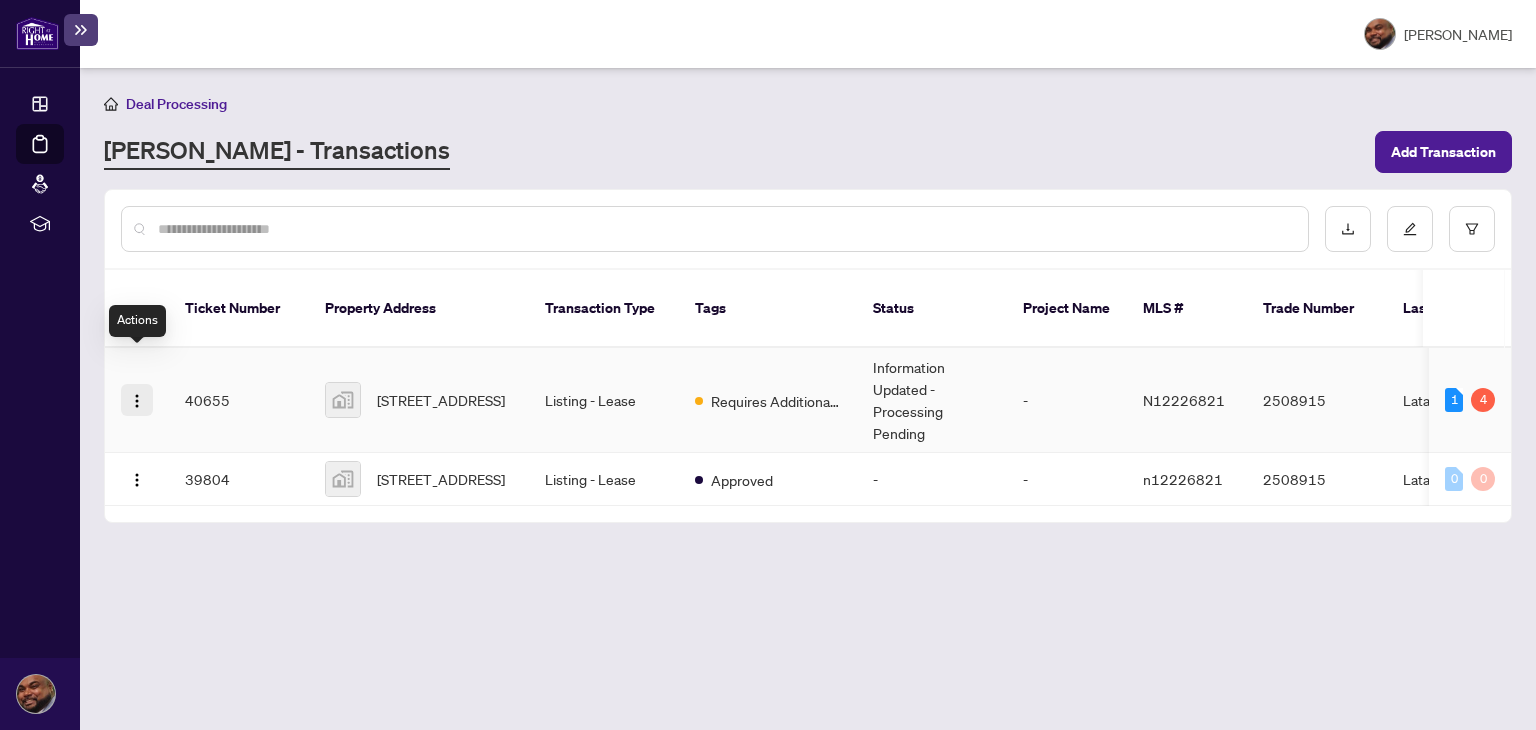 click at bounding box center (137, 401) 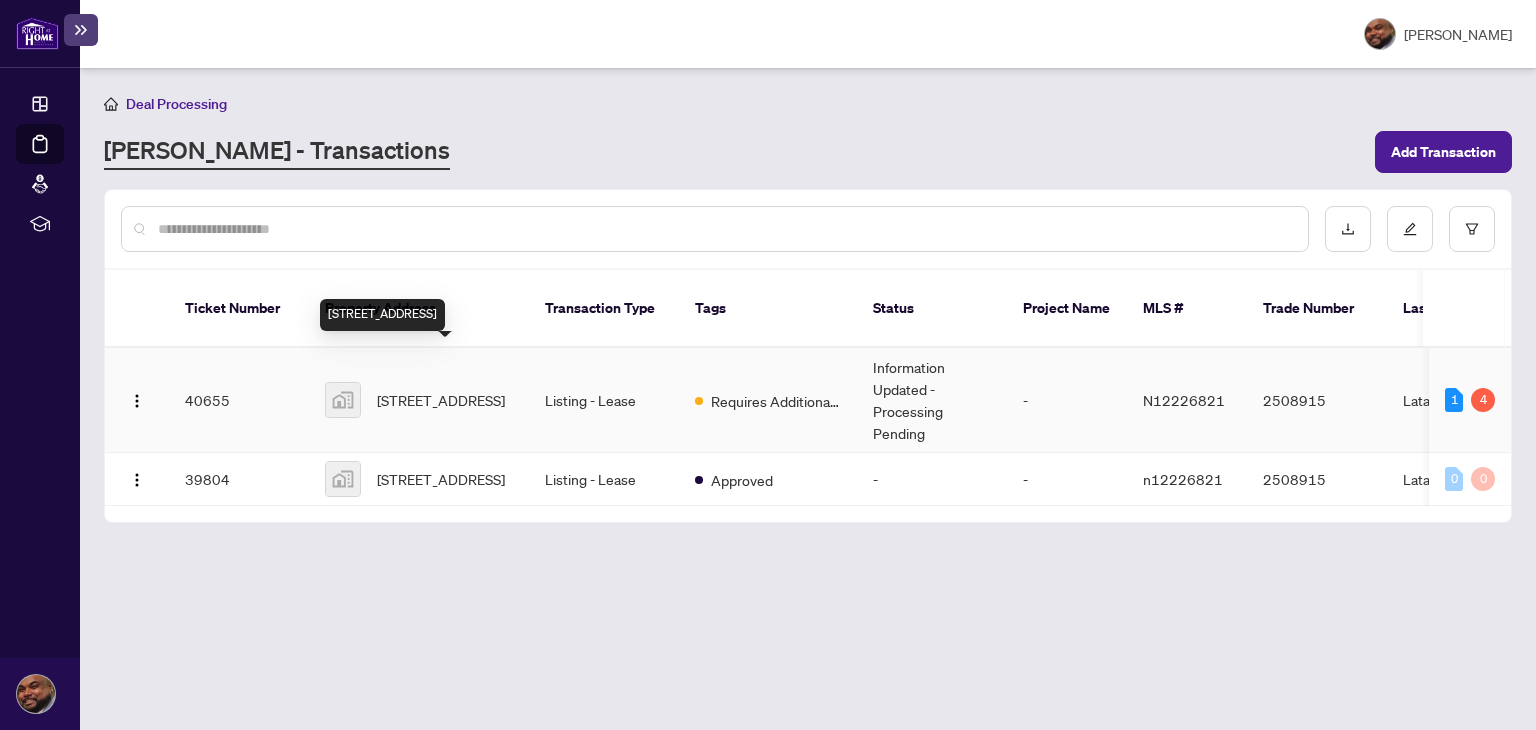 click on "[STREET_ADDRESS]" at bounding box center [441, 400] 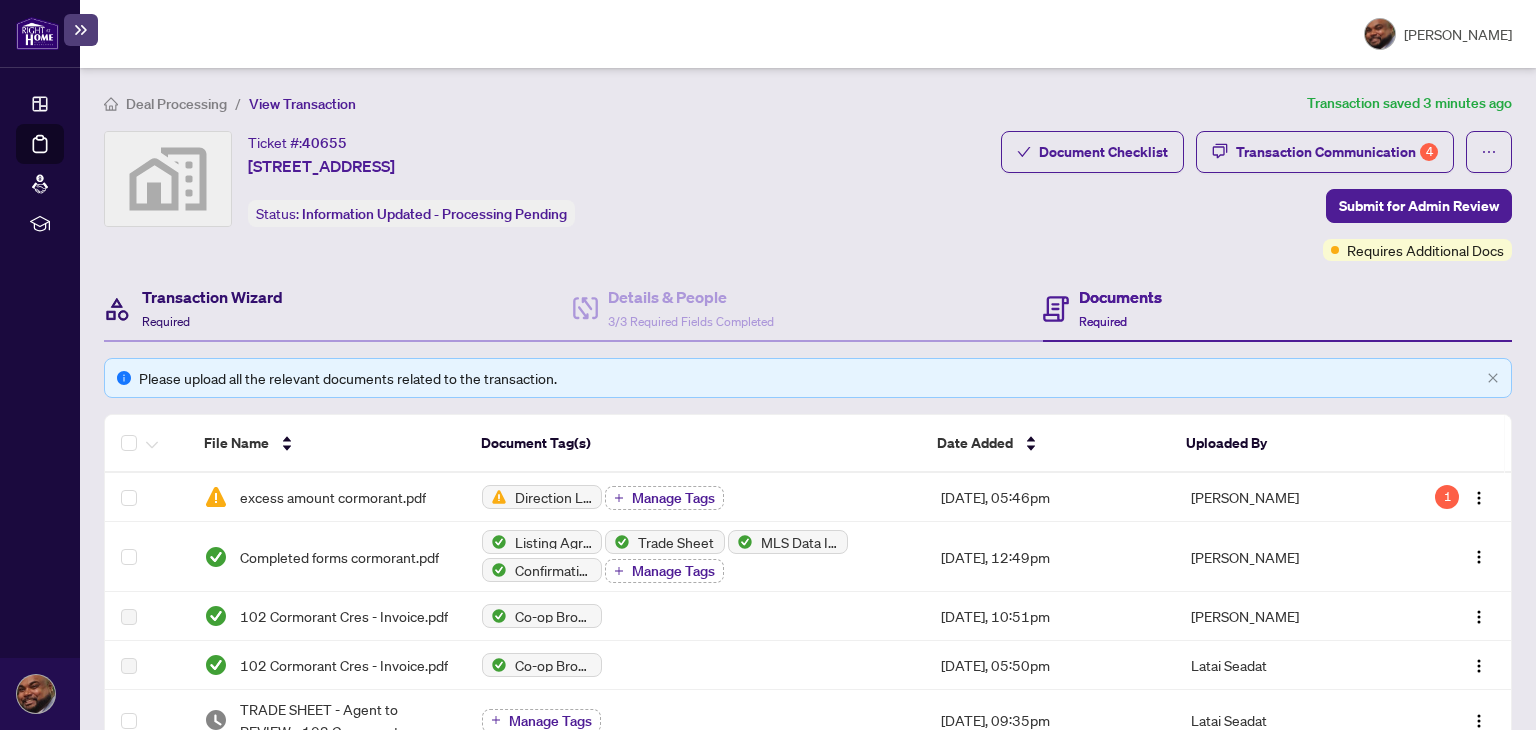 click on "Transaction Wizard Required" at bounding box center [212, 308] 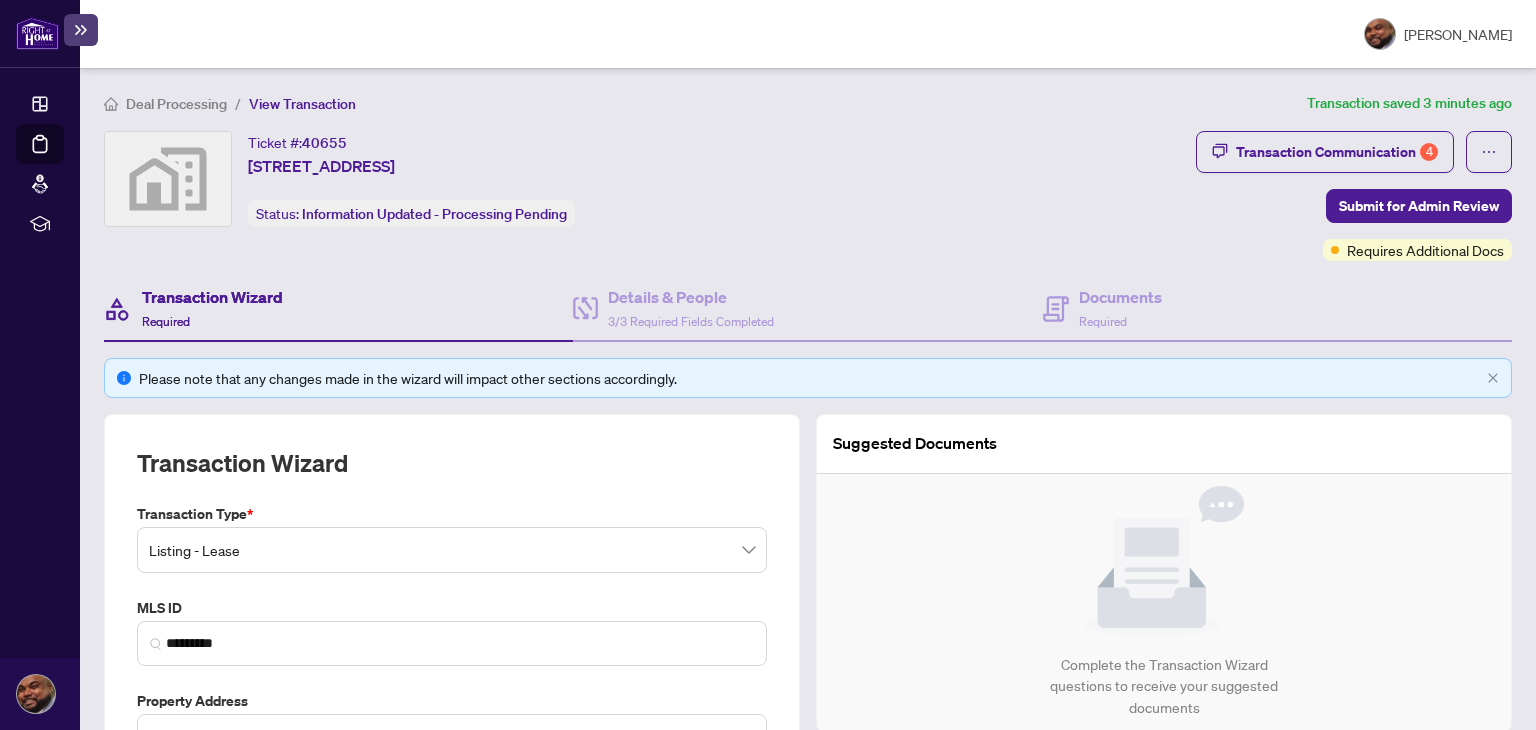 type on "**********" 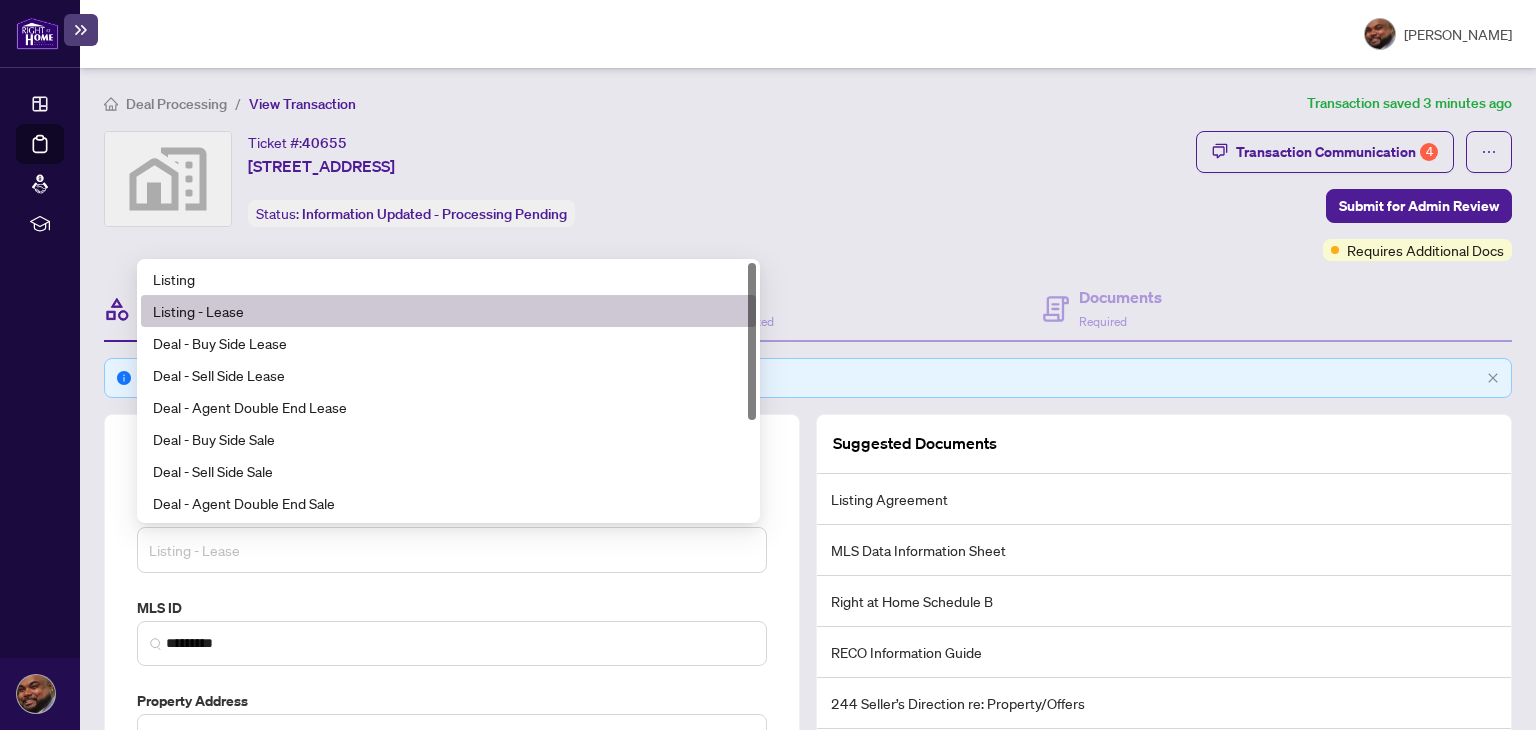 click on "Listing - Lease" at bounding box center (452, 550) 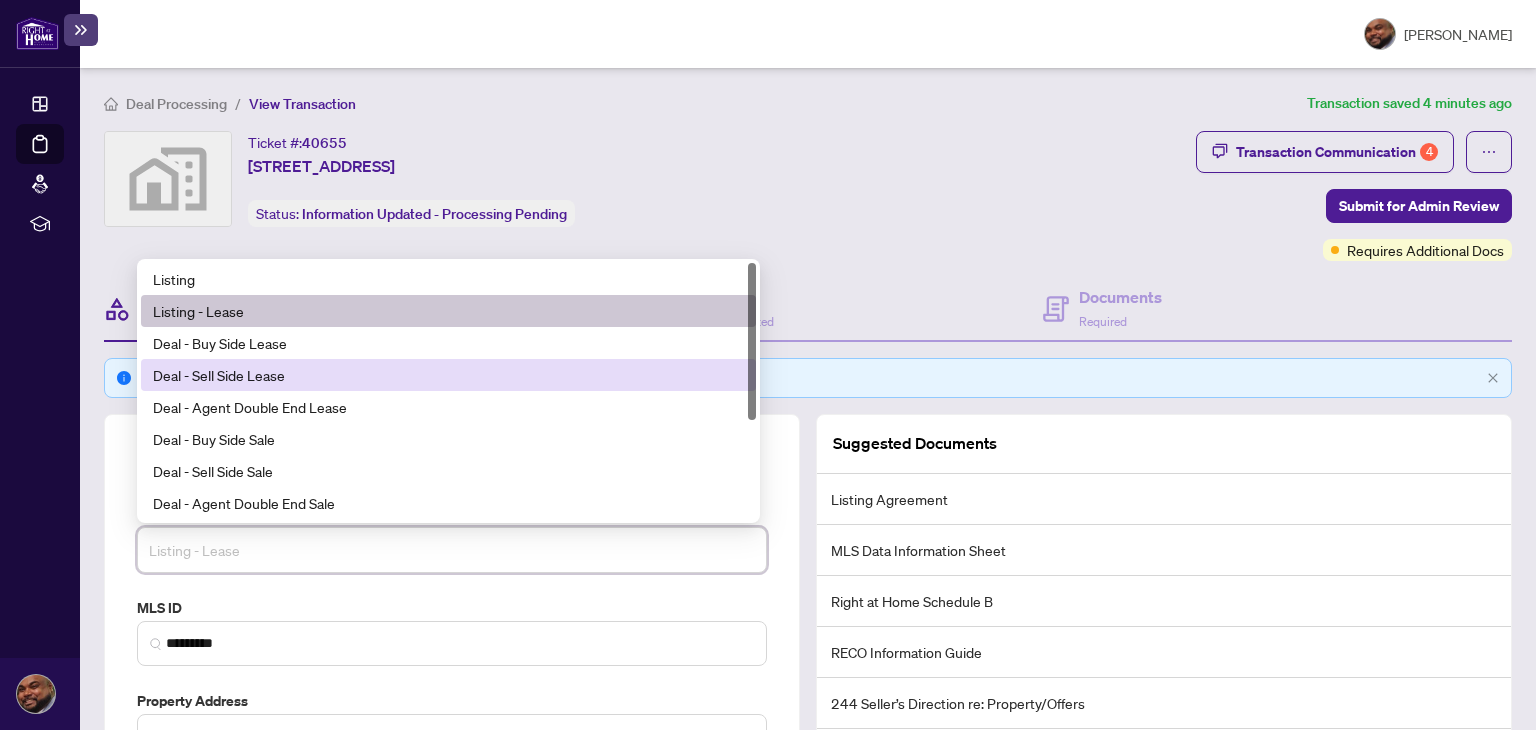 click on "Deal - Sell Side Lease" at bounding box center [448, 375] 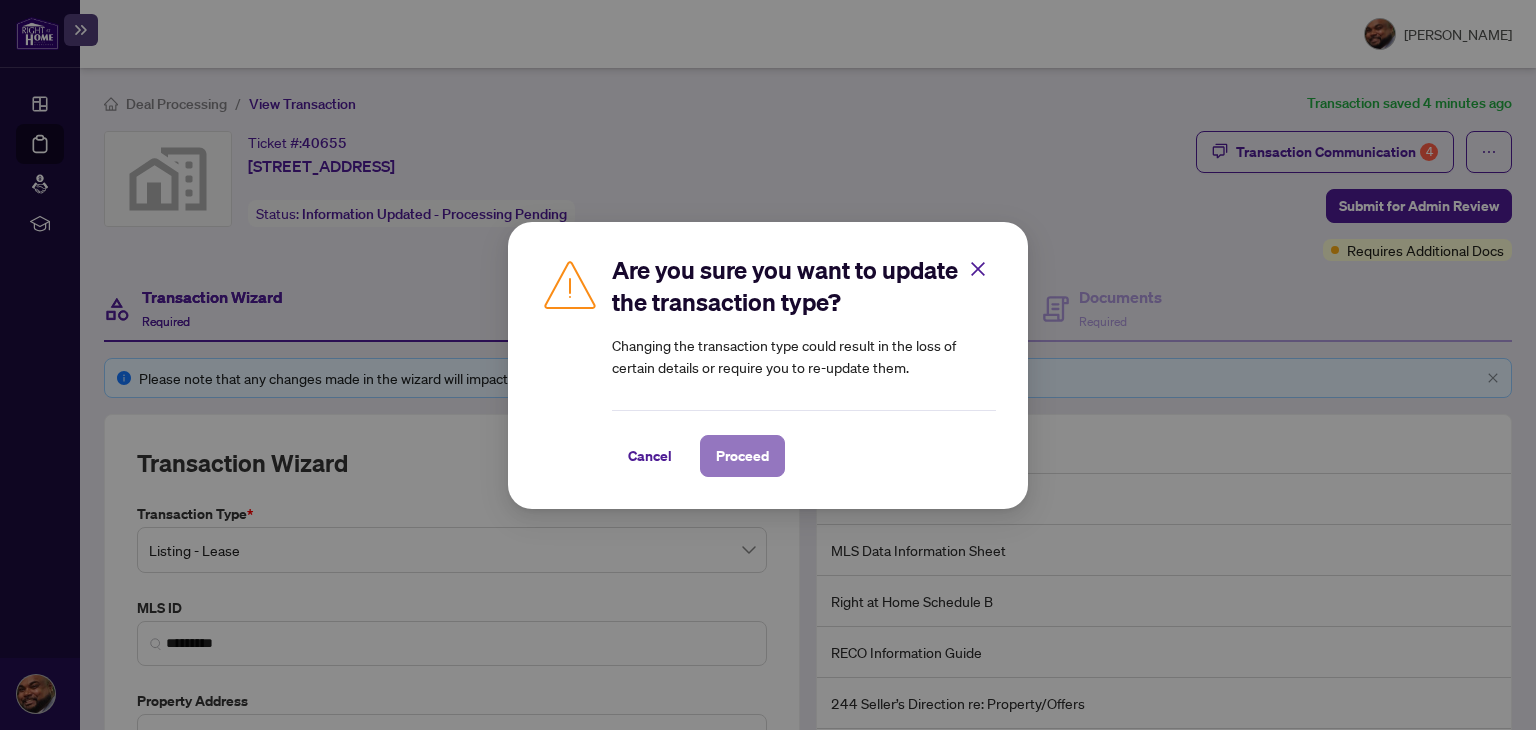 click on "Proceed" at bounding box center (742, 456) 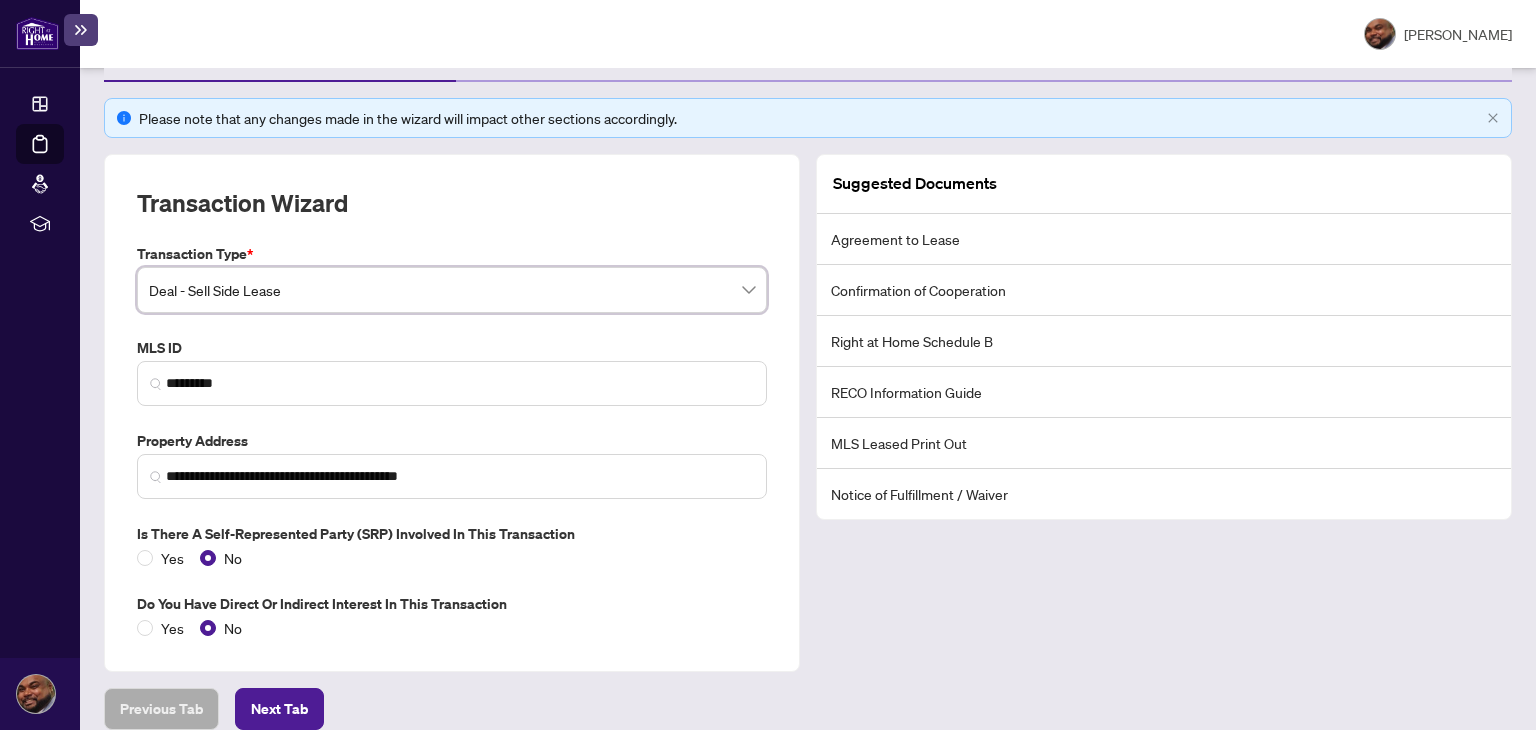 scroll, scrollTop: 280, scrollLeft: 0, axis: vertical 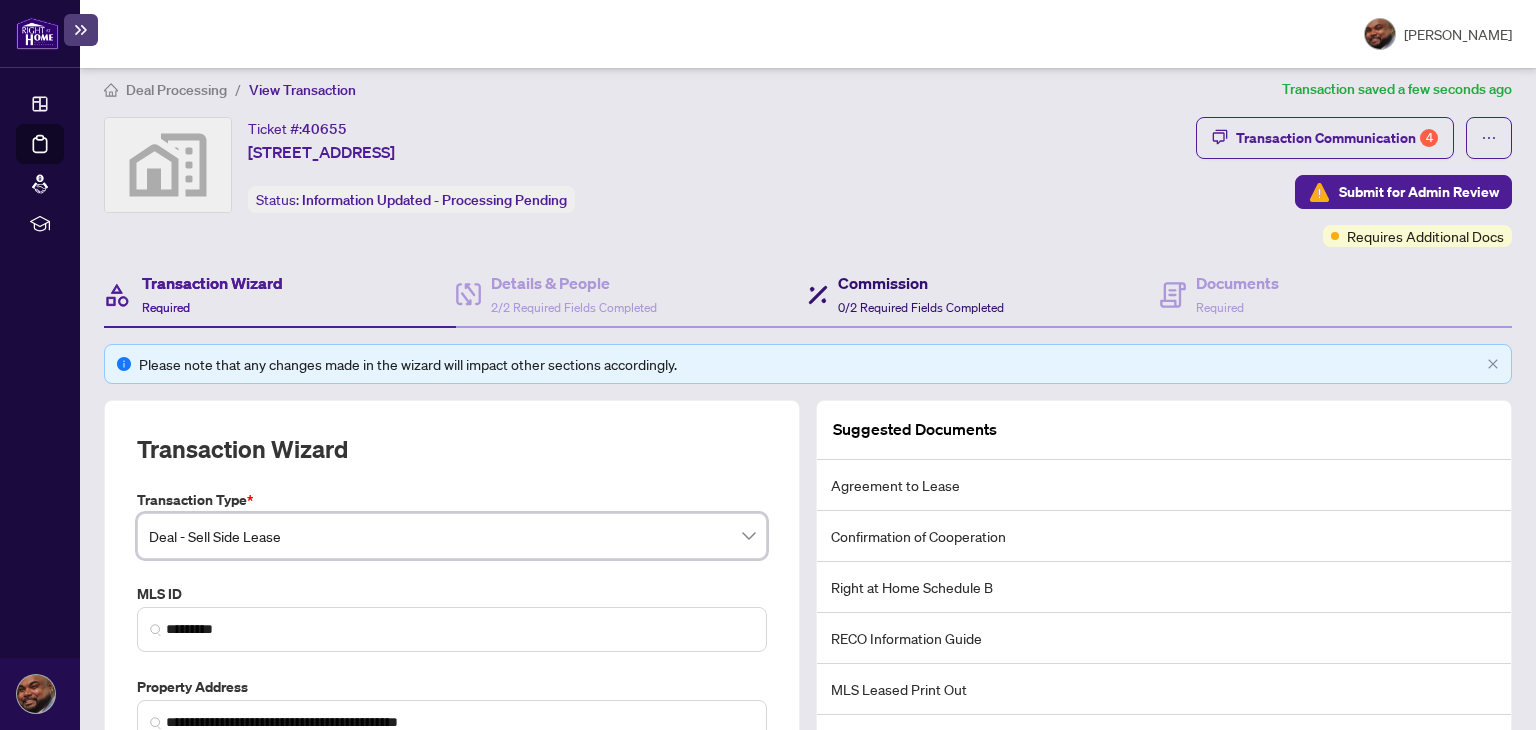 click on "Commission" at bounding box center (921, 283) 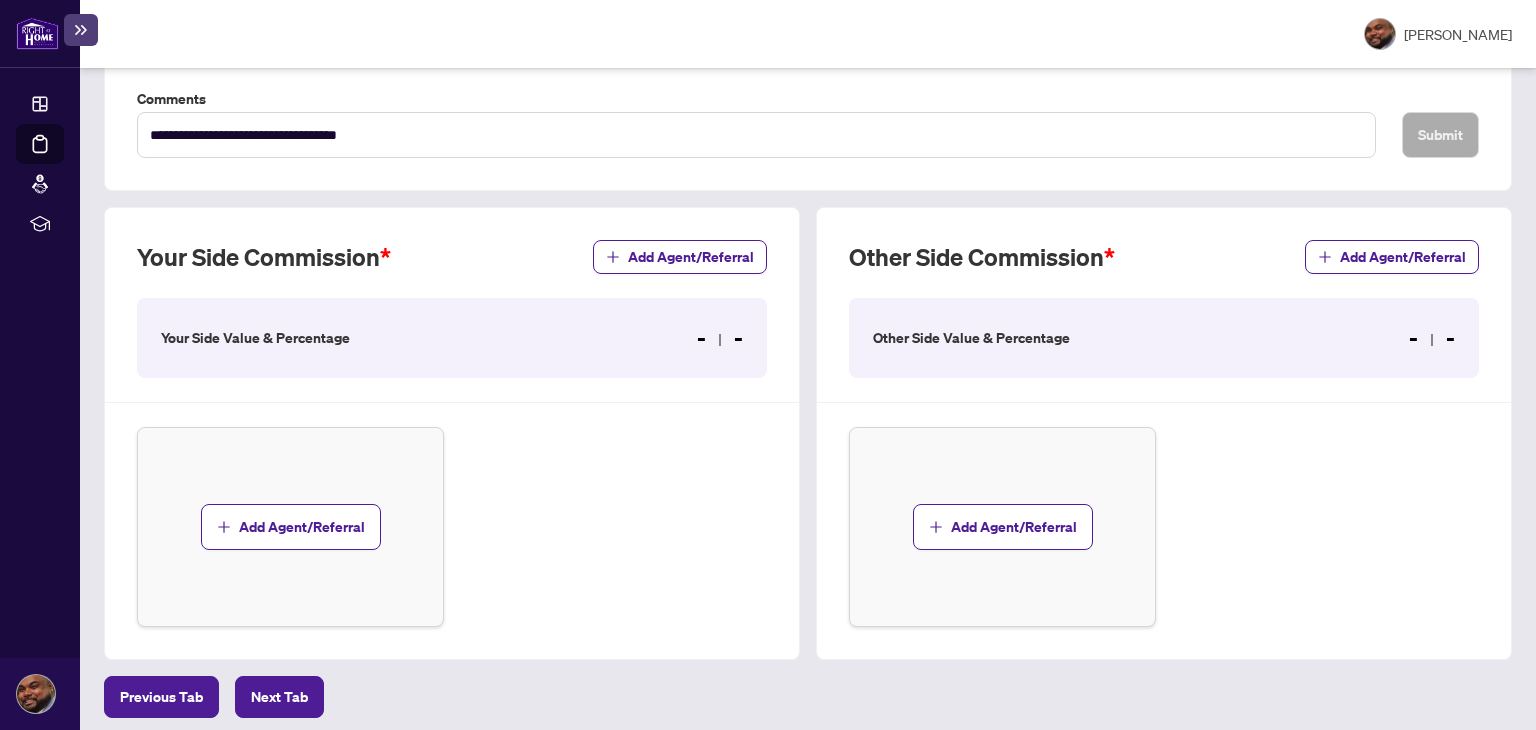 scroll, scrollTop: 527, scrollLeft: 0, axis: vertical 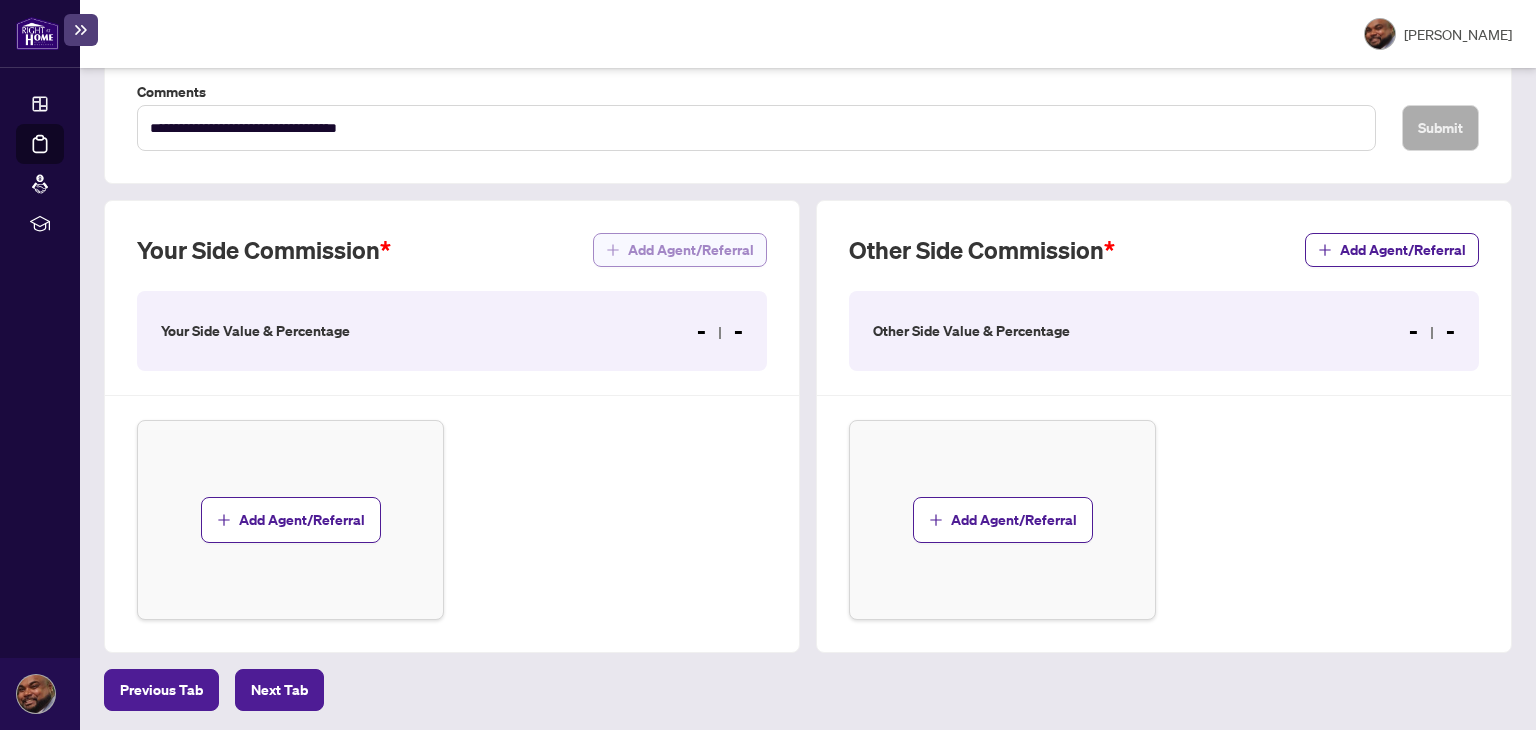 click on "Add Agent/Referral" at bounding box center (691, 250) 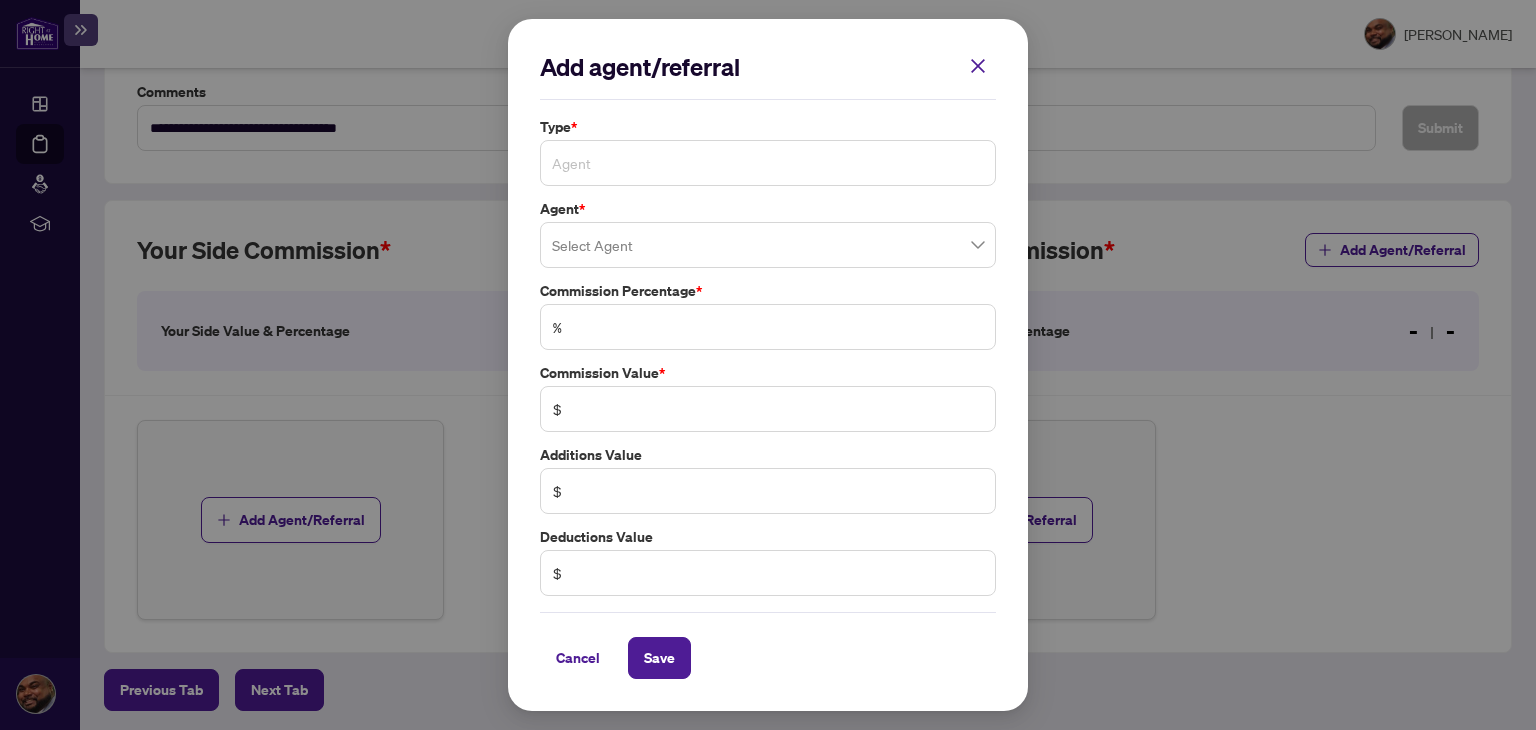 click on "Agent" at bounding box center (768, 163) 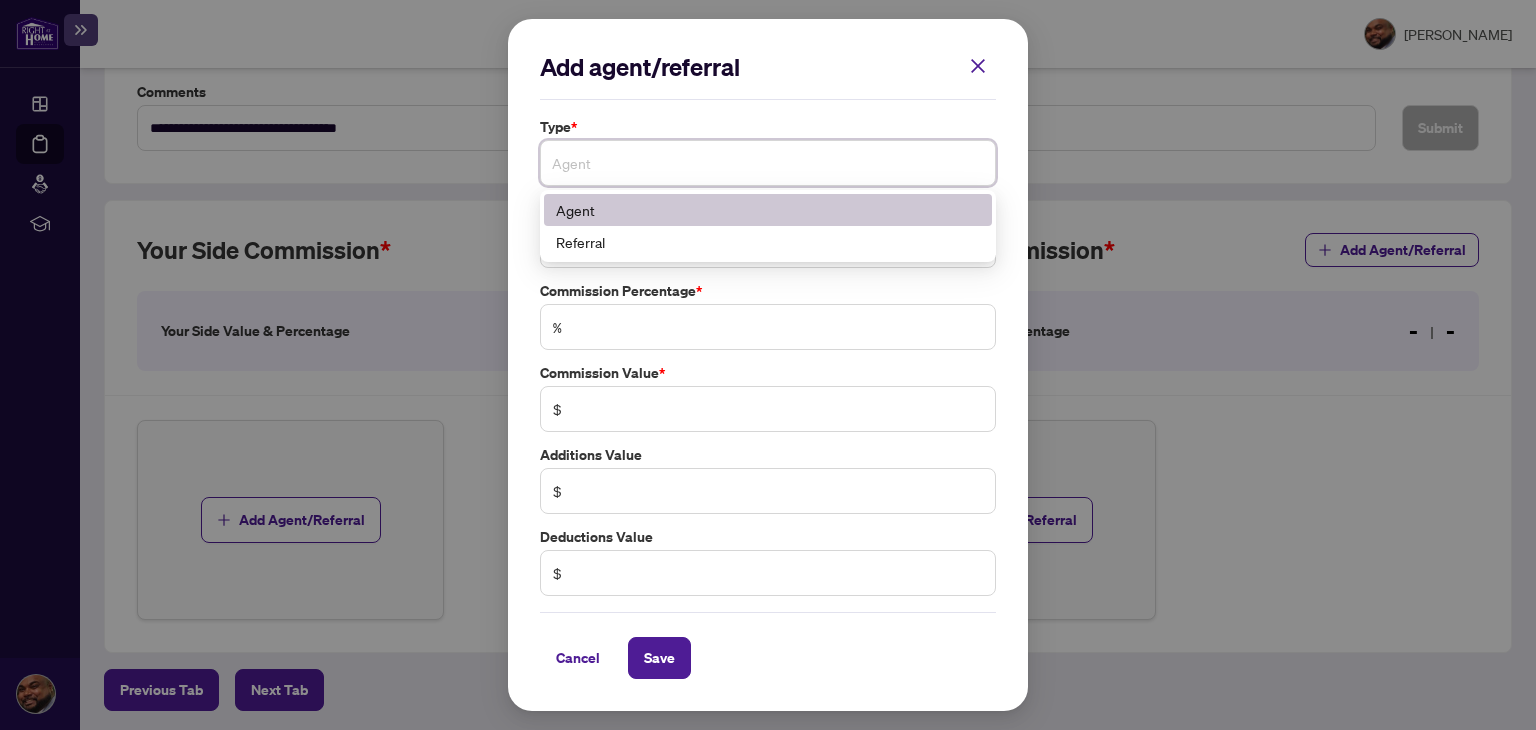 click on "Agent" at bounding box center (768, 210) 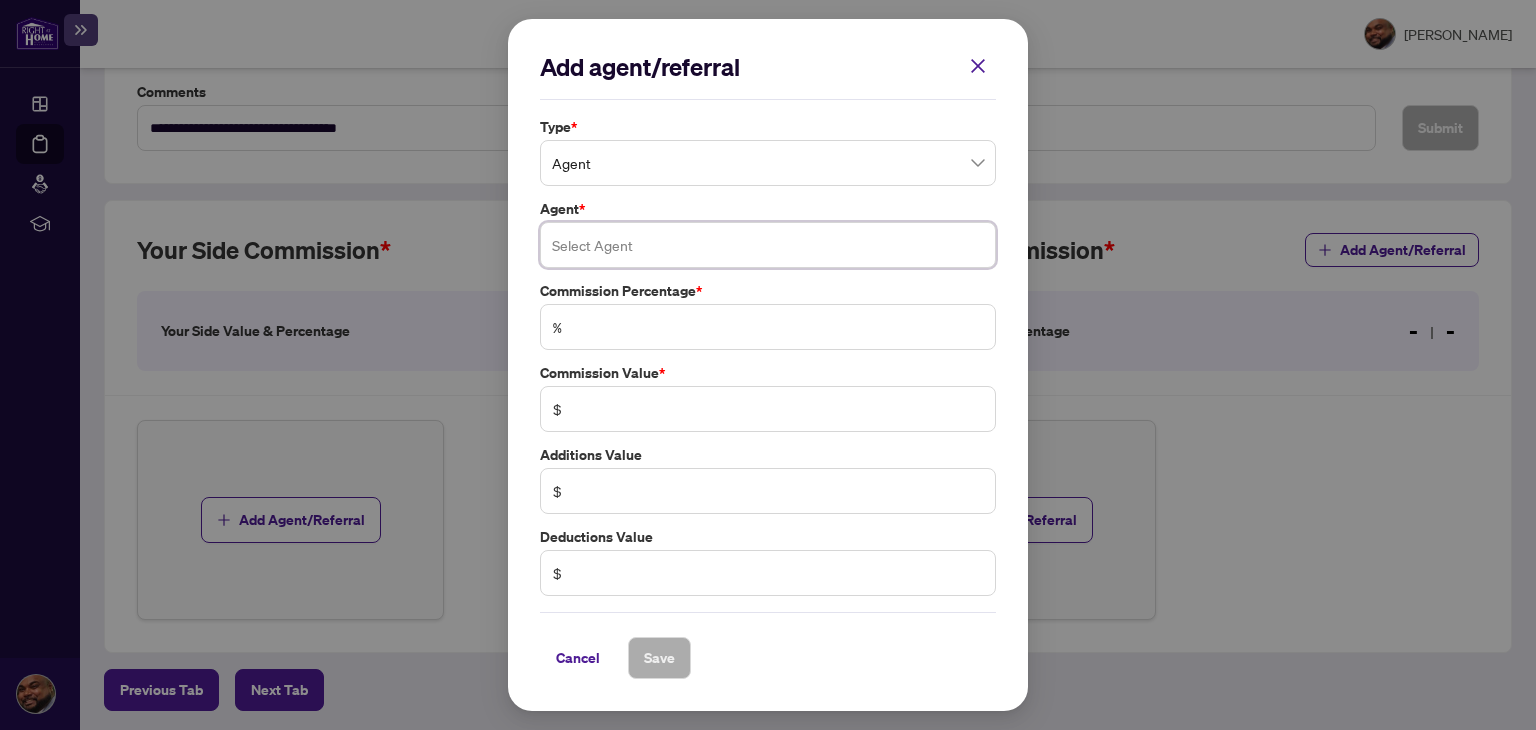 click at bounding box center (768, 245) 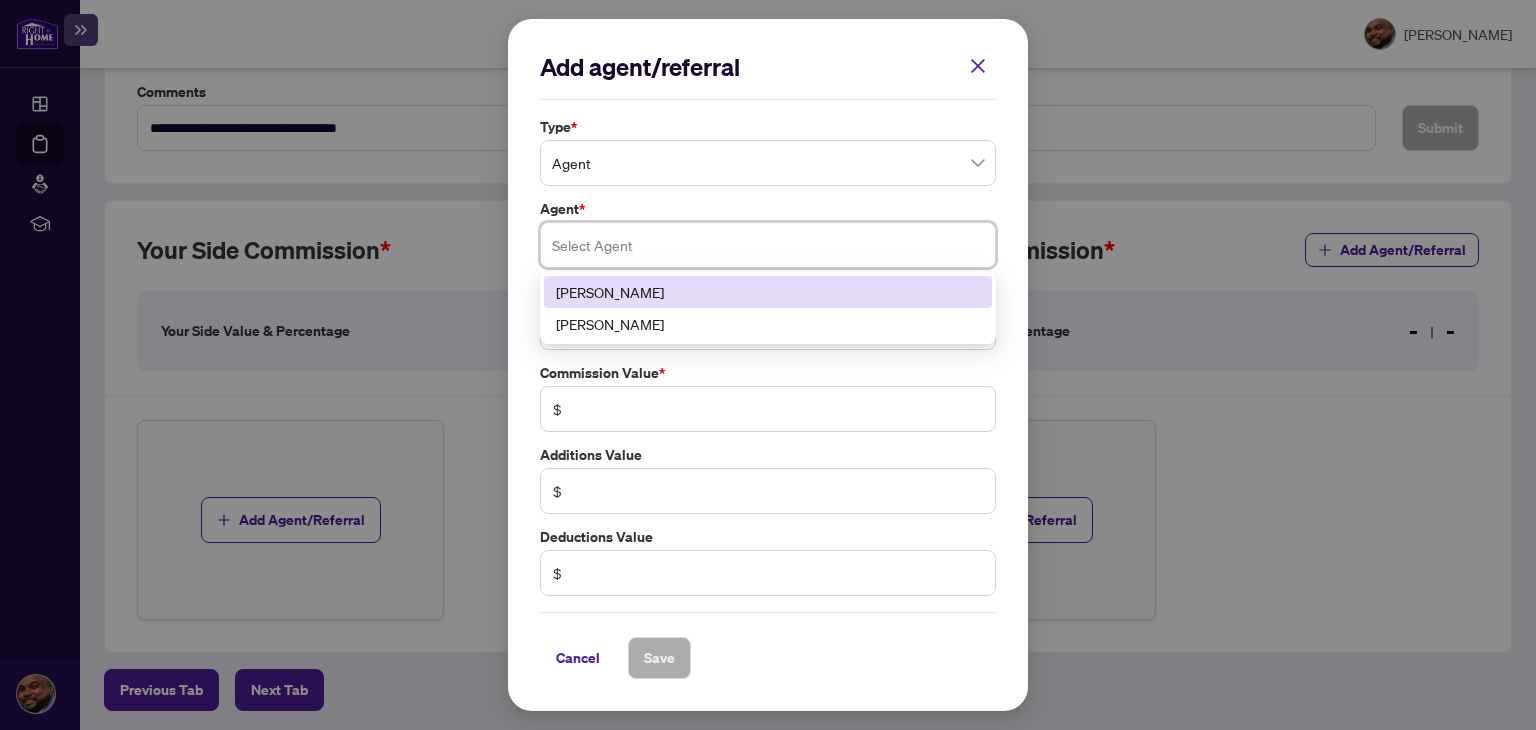 click on "[PERSON_NAME]" at bounding box center (768, 292) 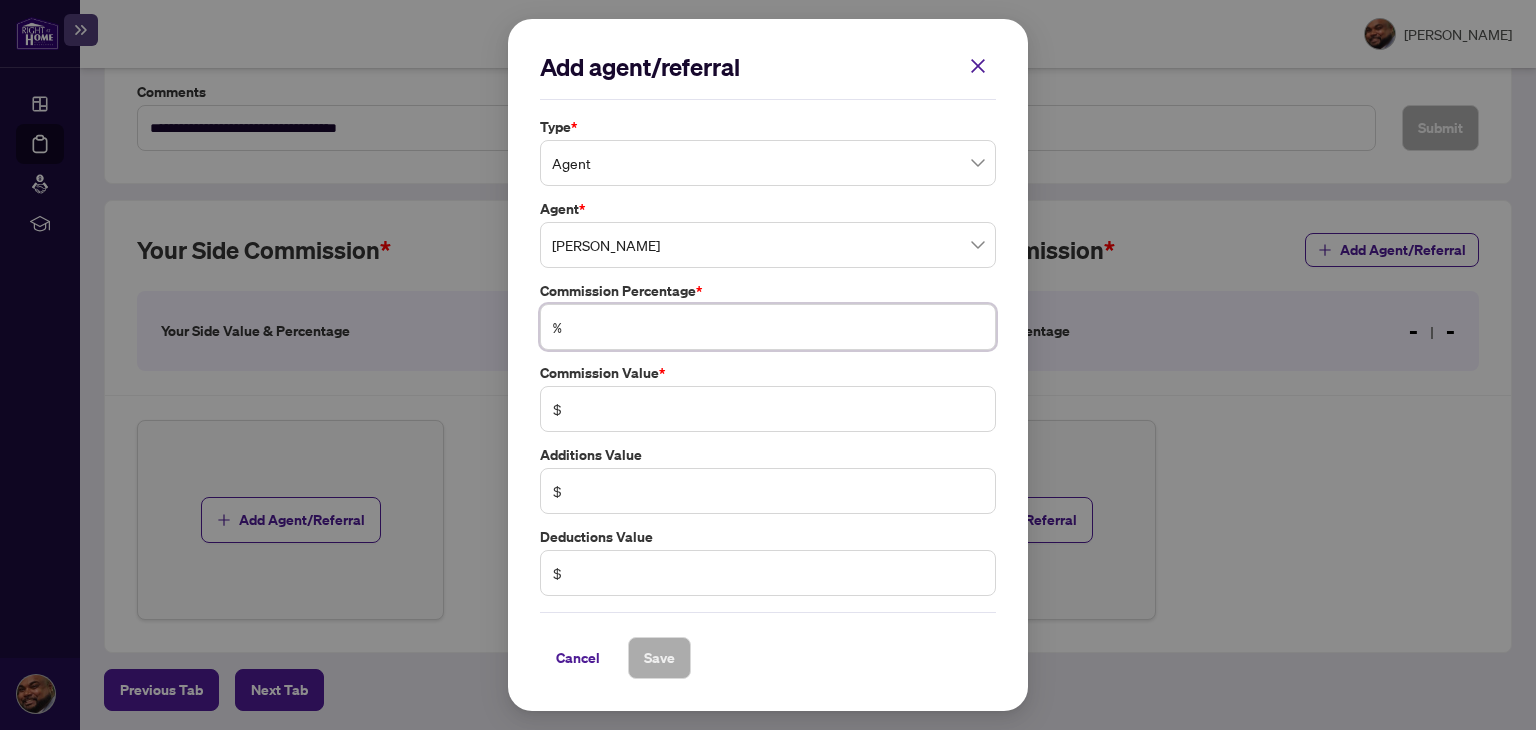 click at bounding box center (778, 327) 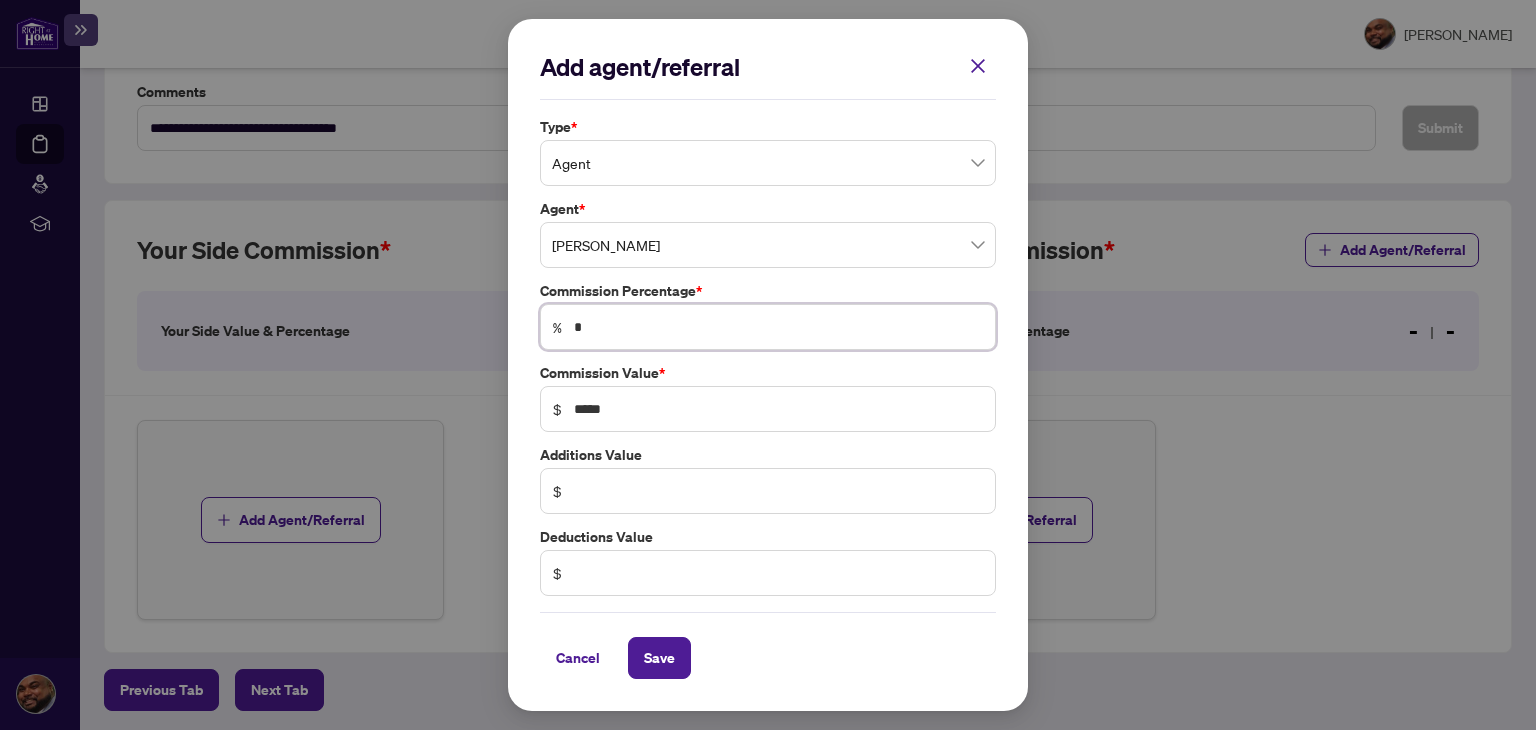 type on "**" 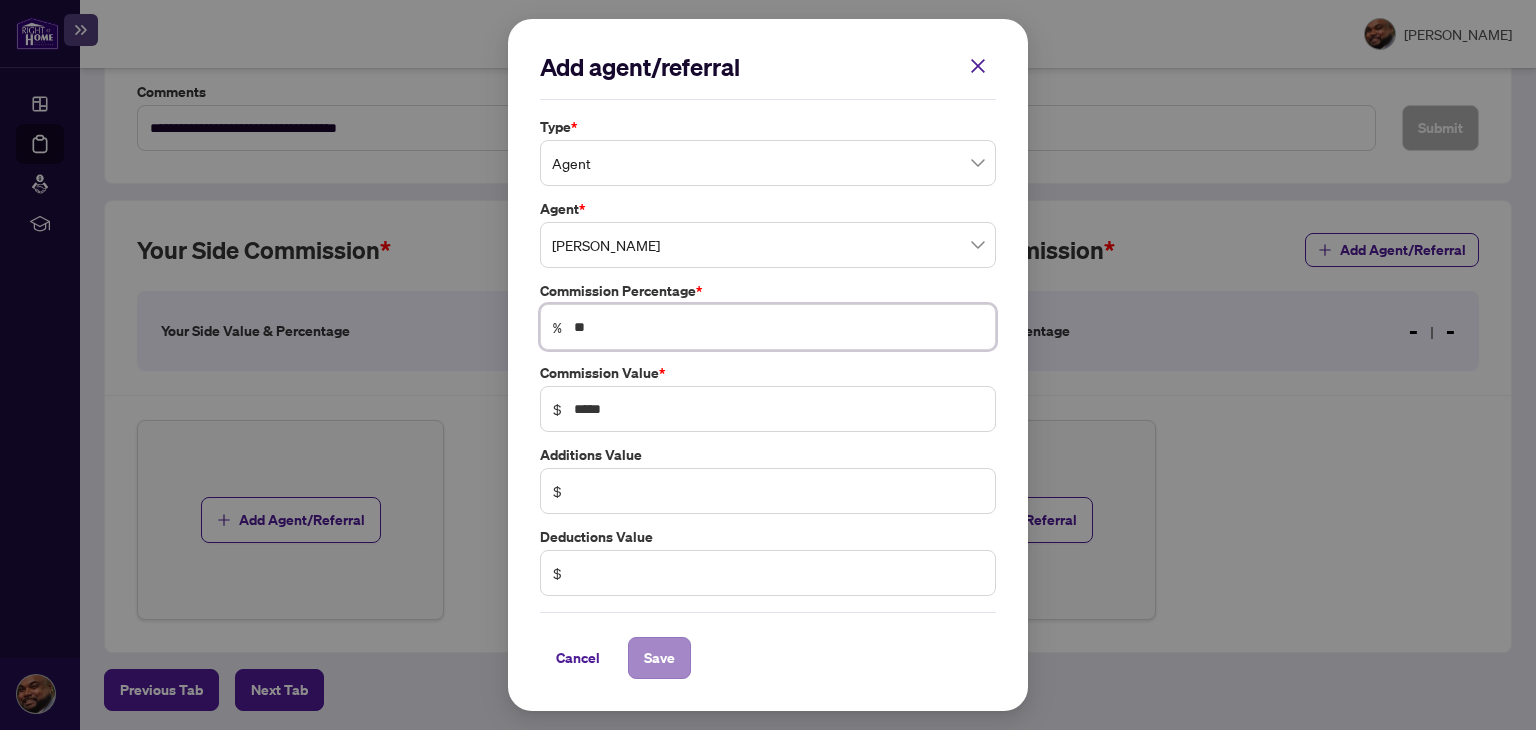 type on "**" 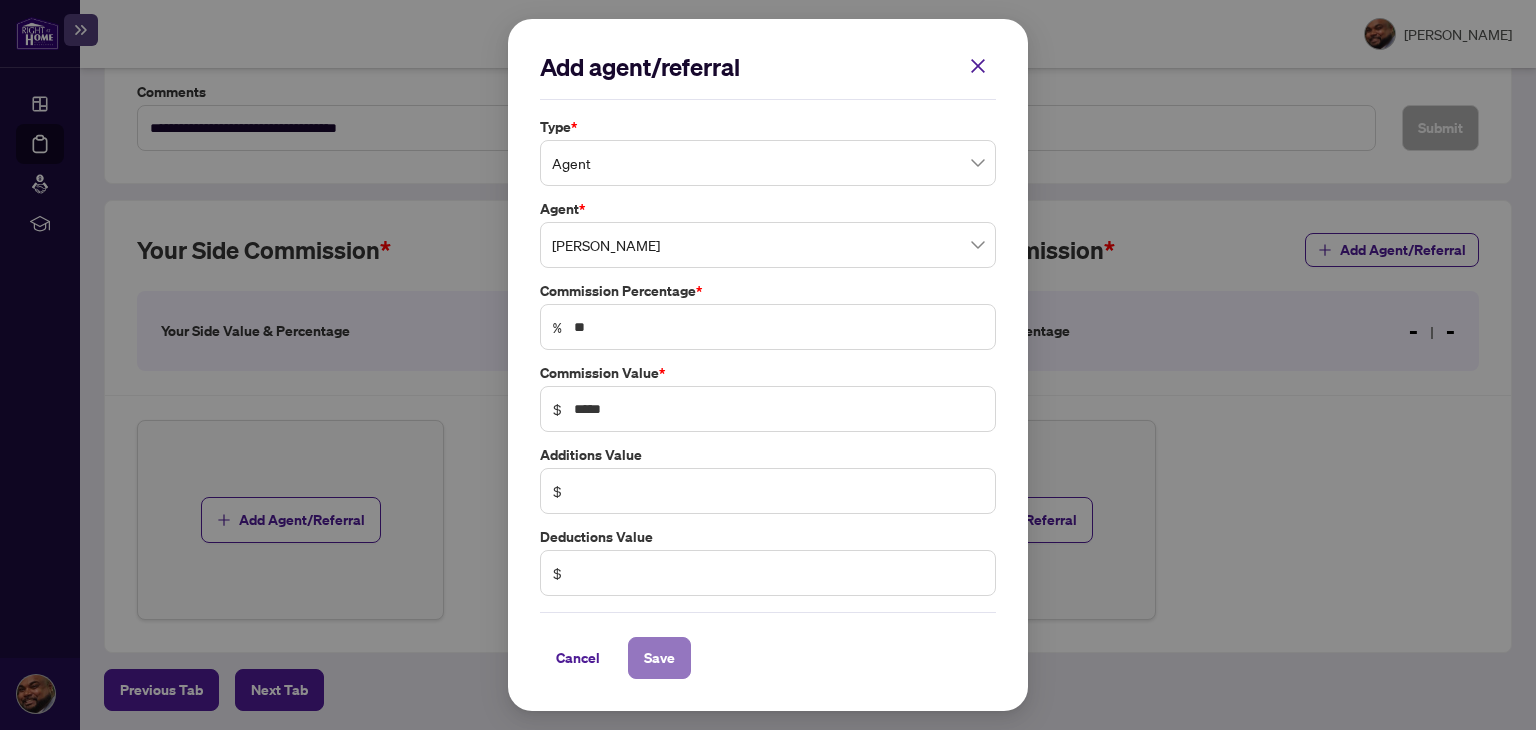 click on "Save" at bounding box center [659, 658] 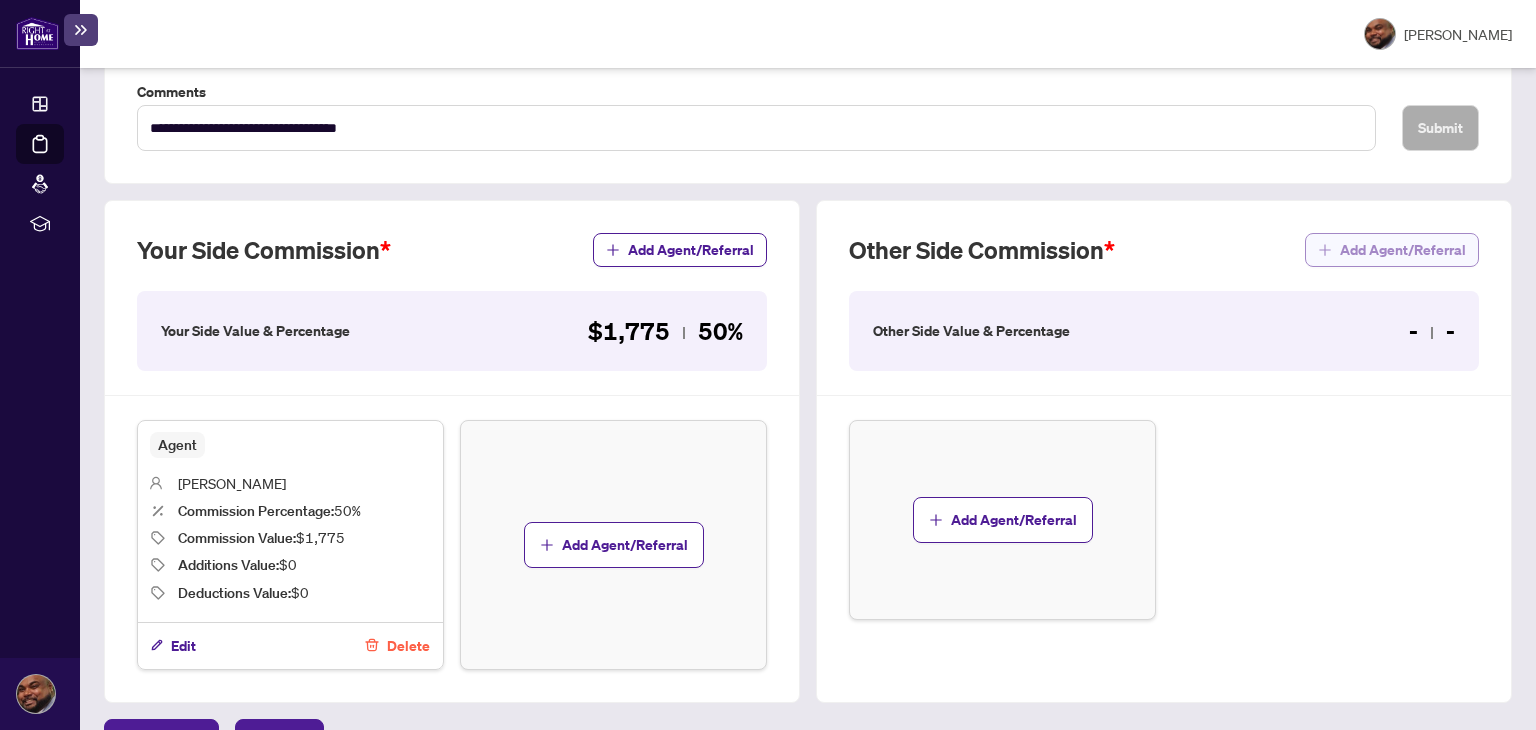 click on "Add Agent/Referral" at bounding box center [1403, 250] 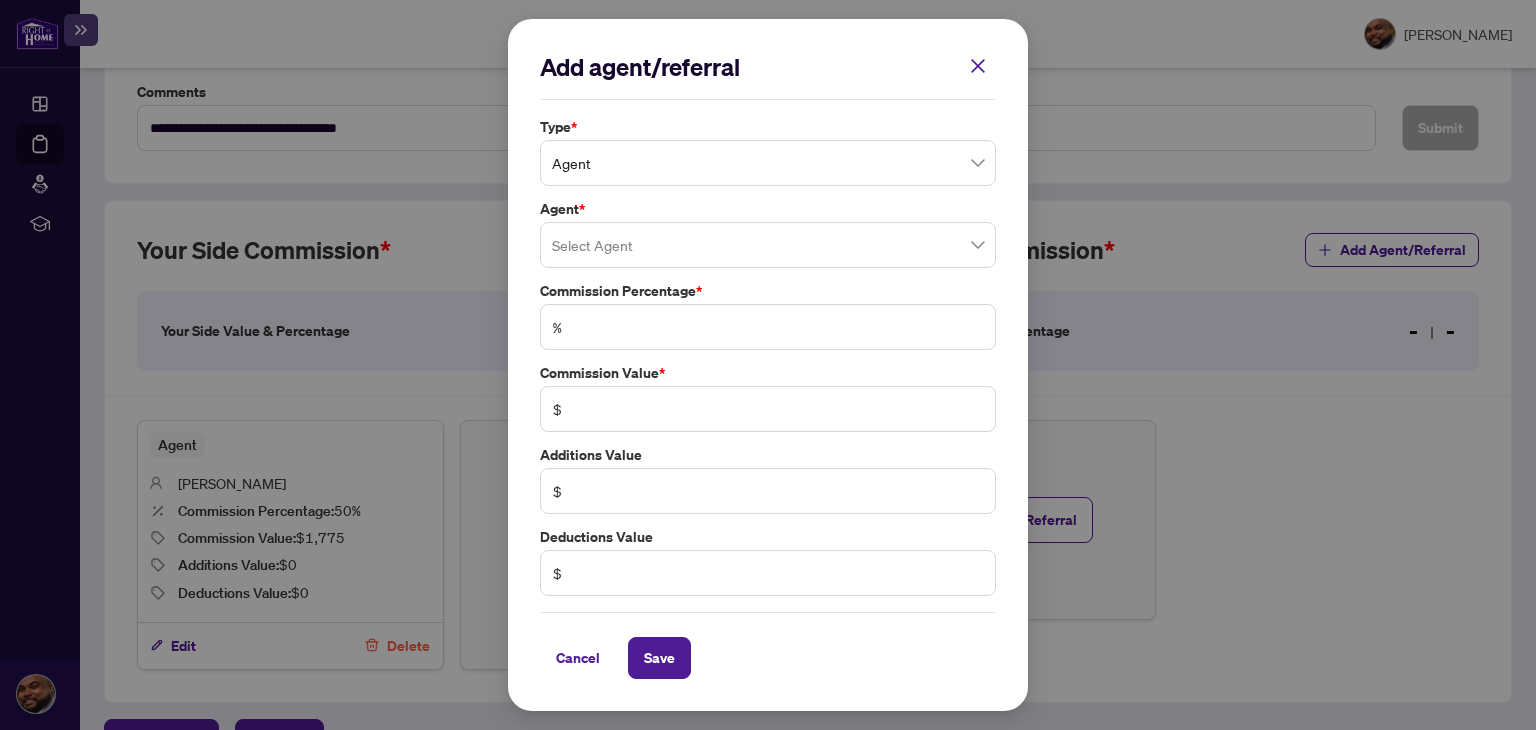 click on "Agent" at bounding box center [768, 163] 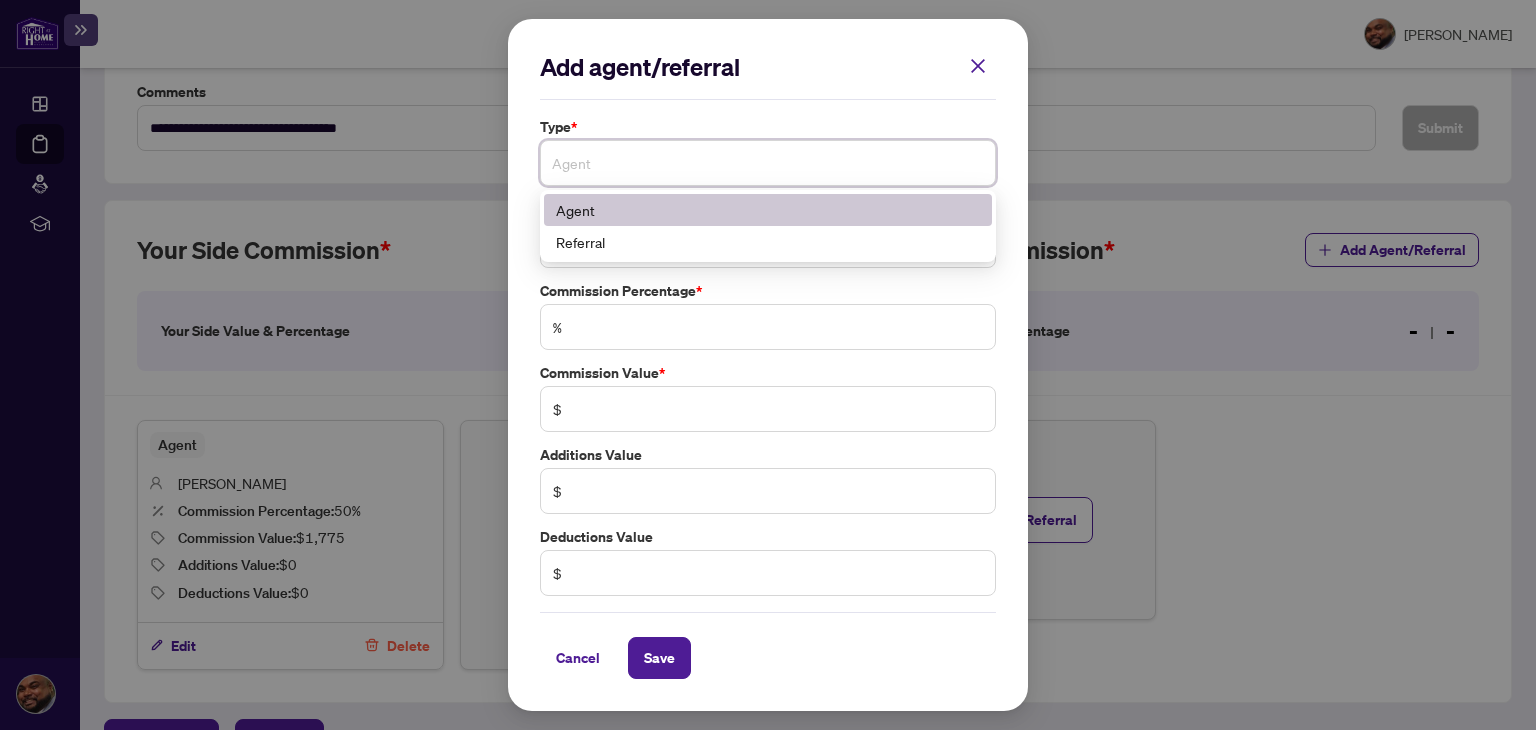 click on "Agent" at bounding box center [768, 210] 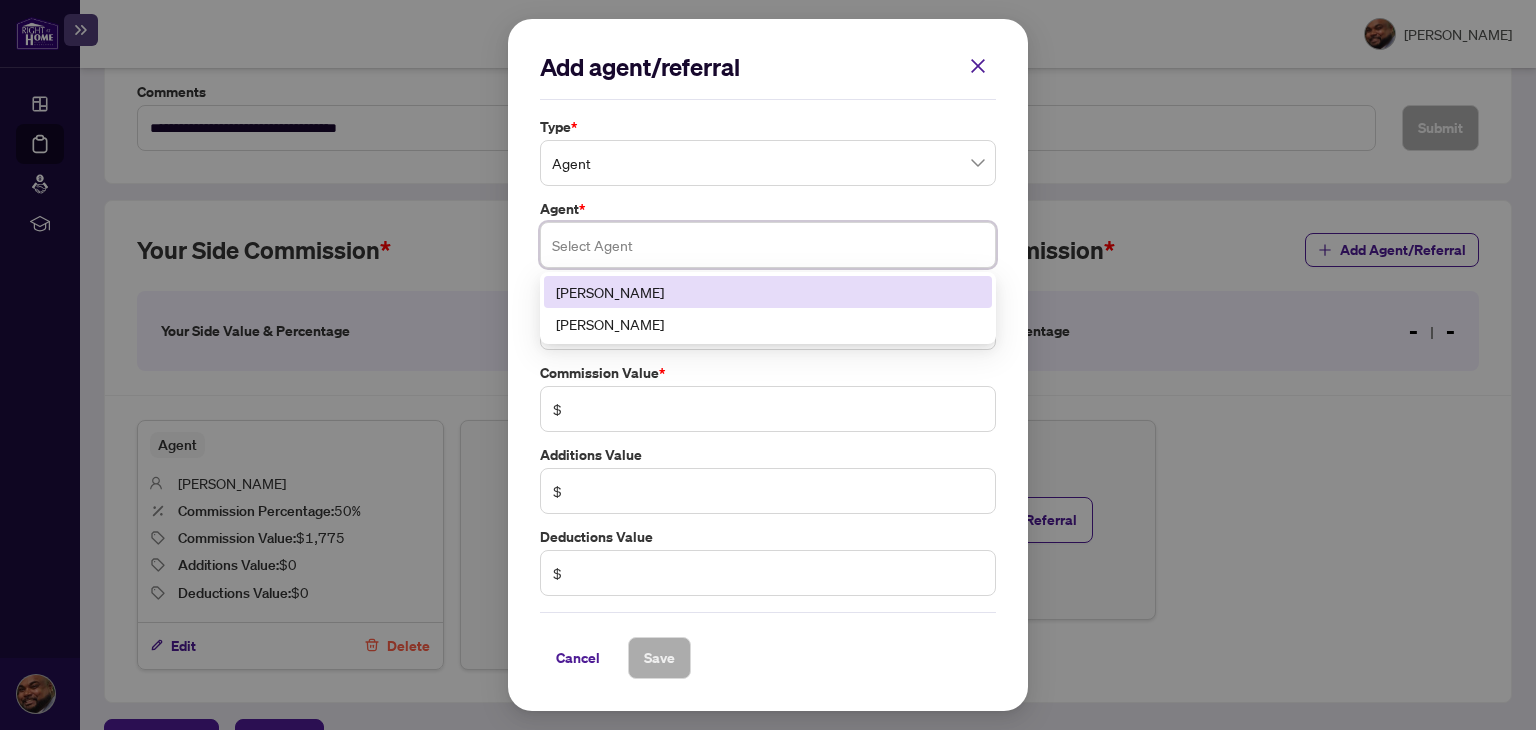 click at bounding box center [768, 245] 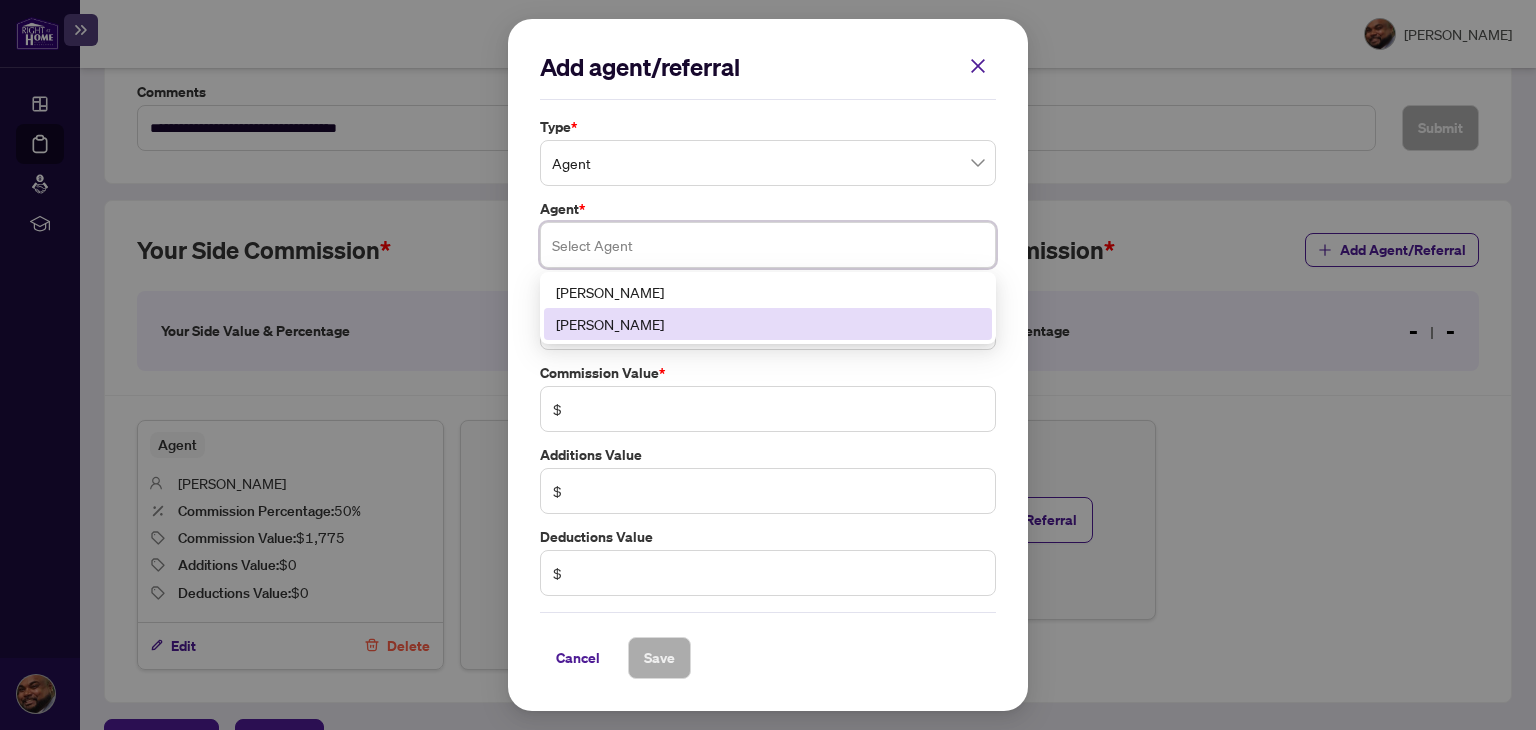 click on "[PERSON_NAME]" at bounding box center [768, 324] 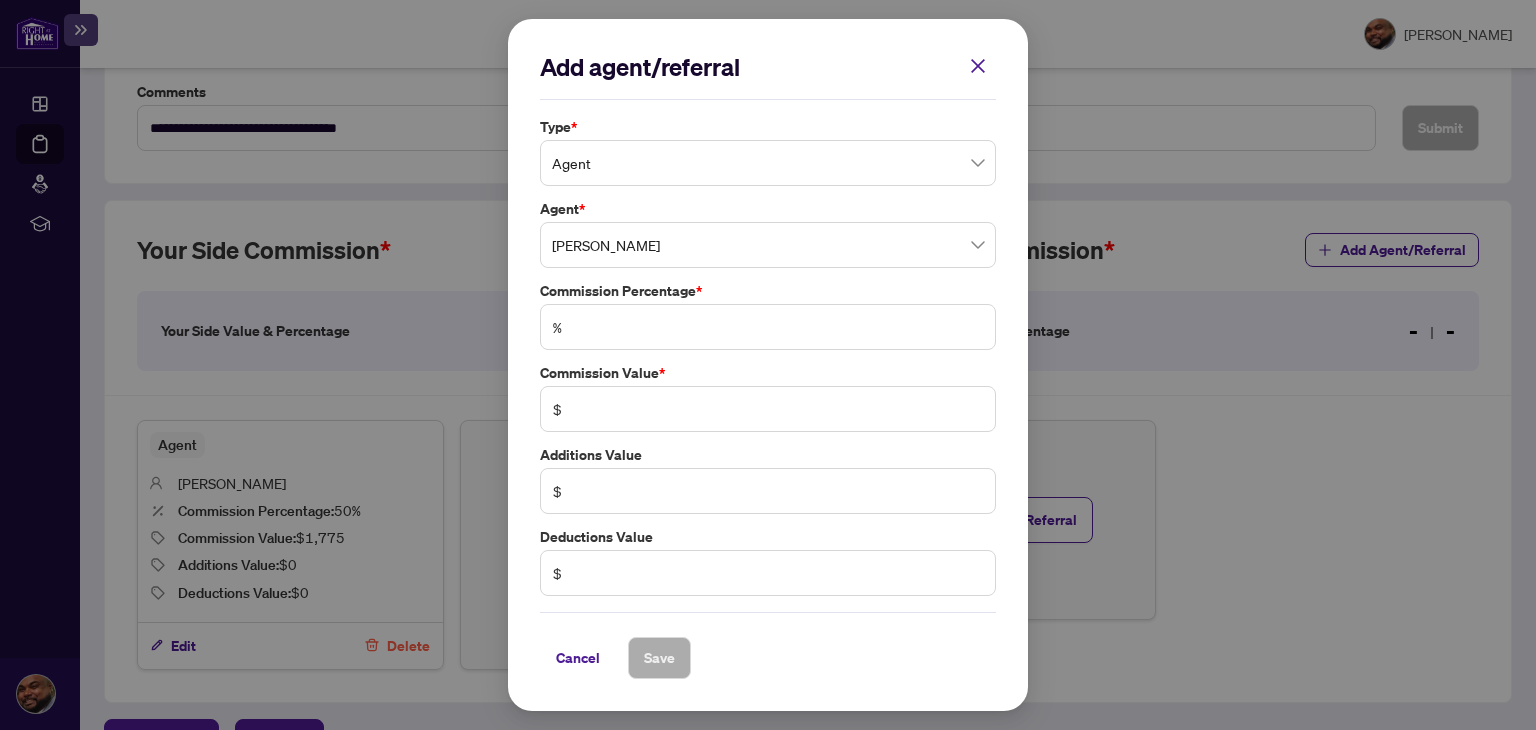 click on "%" at bounding box center (768, 327) 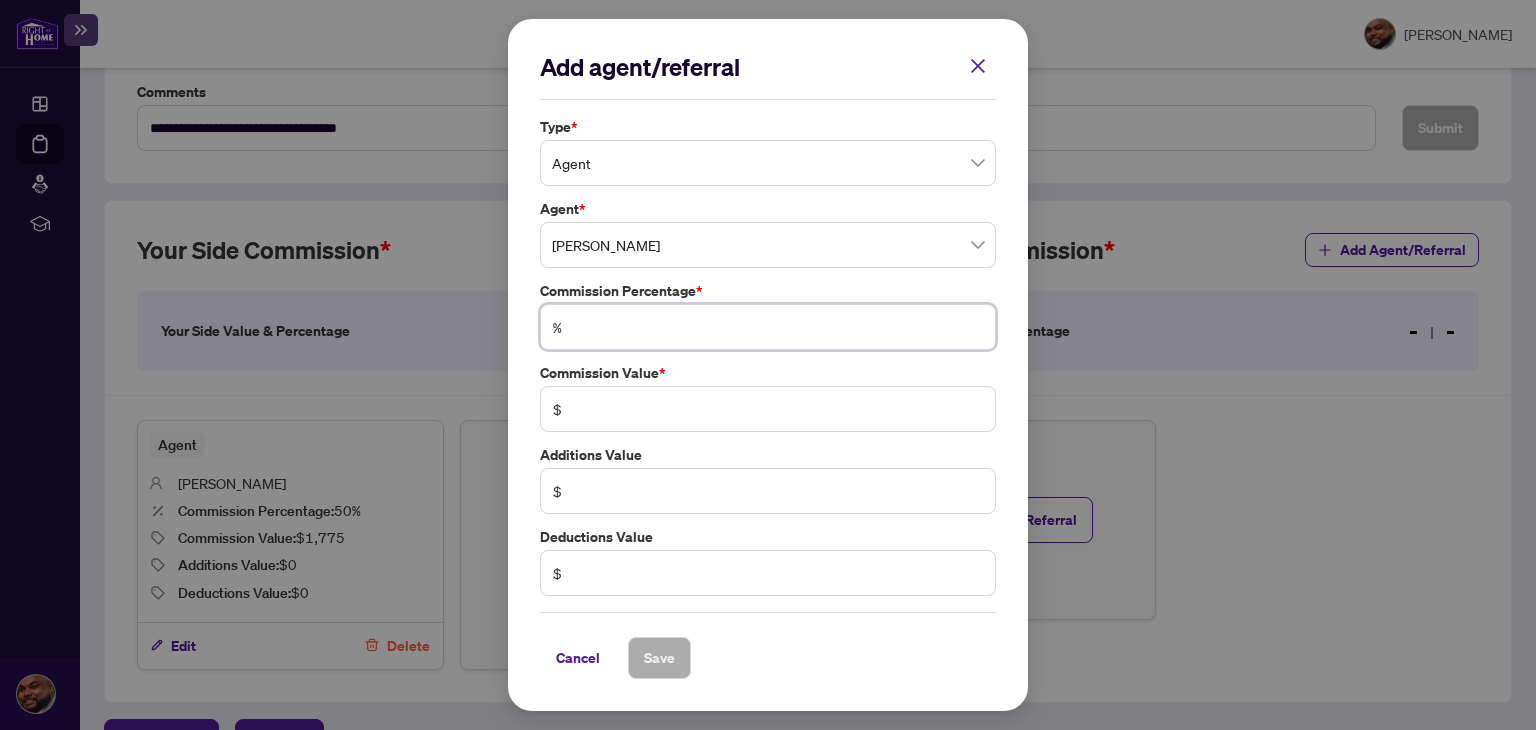 type on "*" 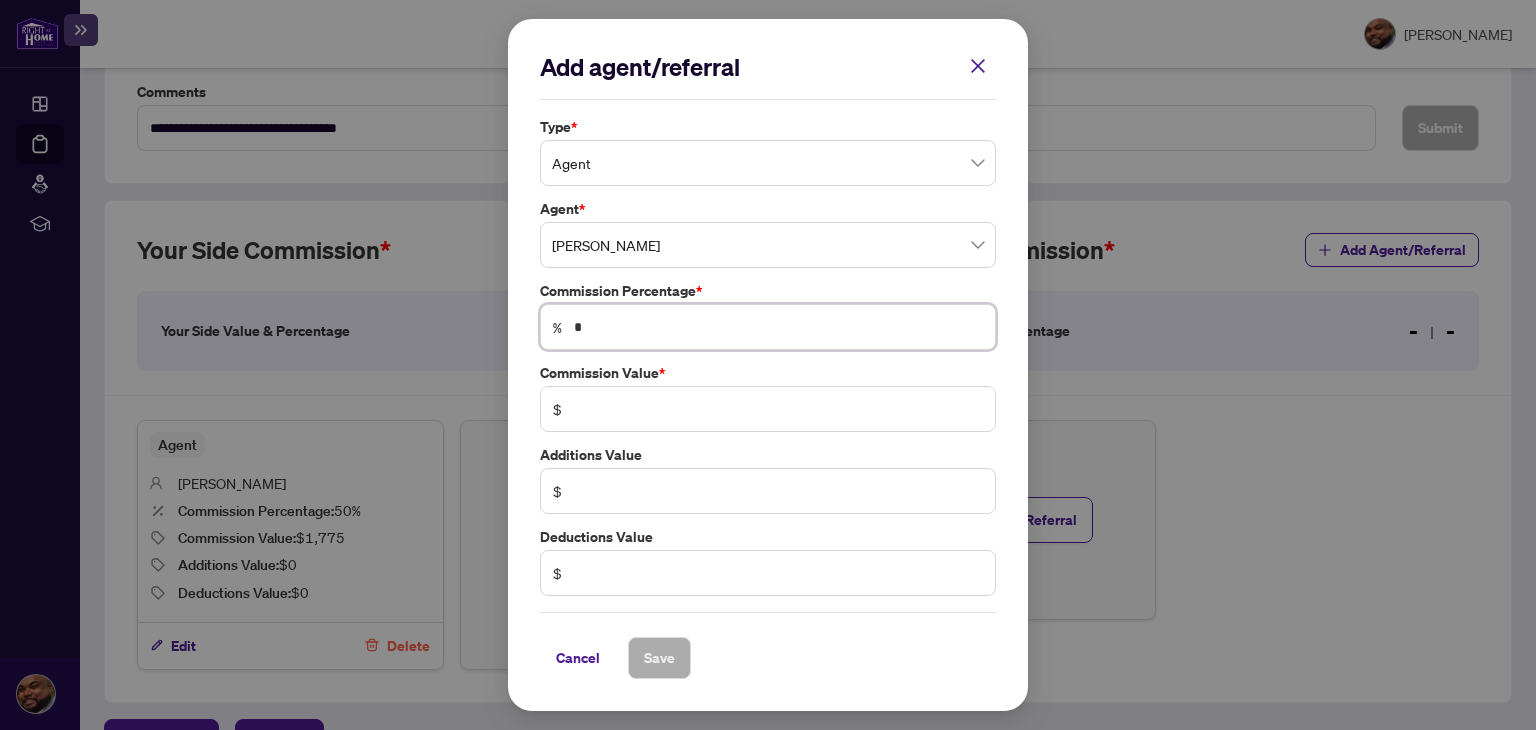 type on "*****" 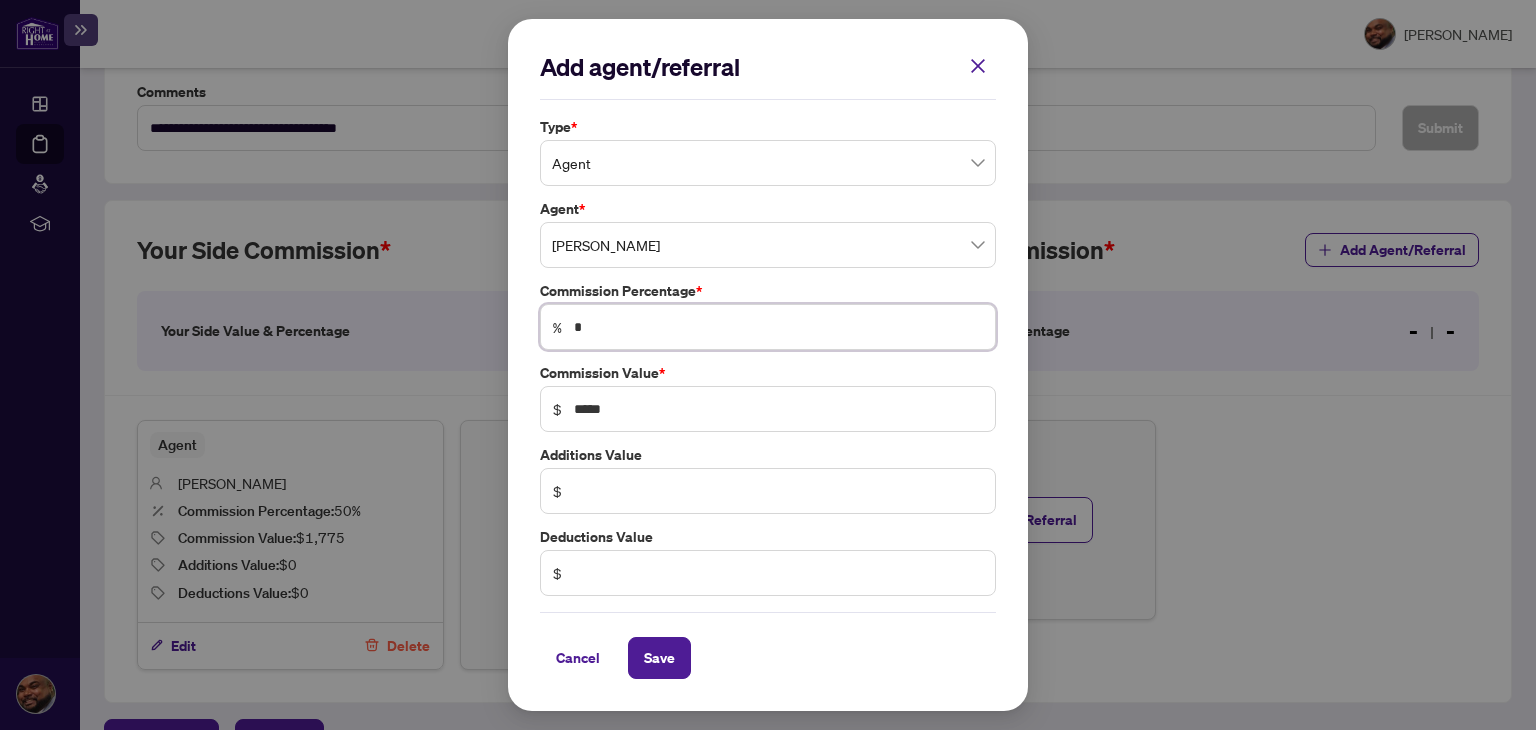 type on "**" 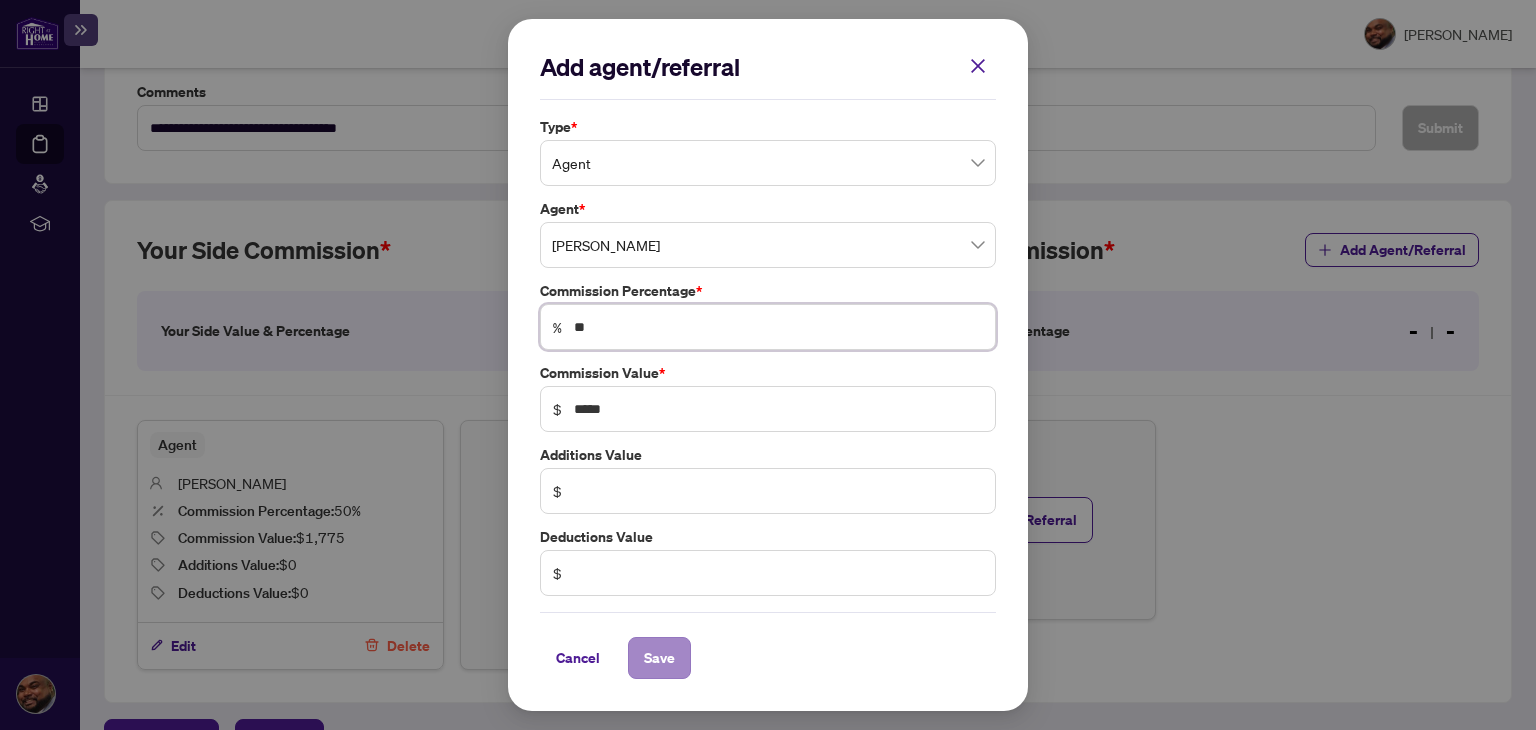 type on "**" 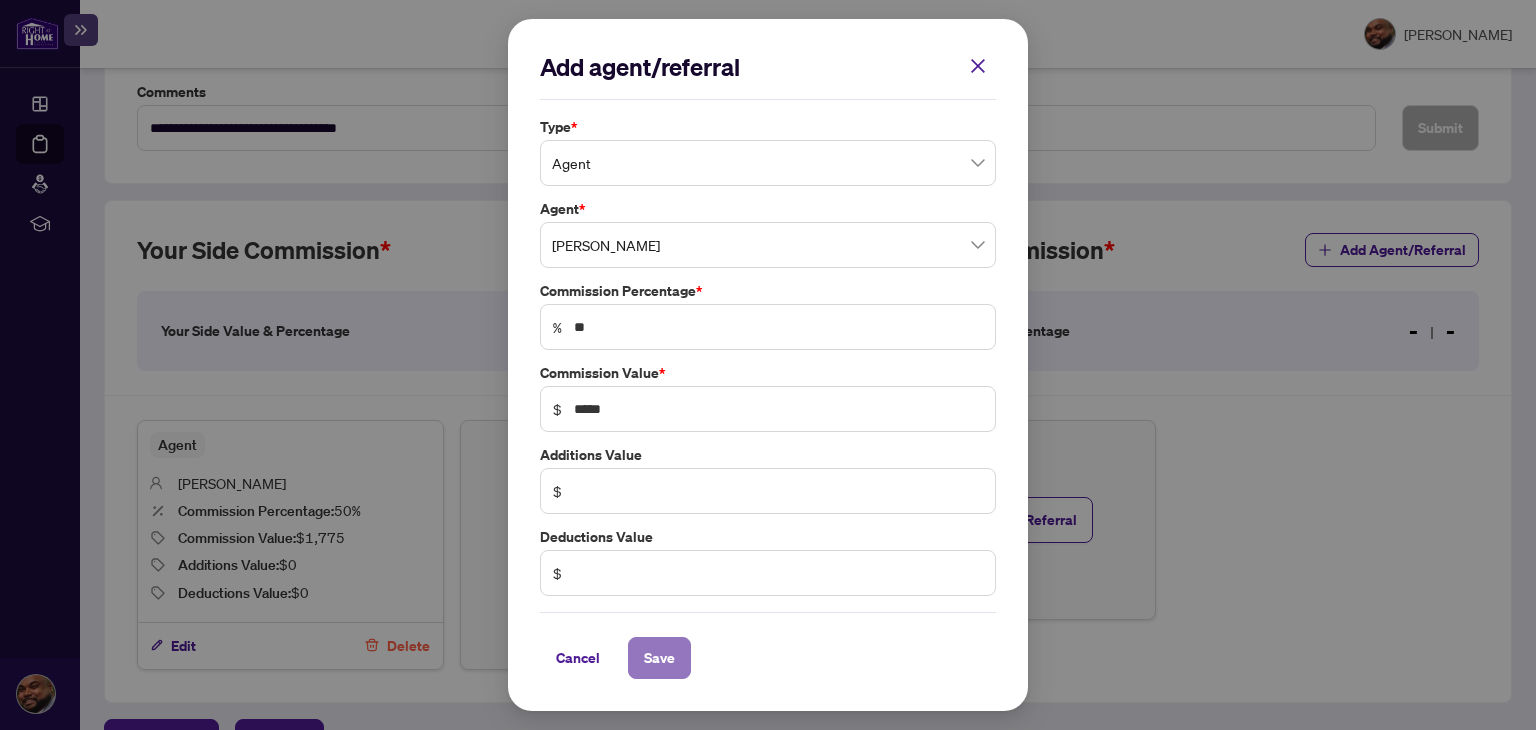 click on "Save" at bounding box center [659, 658] 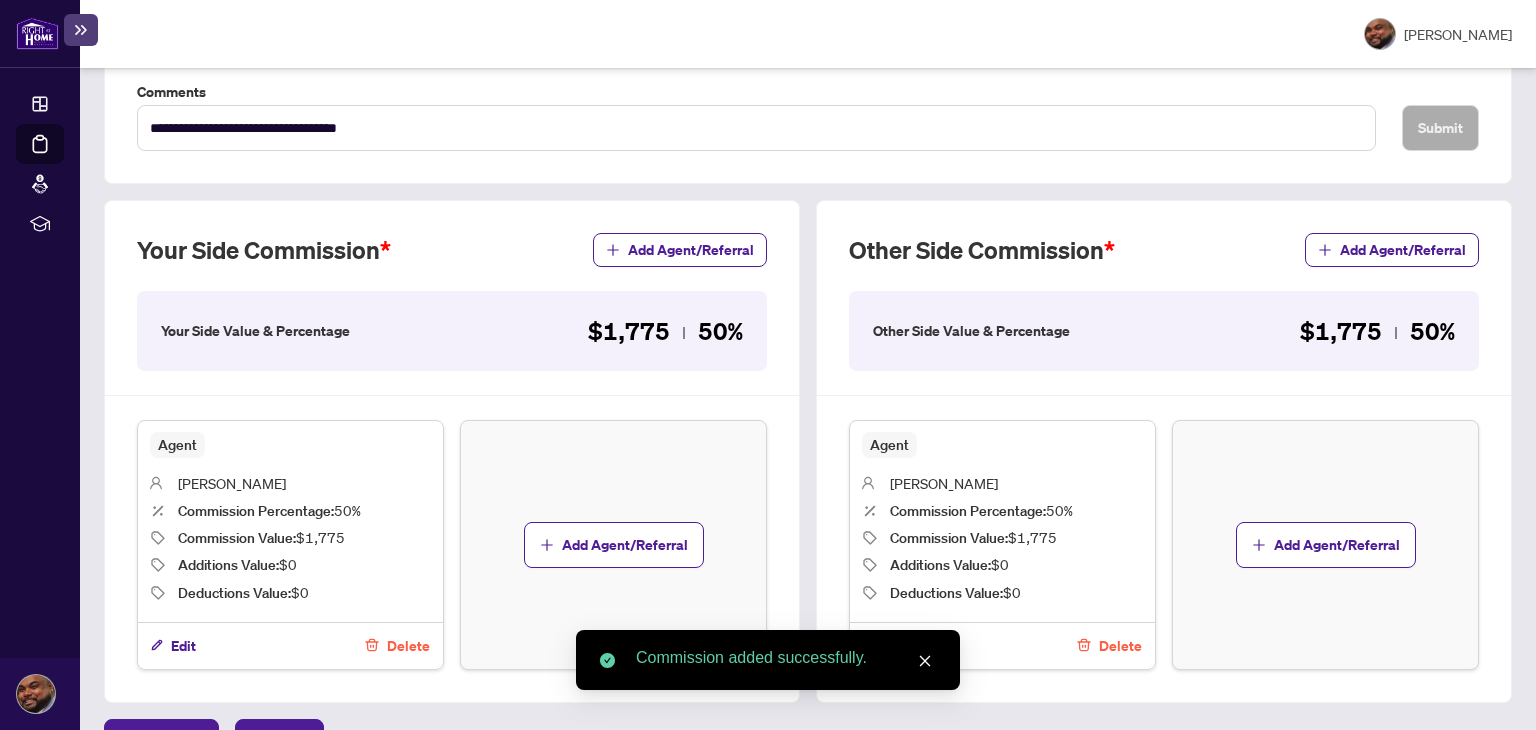 scroll, scrollTop: 571, scrollLeft: 0, axis: vertical 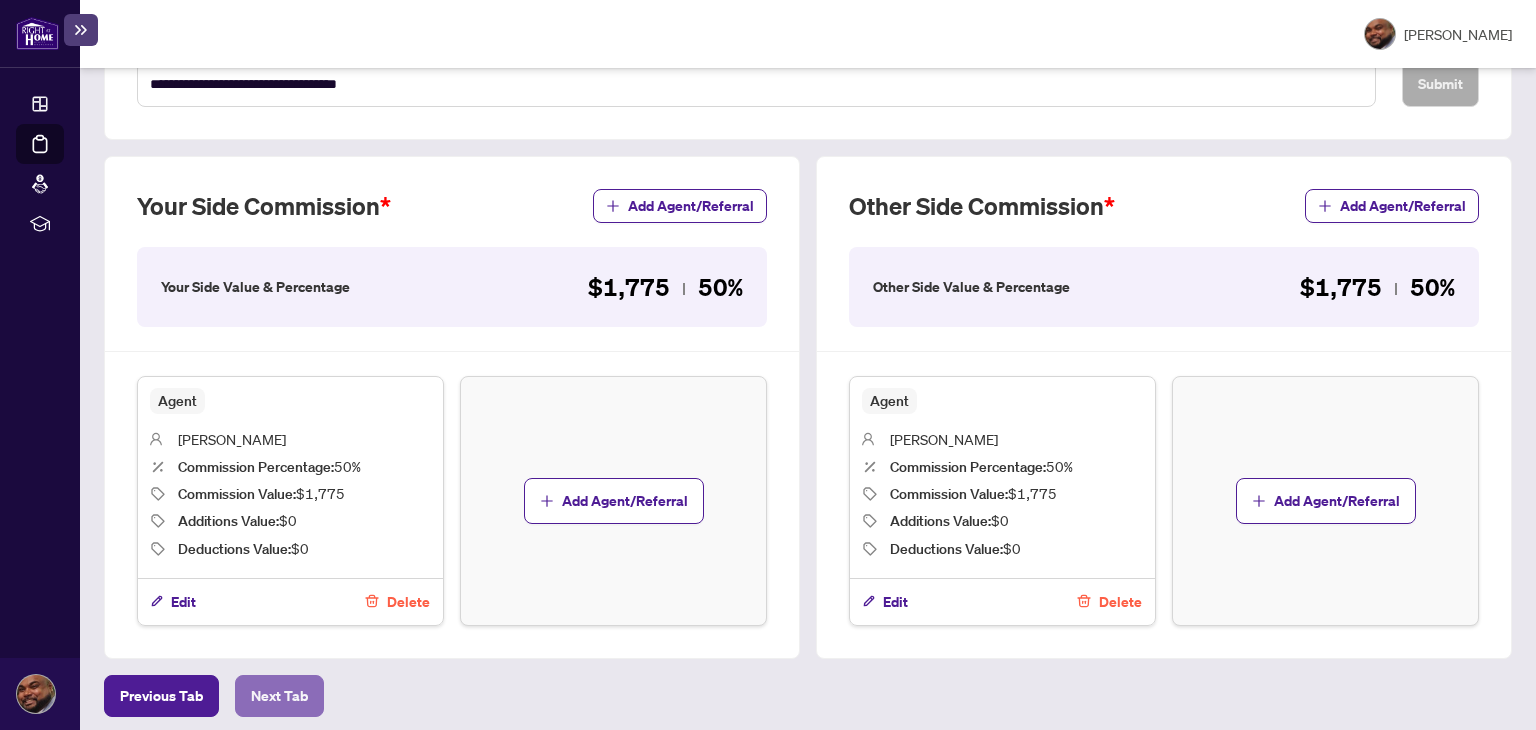 click on "Next Tab" at bounding box center (279, 696) 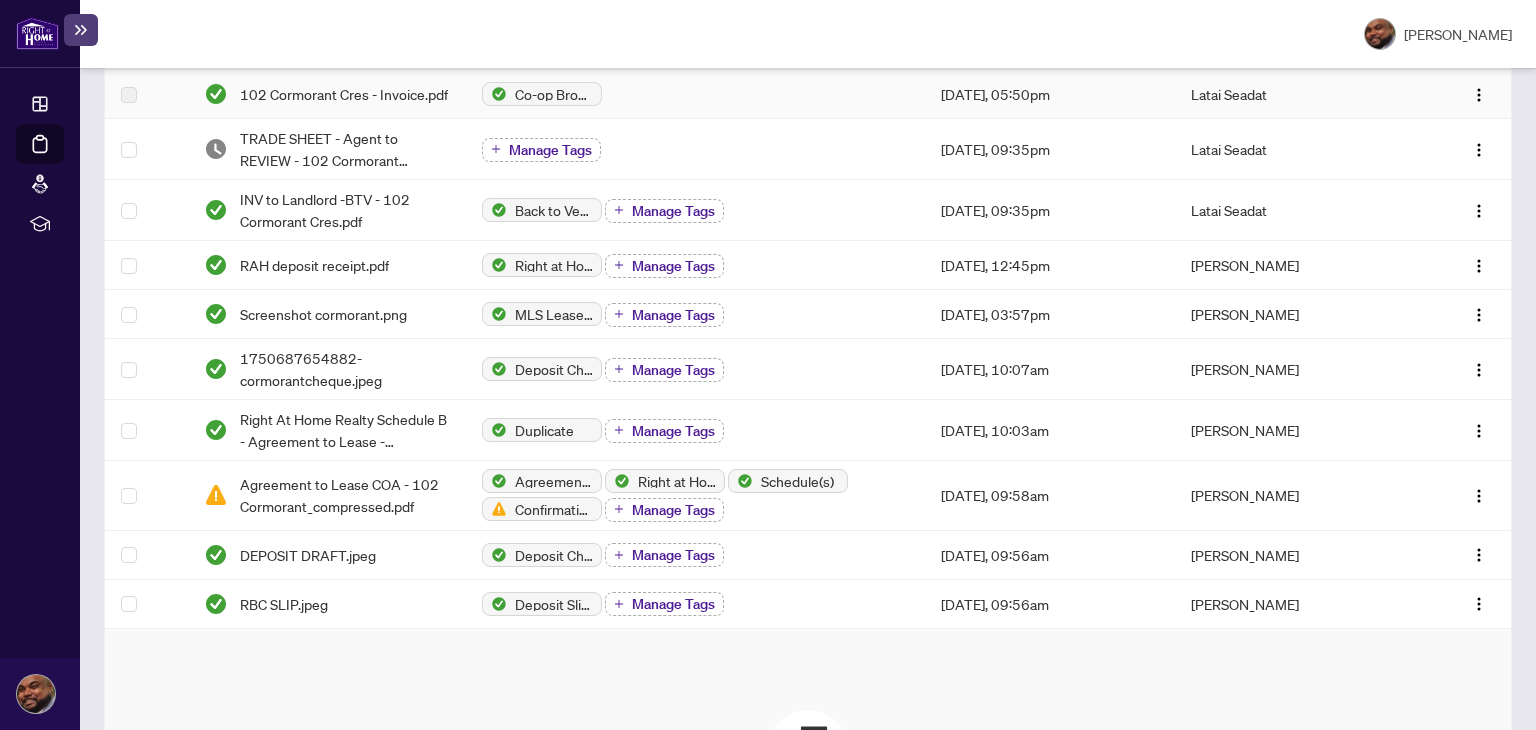 scroll, scrollTop: 0, scrollLeft: 0, axis: both 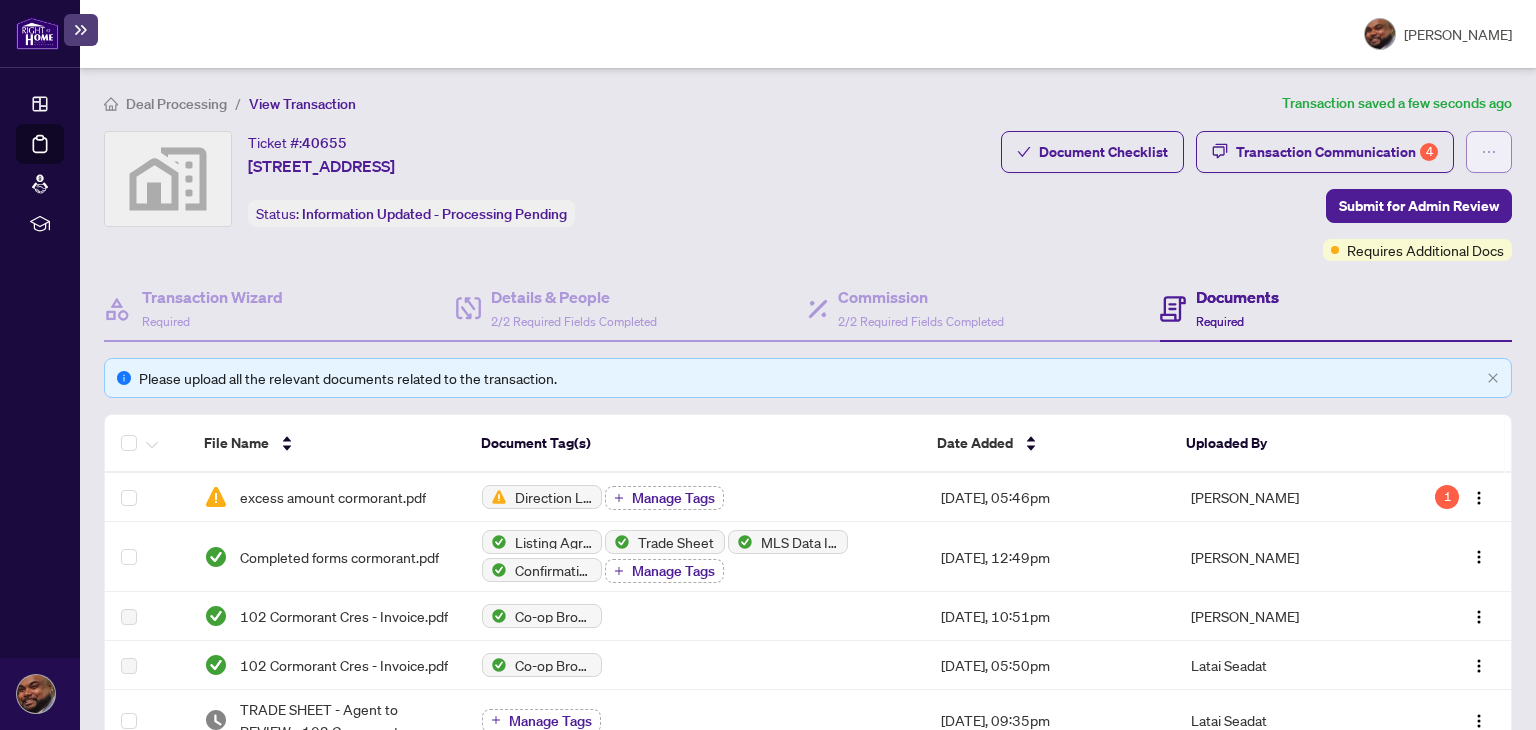 click 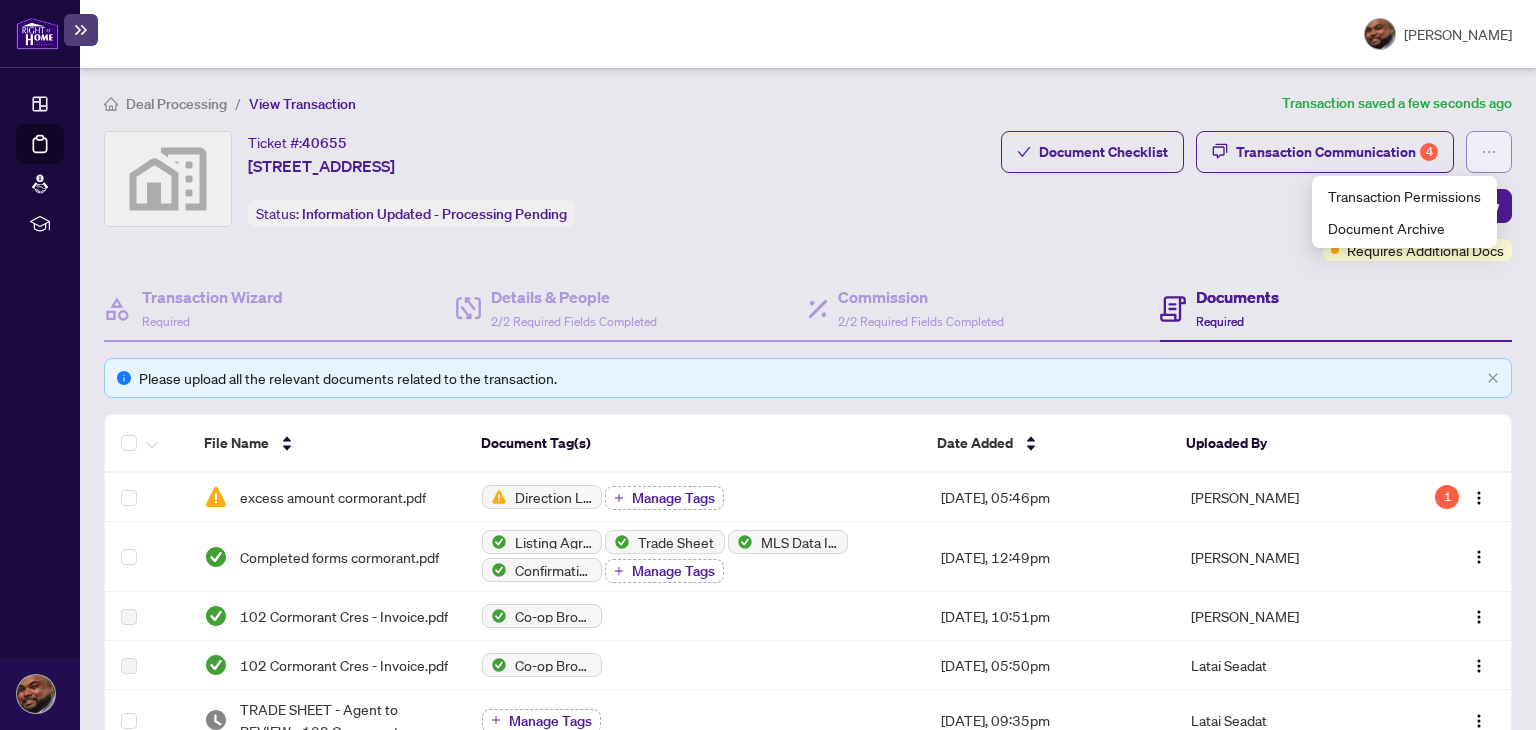 click 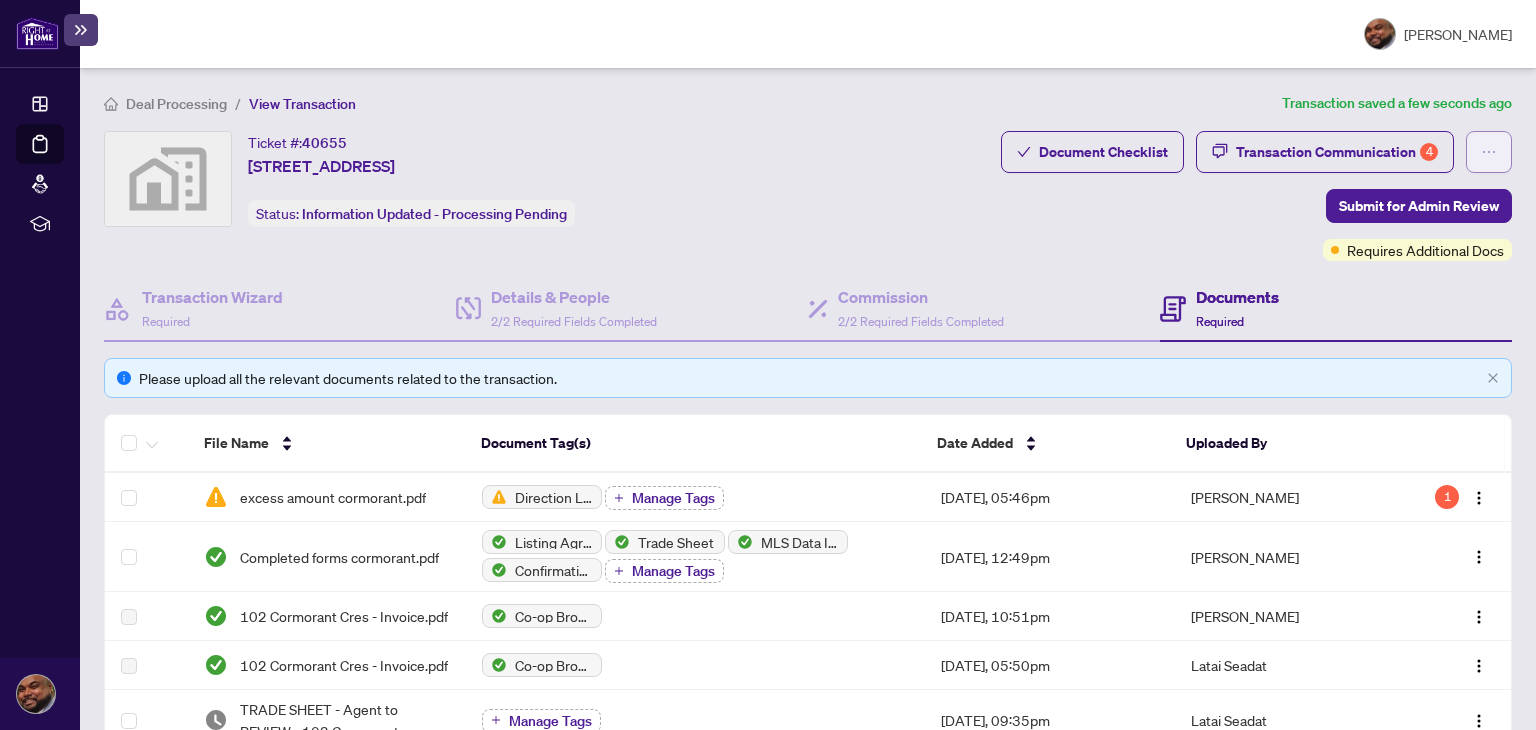 click 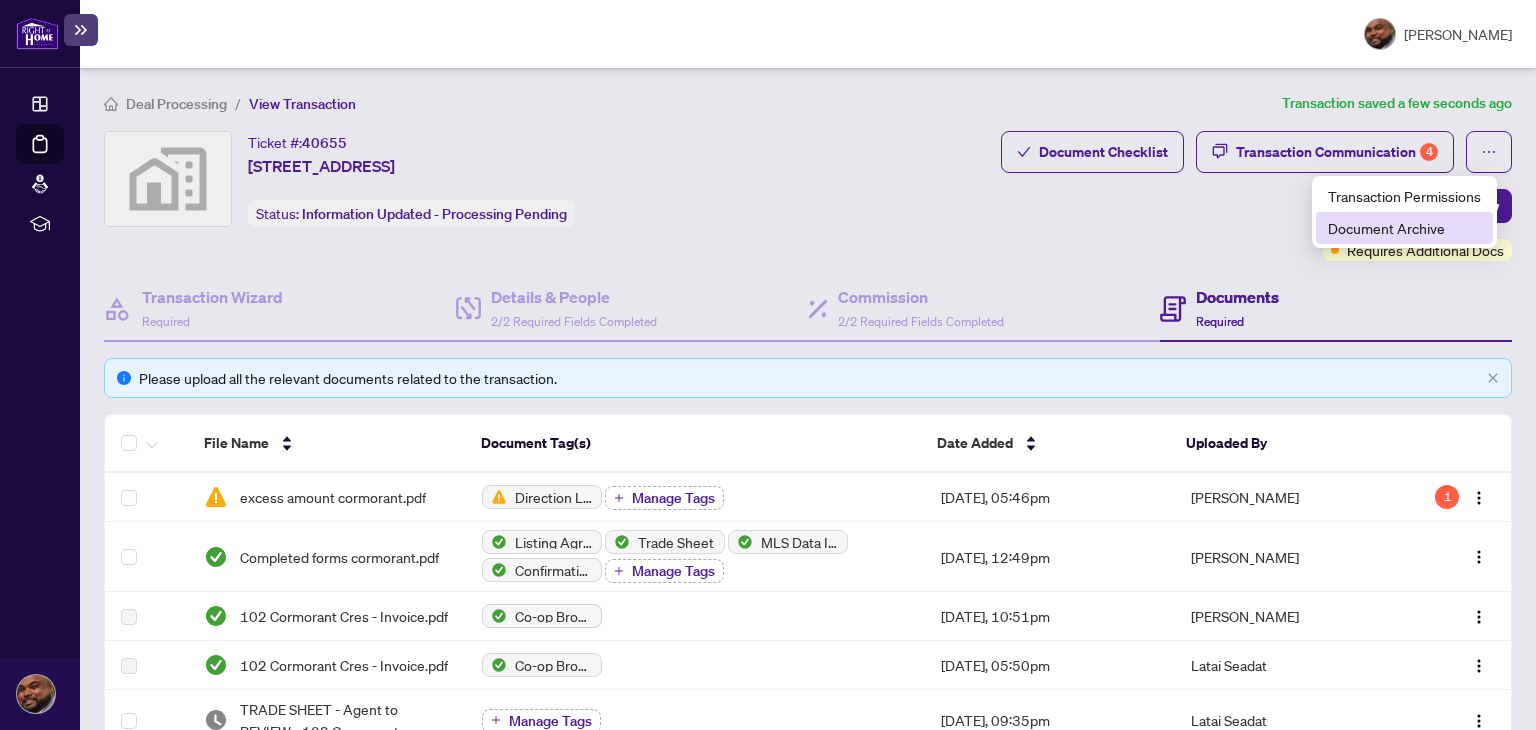 drag, startPoint x: 1476, startPoint y: 145, endPoint x: 1376, endPoint y: 261, distance: 153.15352 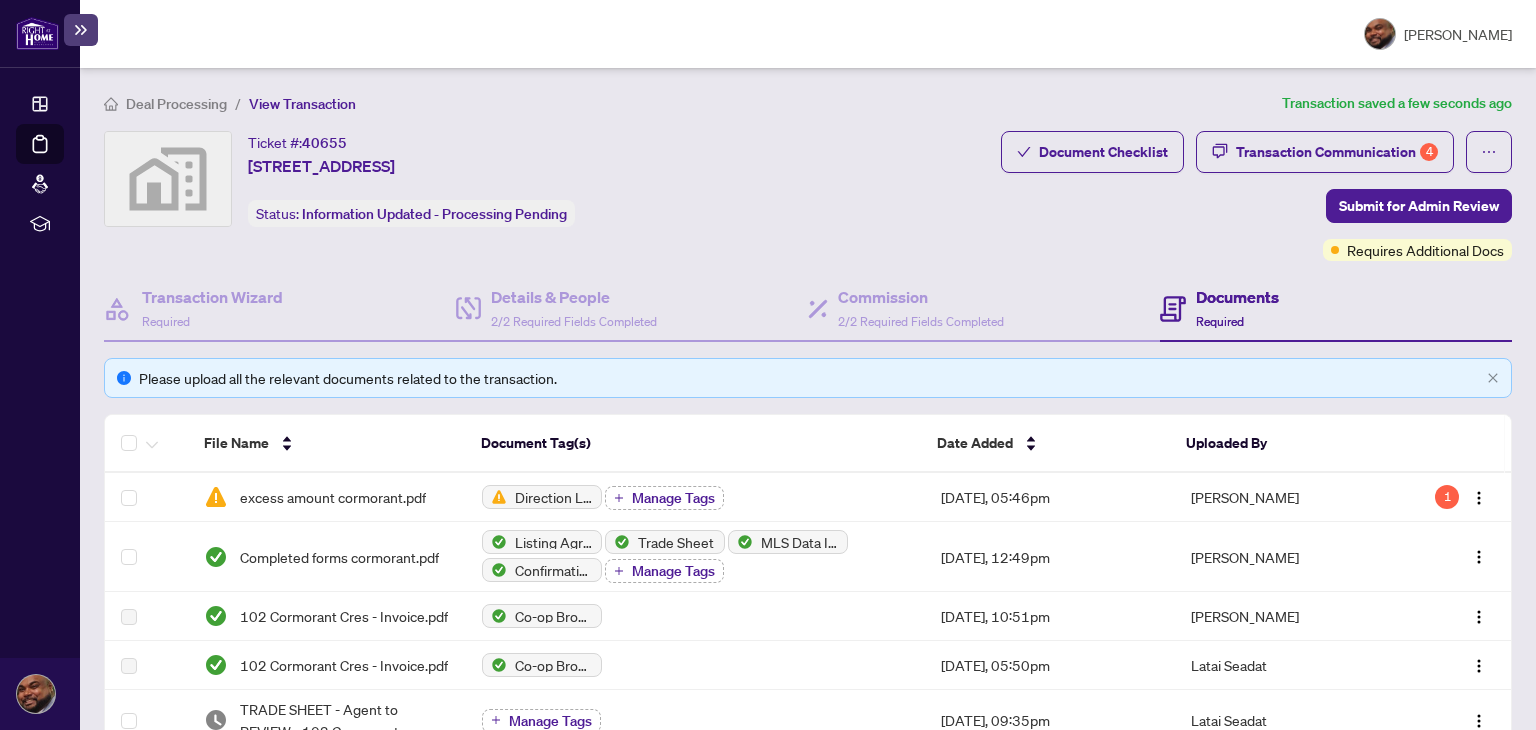 click on "Document Checklist Transaction Communication 4 Submit for Admin Review Requires Additional Docs" at bounding box center (1256, 196) 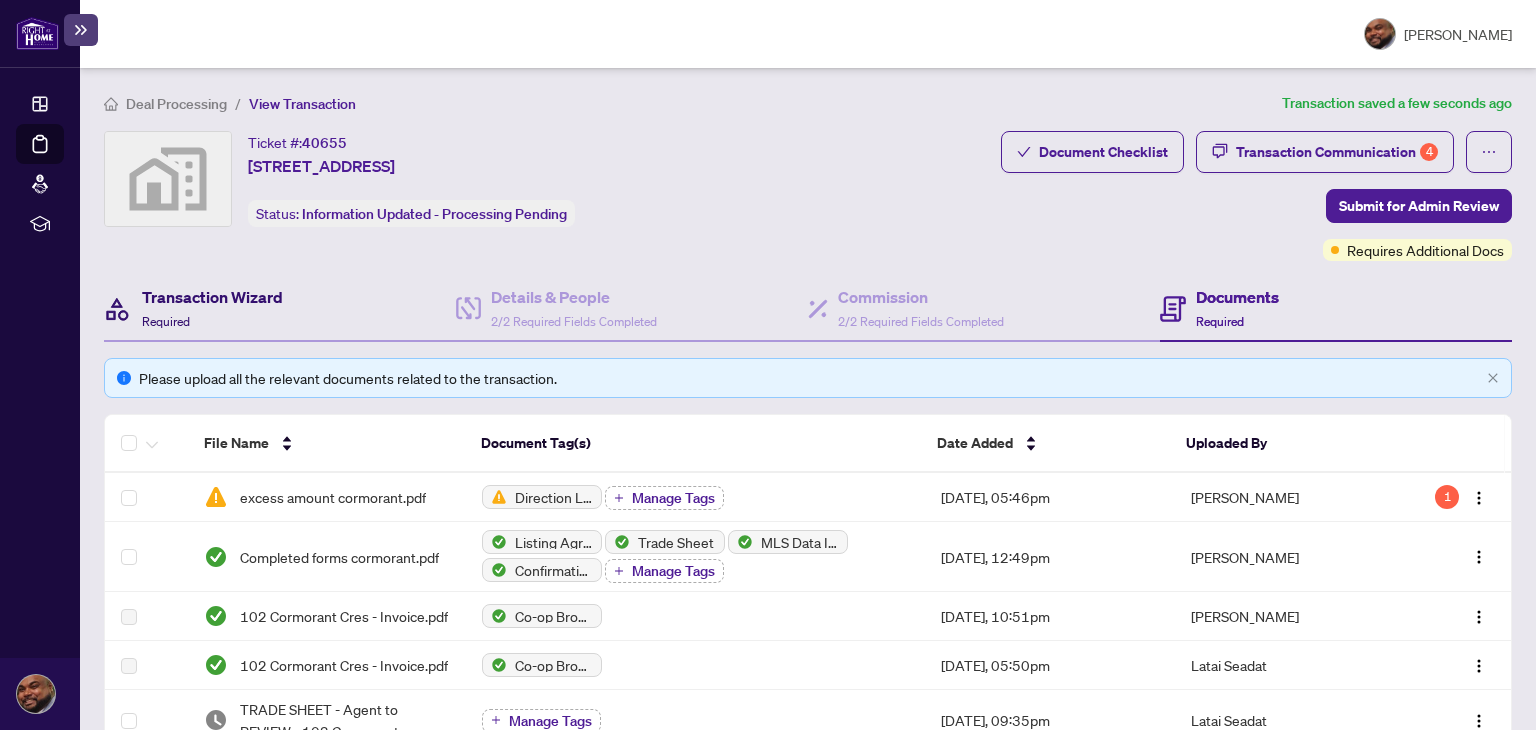 click on "Required" at bounding box center [166, 321] 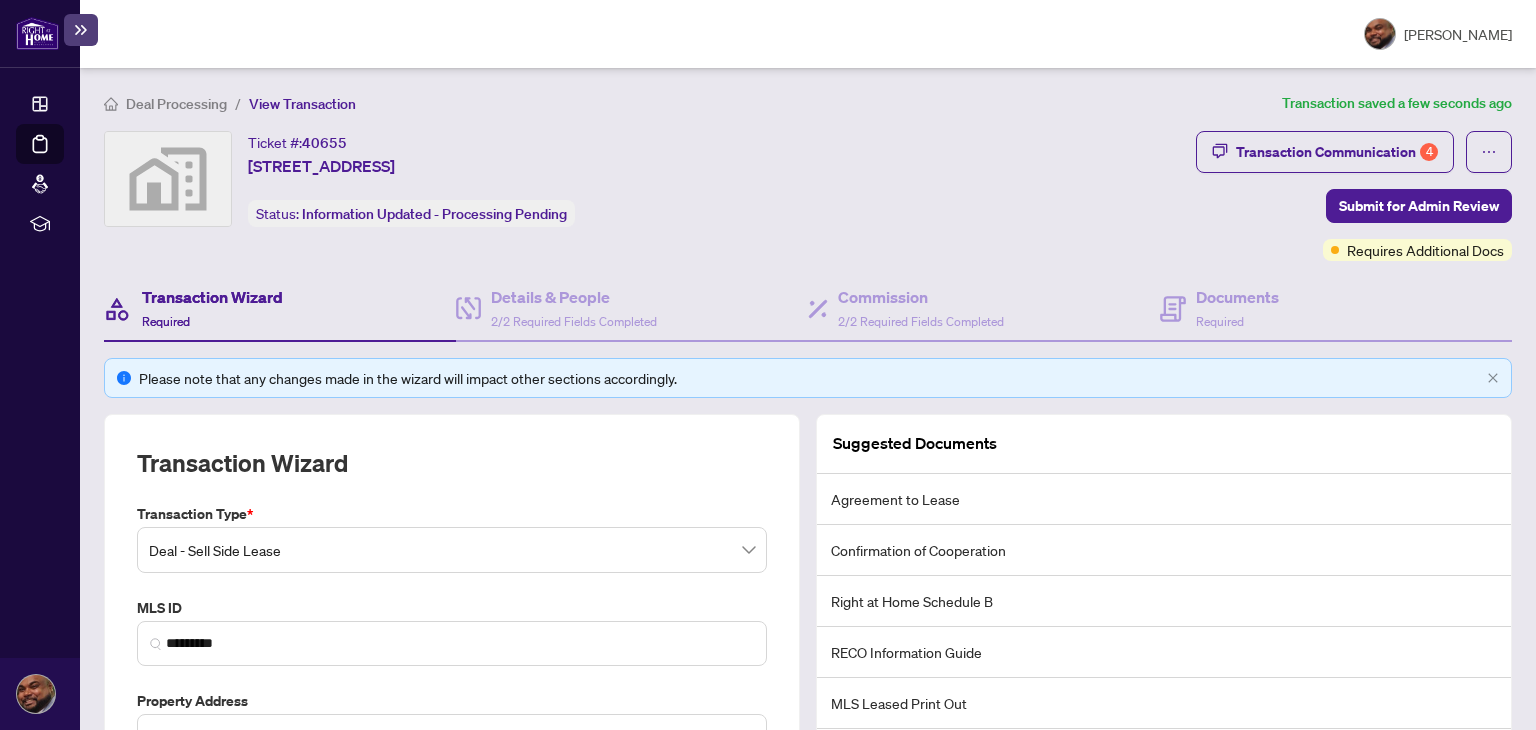 click on "Ticket #:  40655 [STREET_ADDRESS] Status:   Information Updated - Processing Pending Submit for Admin Review" at bounding box center (646, 179) 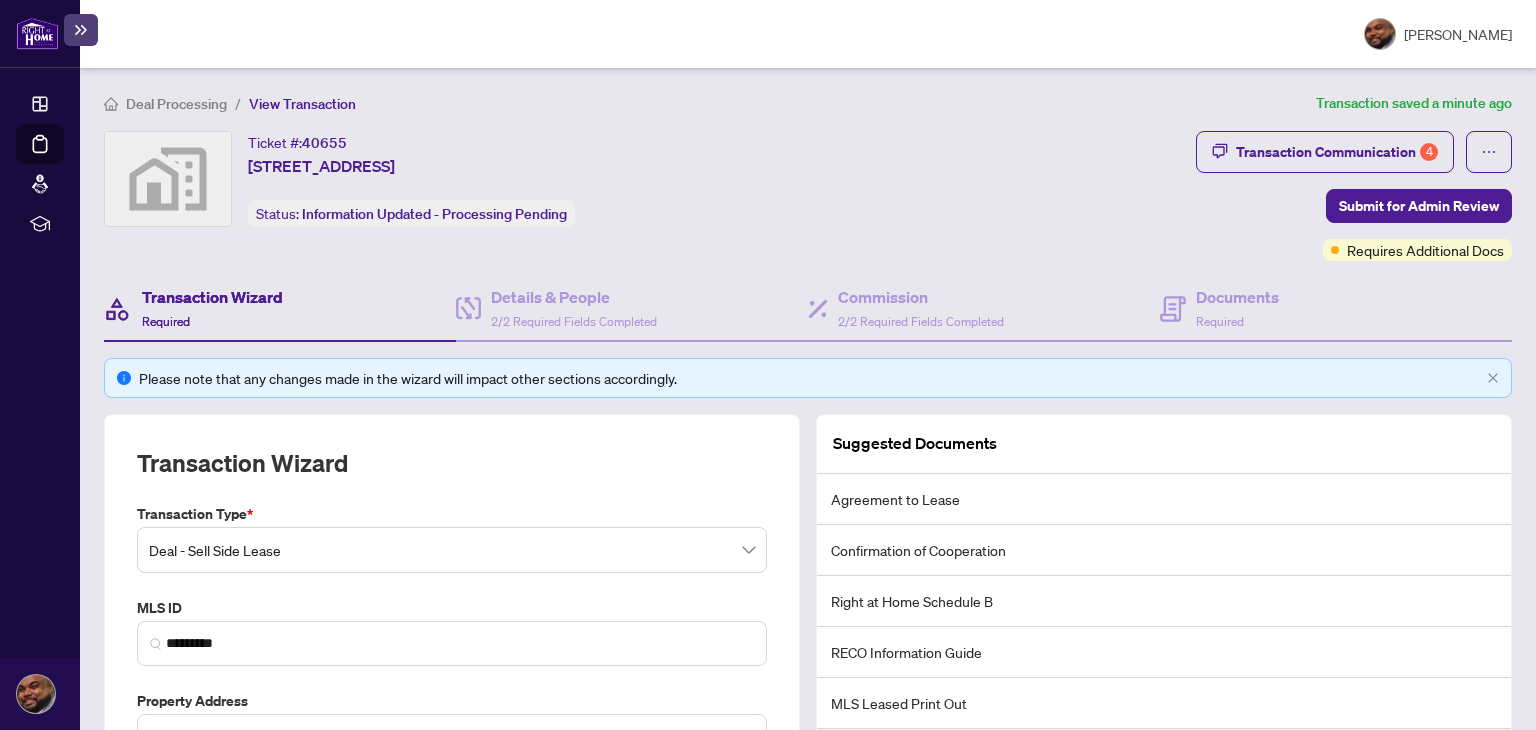 click on "Ticket #:  40655 [STREET_ADDRESS] Status:   Information Updated - Processing Pending Submit for Admin Review" at bounding box center [646, 179] 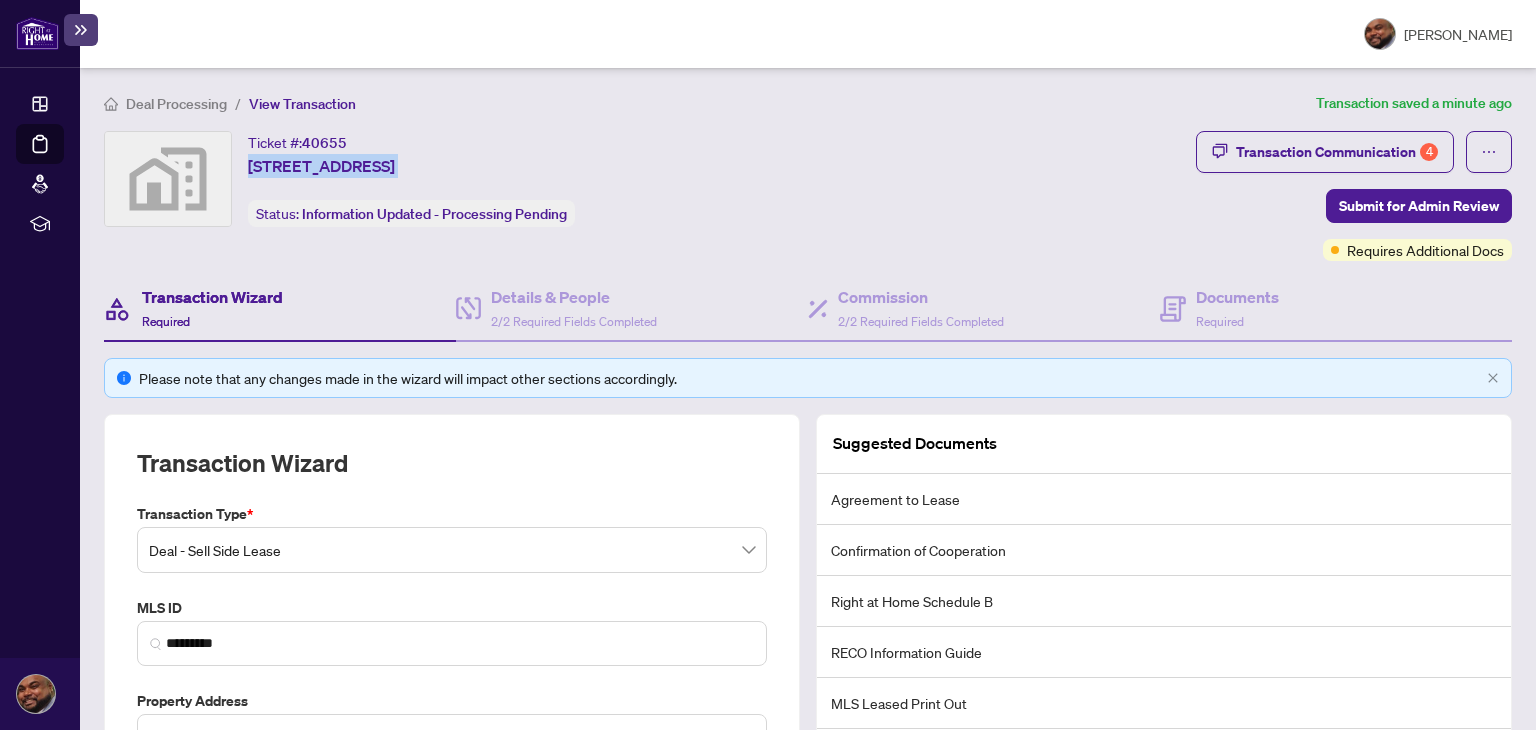 click on "Ticket #:  40655 [STREET_ADDRESS] Status:   Information Updated - Processing Pending Submit for Admin Review" at bounding box center (646, 179) 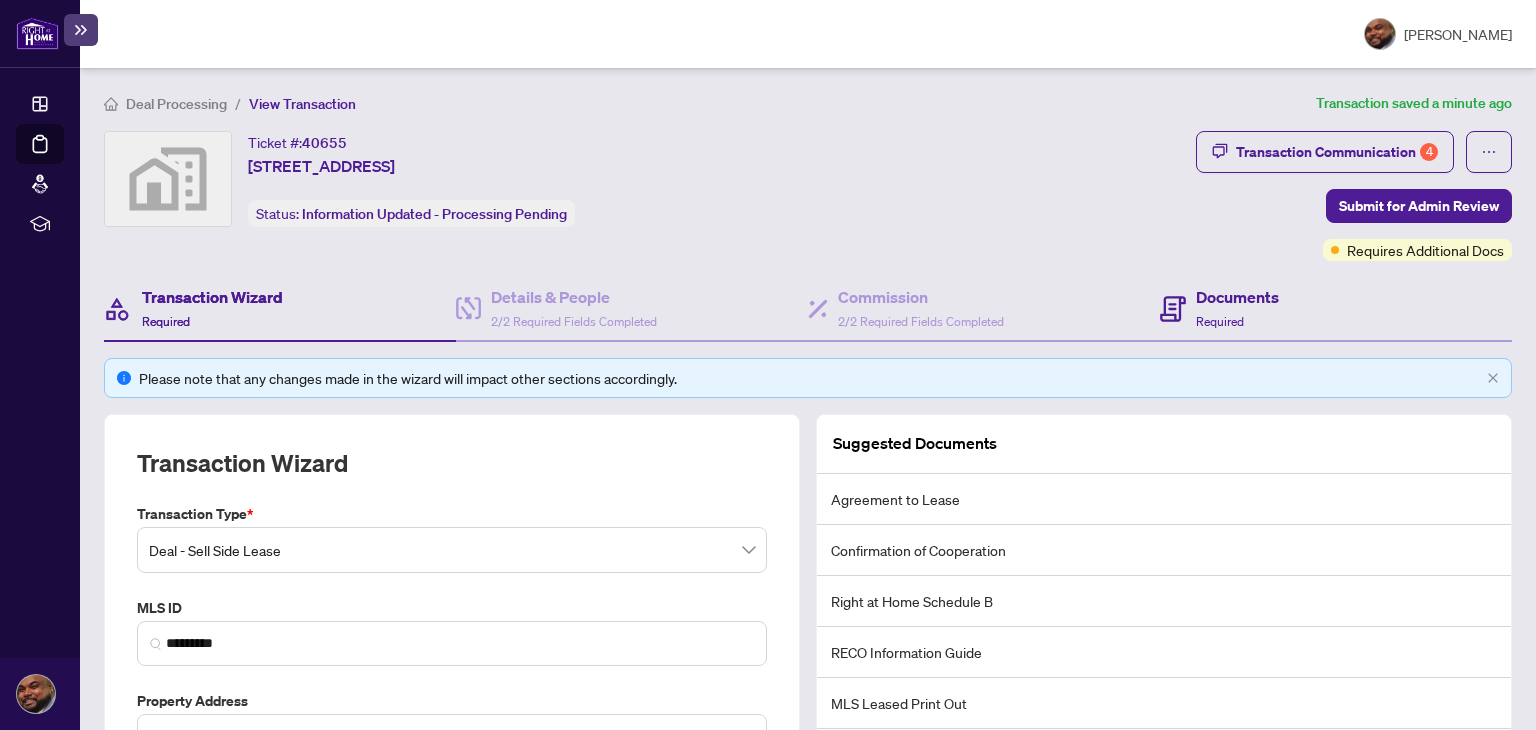 click on "**********" at bounding box center [808, 604] 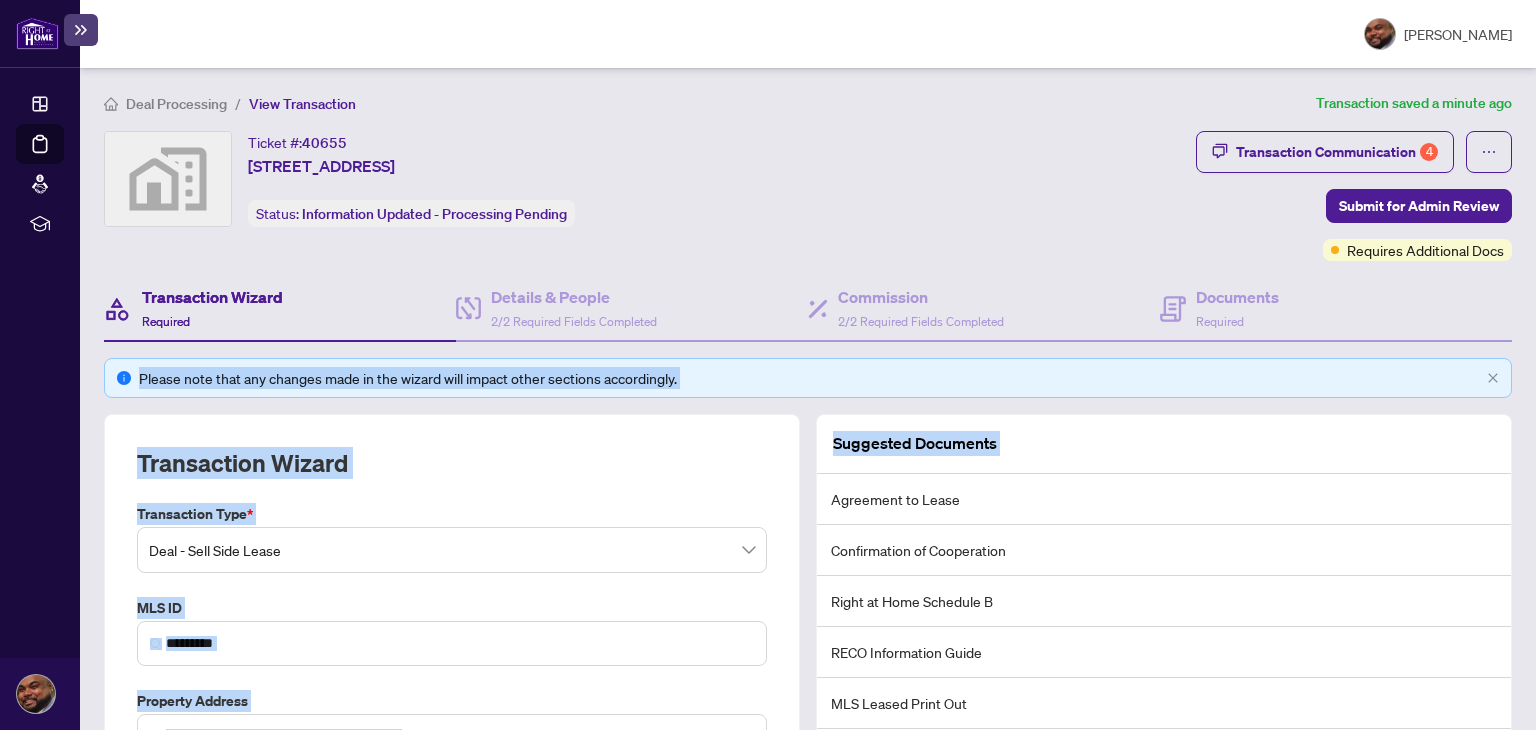 drag, startPoint x: 1496, startPoint y: 309, endPoint x: 1488, endPoint y: 464, distance: 155.20631 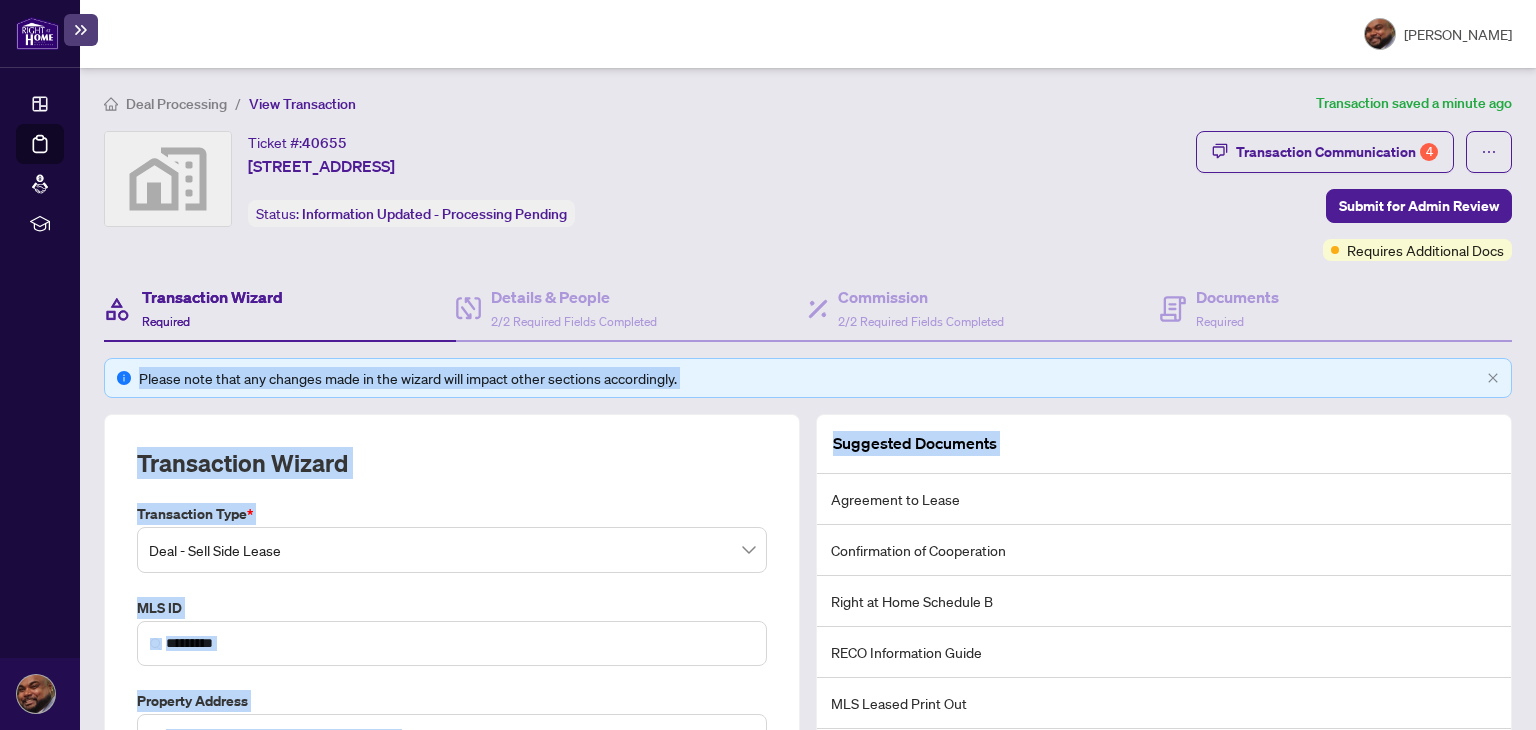 scroll, scrollTop: 280, scrollLeft: 0, axis: vertical 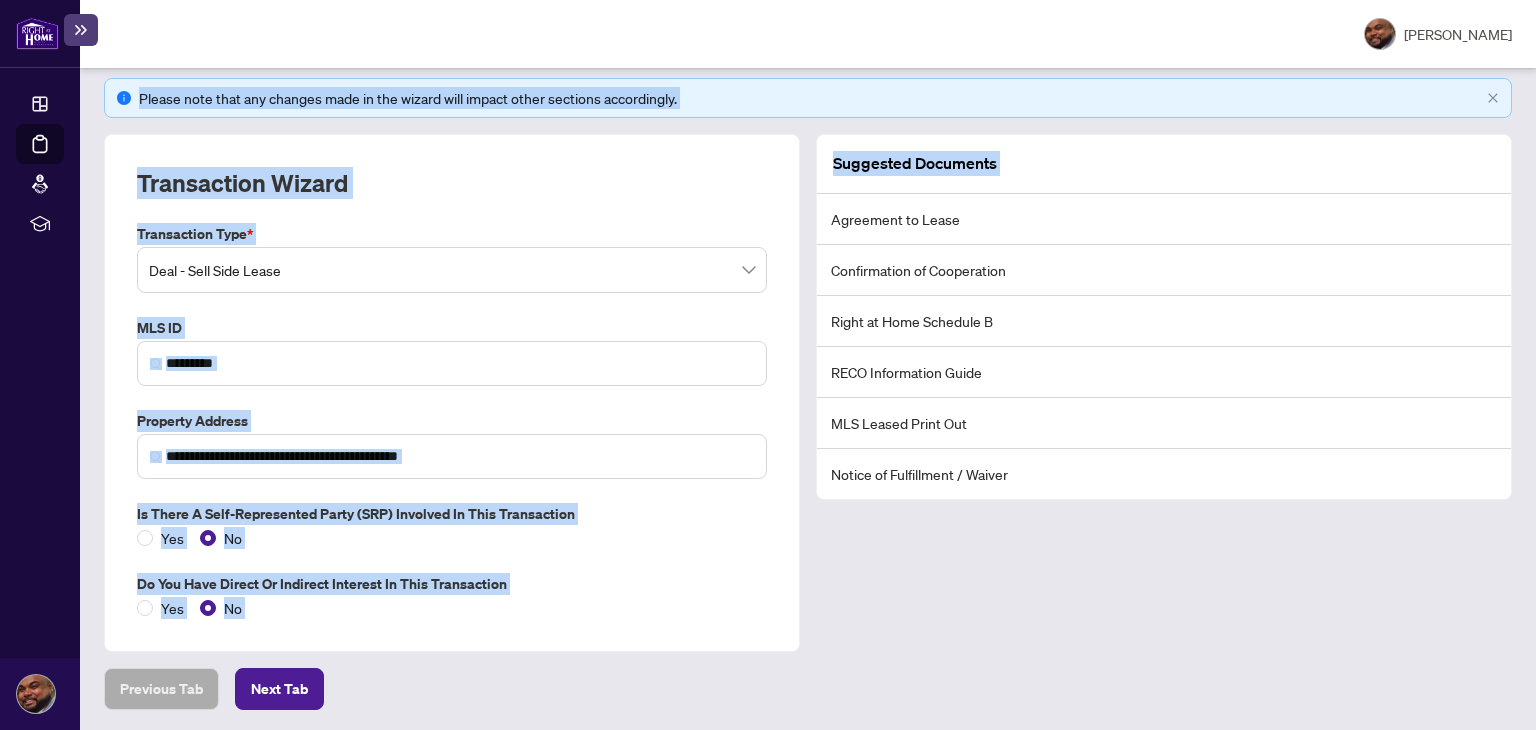 click at bounding box center [37, 33] 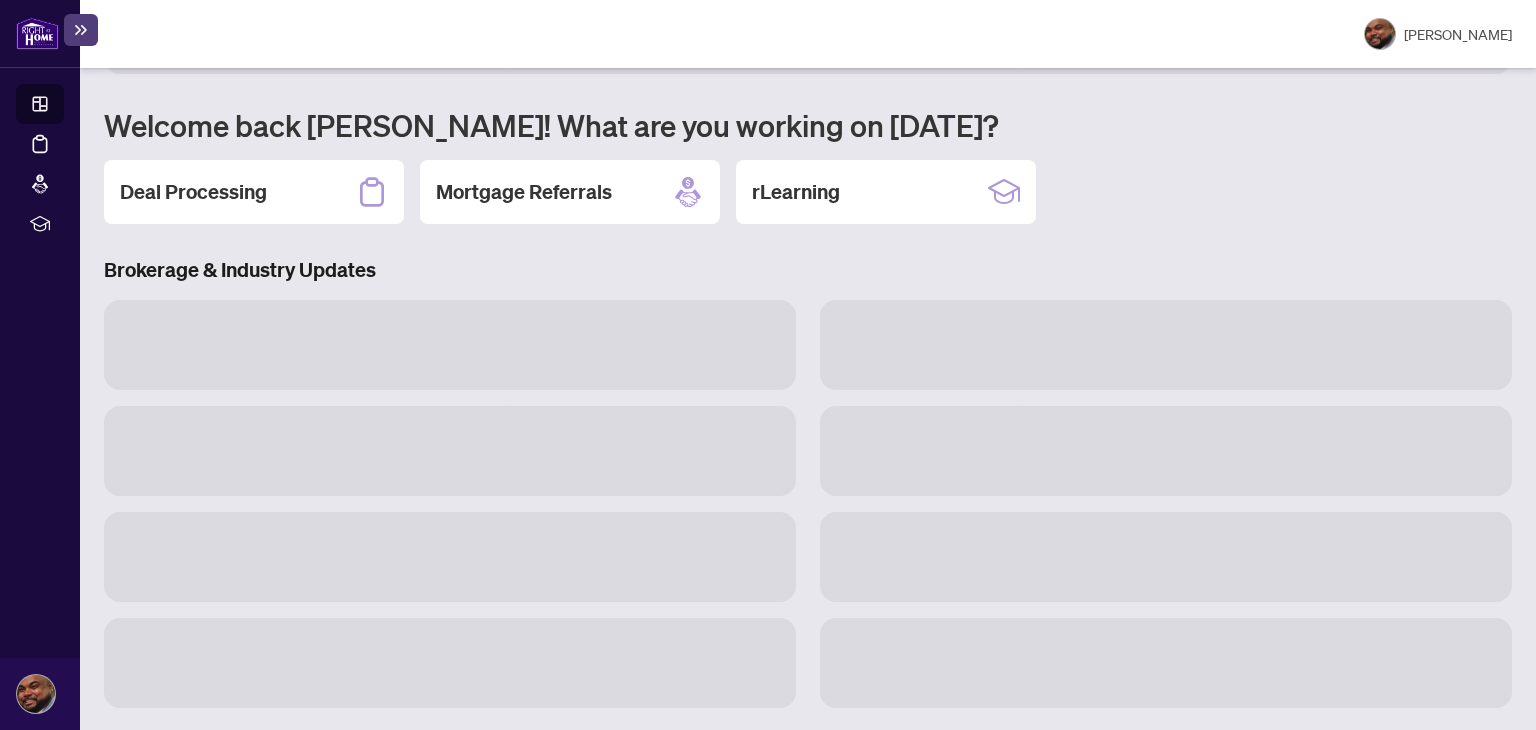 scroll, scrollTop: 202, scrollLeft: 0, axis: vertical 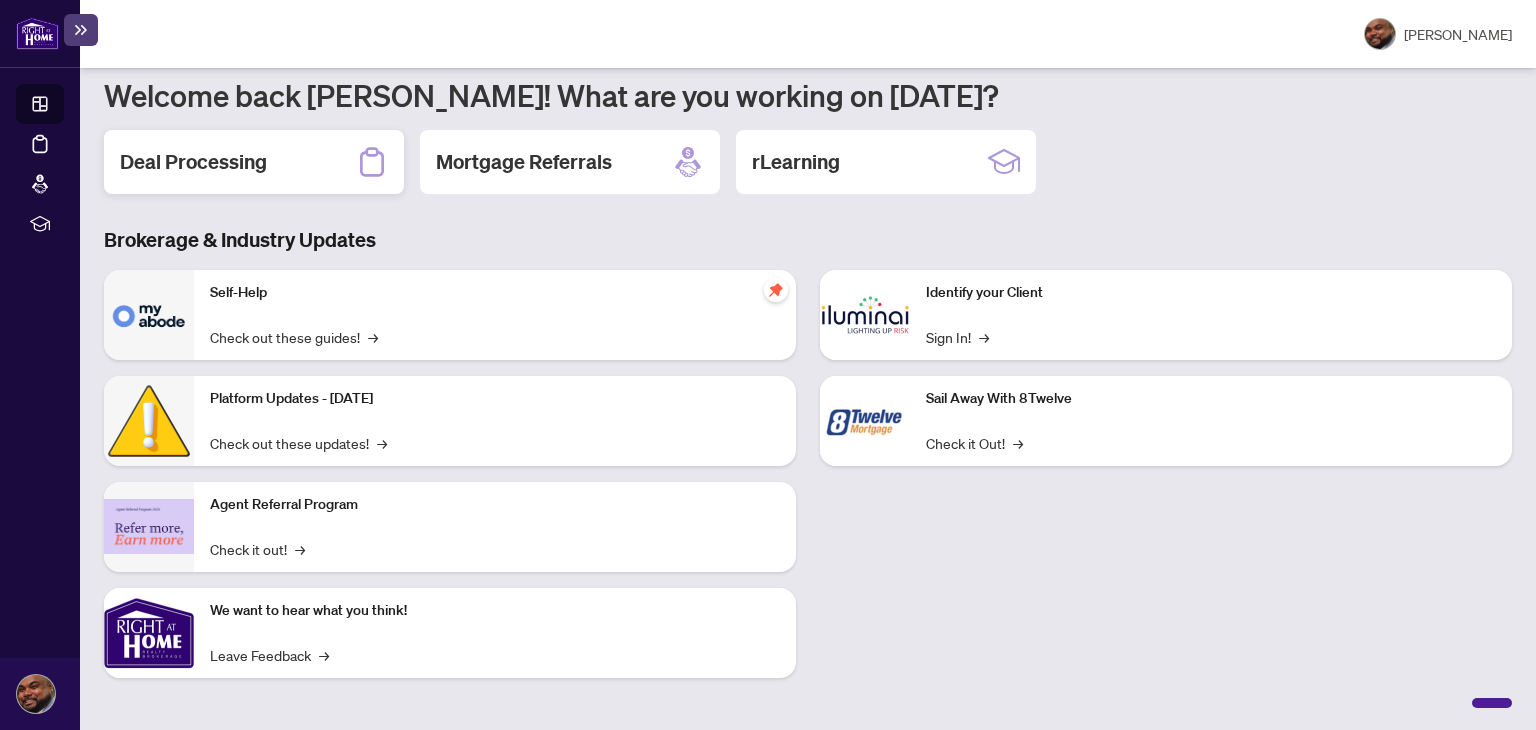 click on "Deal Processing" at bounding box center [193, 162] 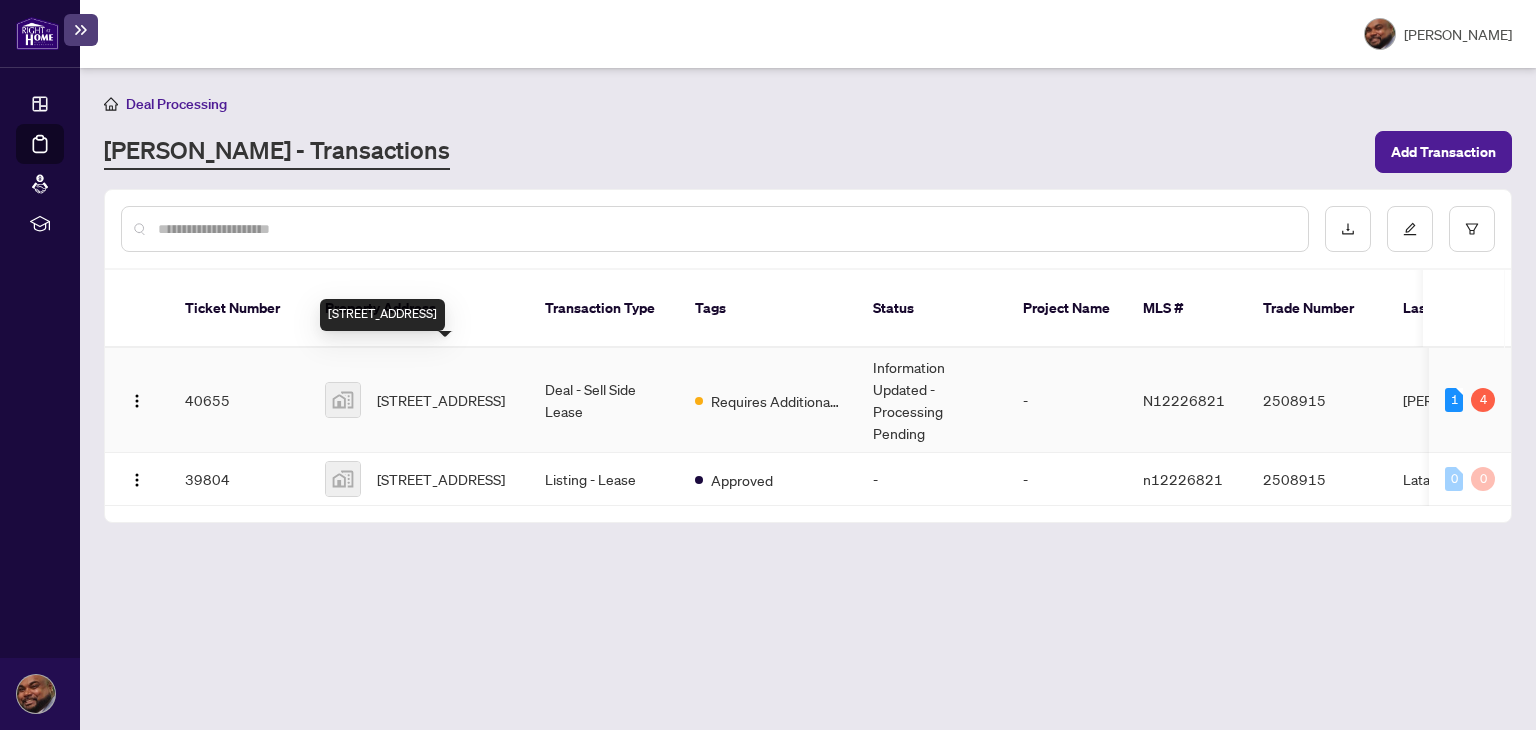 click on "[STREET_ADDRESS]" at bounding box center (441, 400) 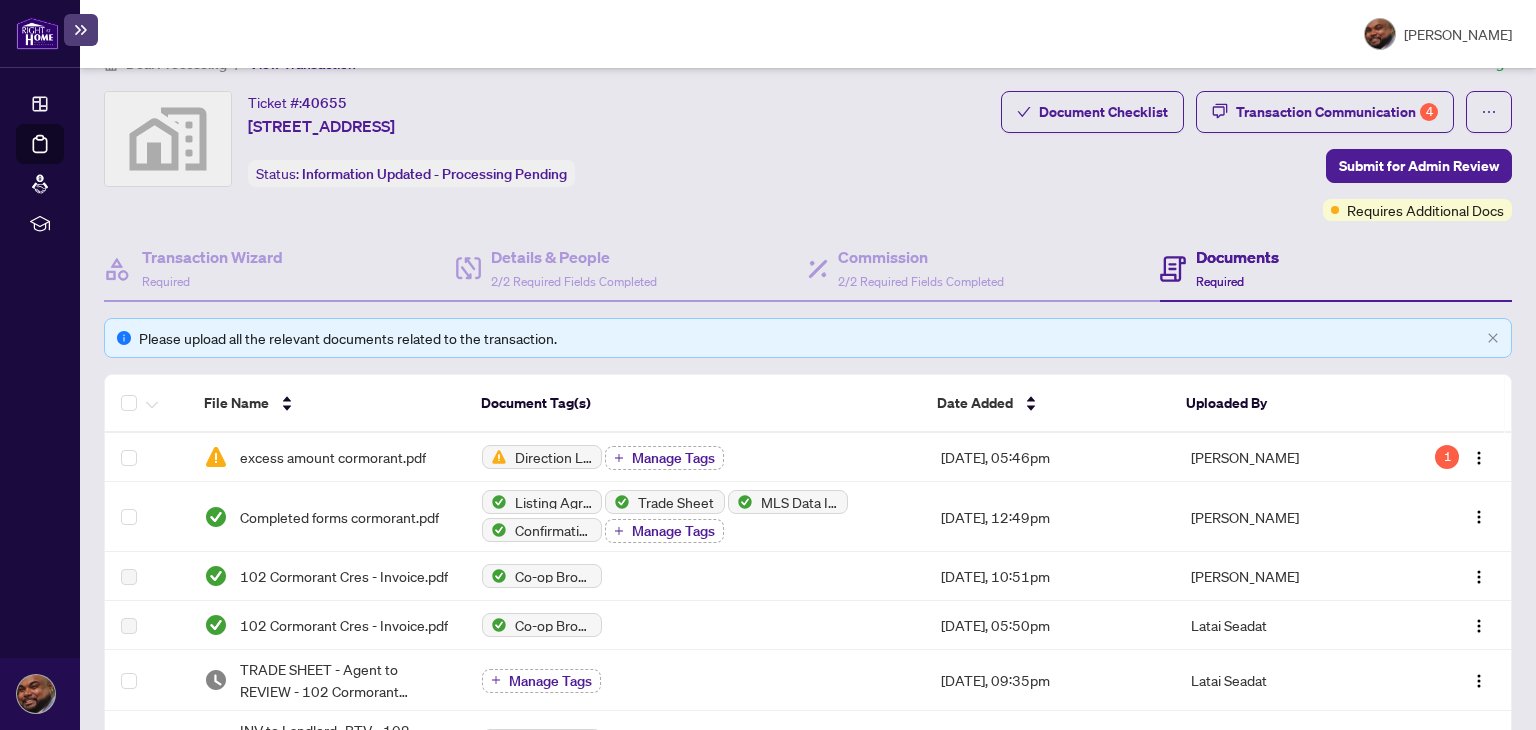 scroll, scrollTop: 0, scrollLeft: 0, axis: both 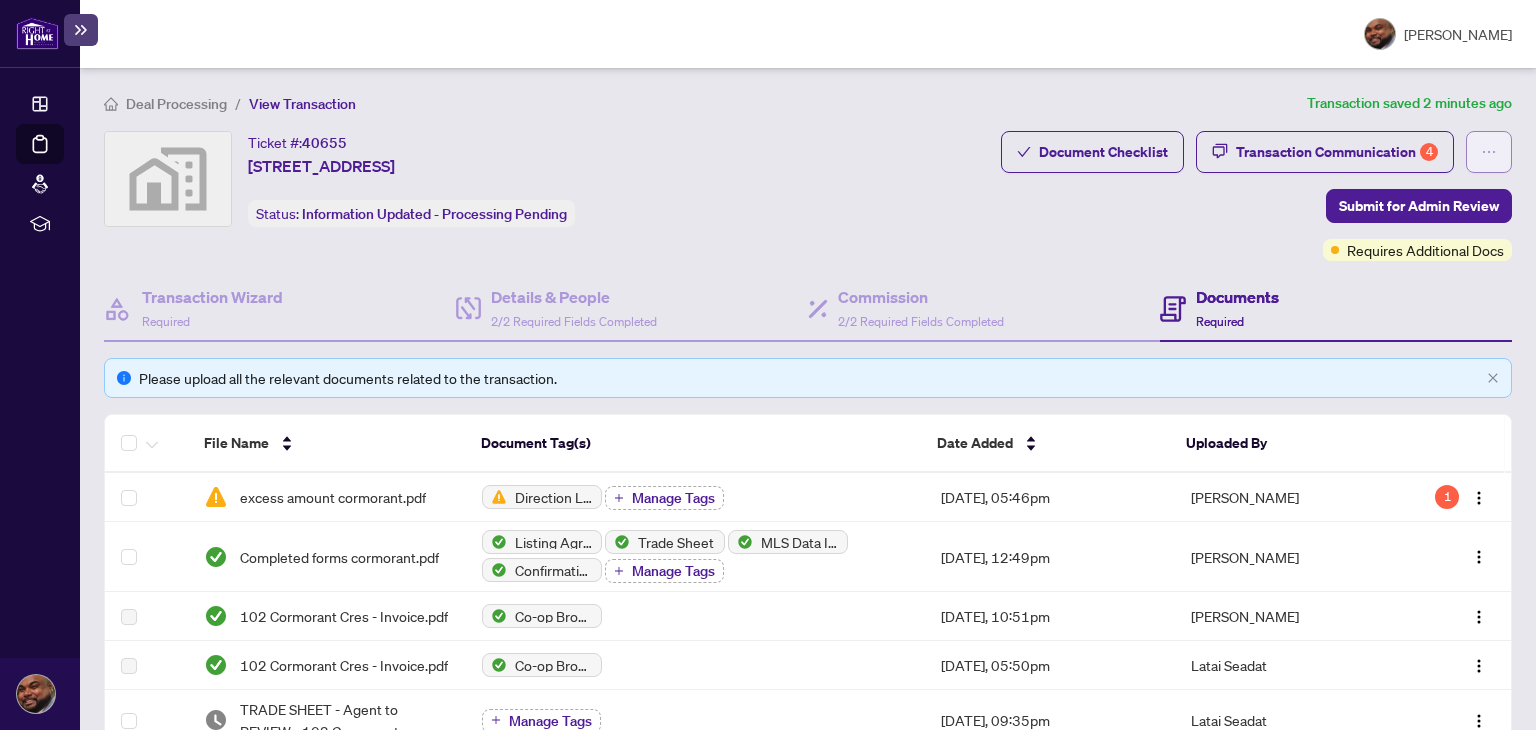 click 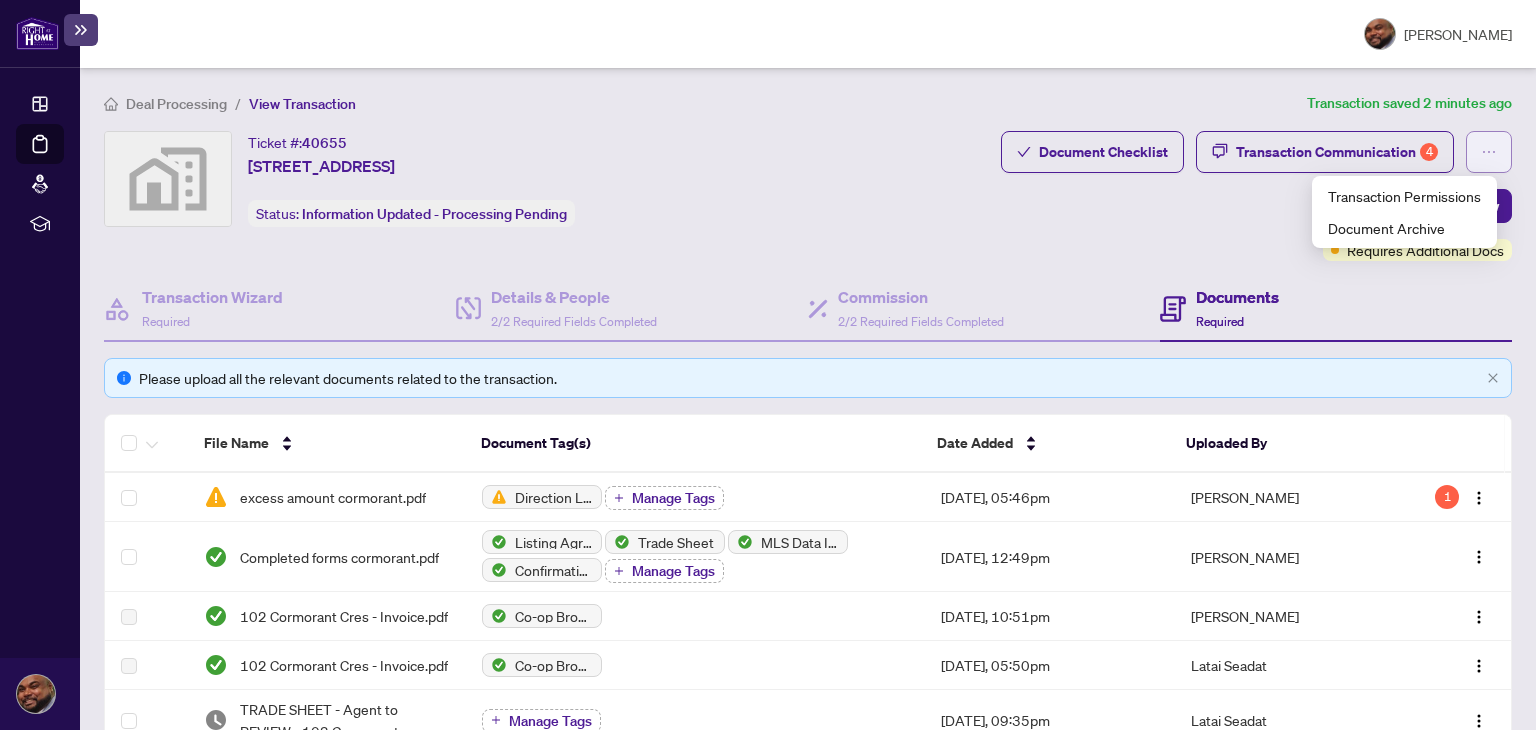 click 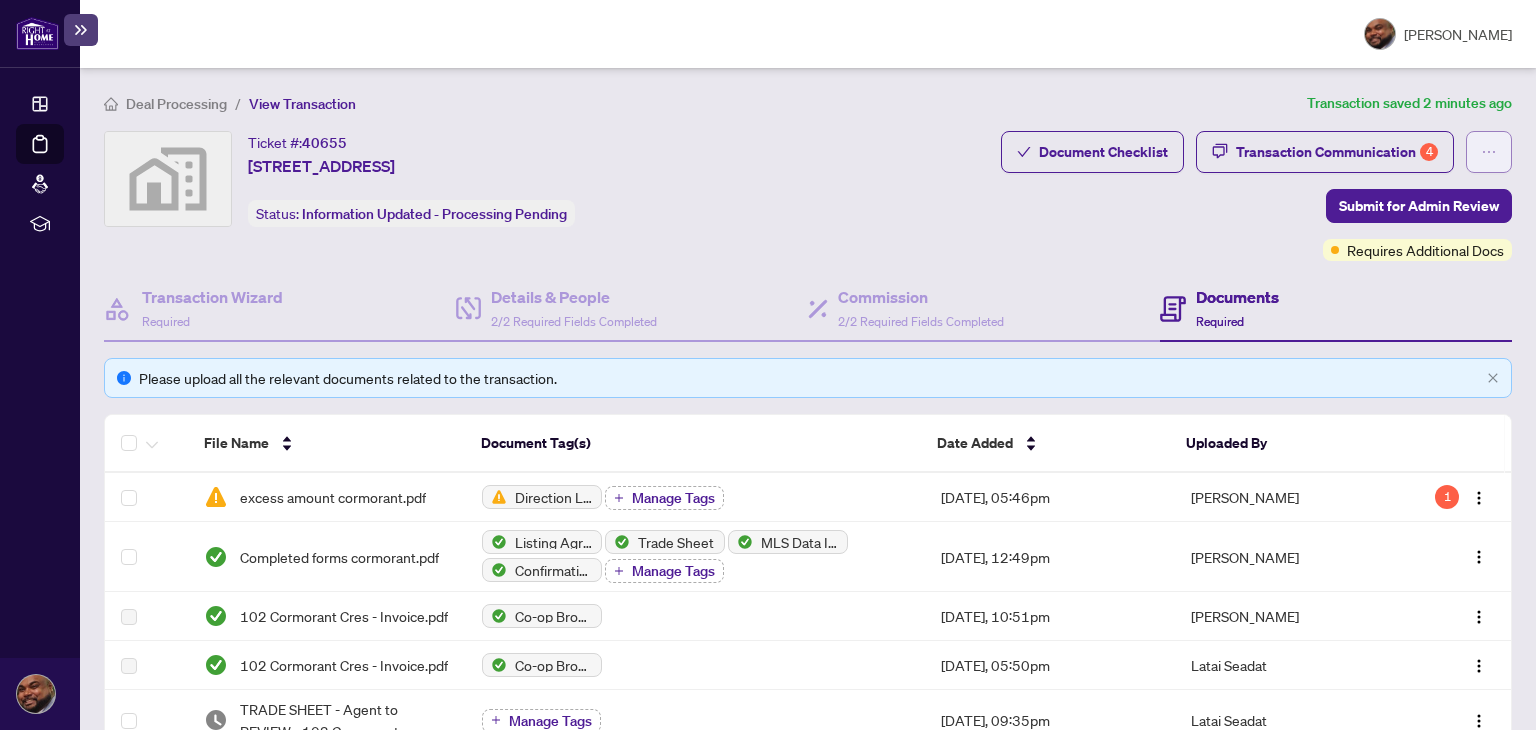 click at bounding box center [1489, 152] 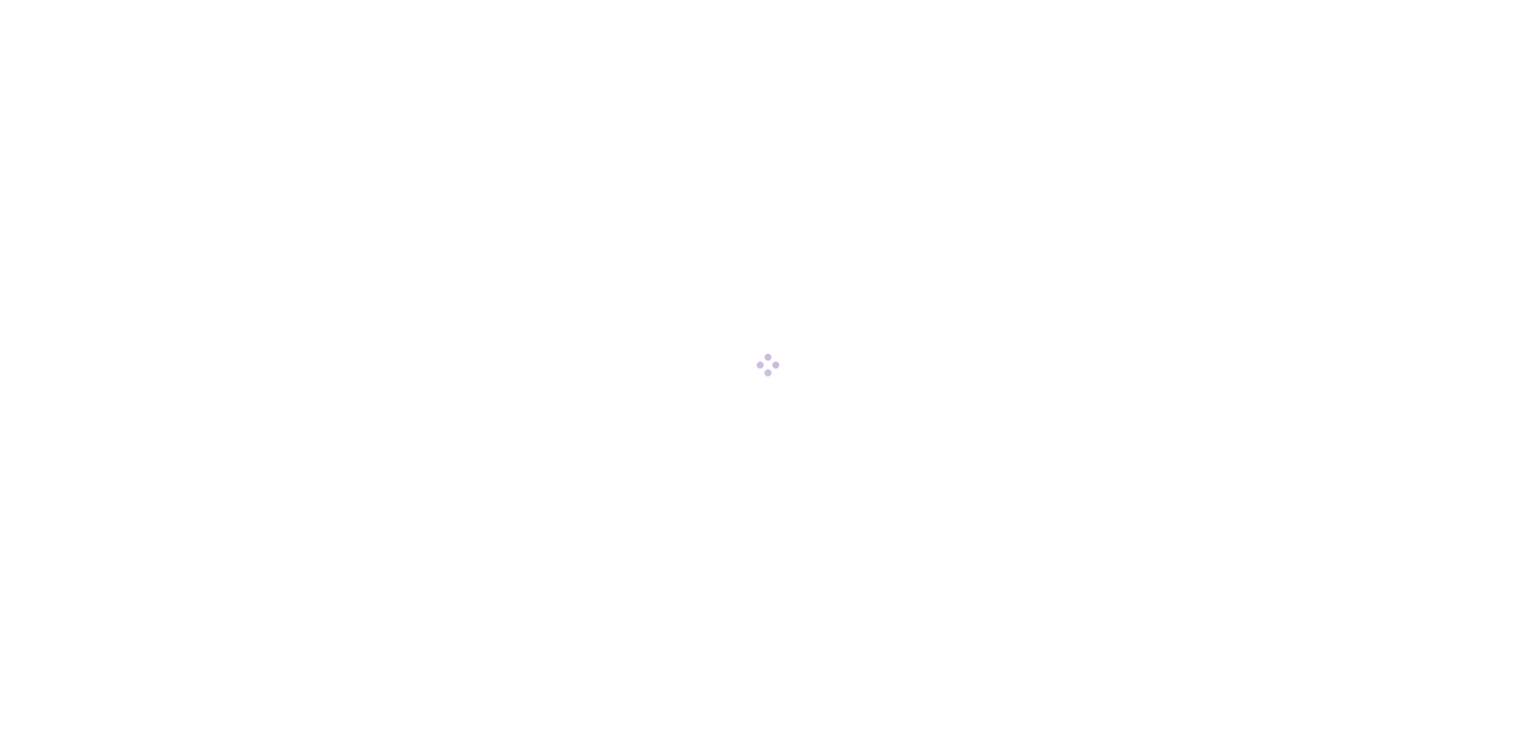 scroll, scrollTop: 0, scrollLeft: 0, axis: both 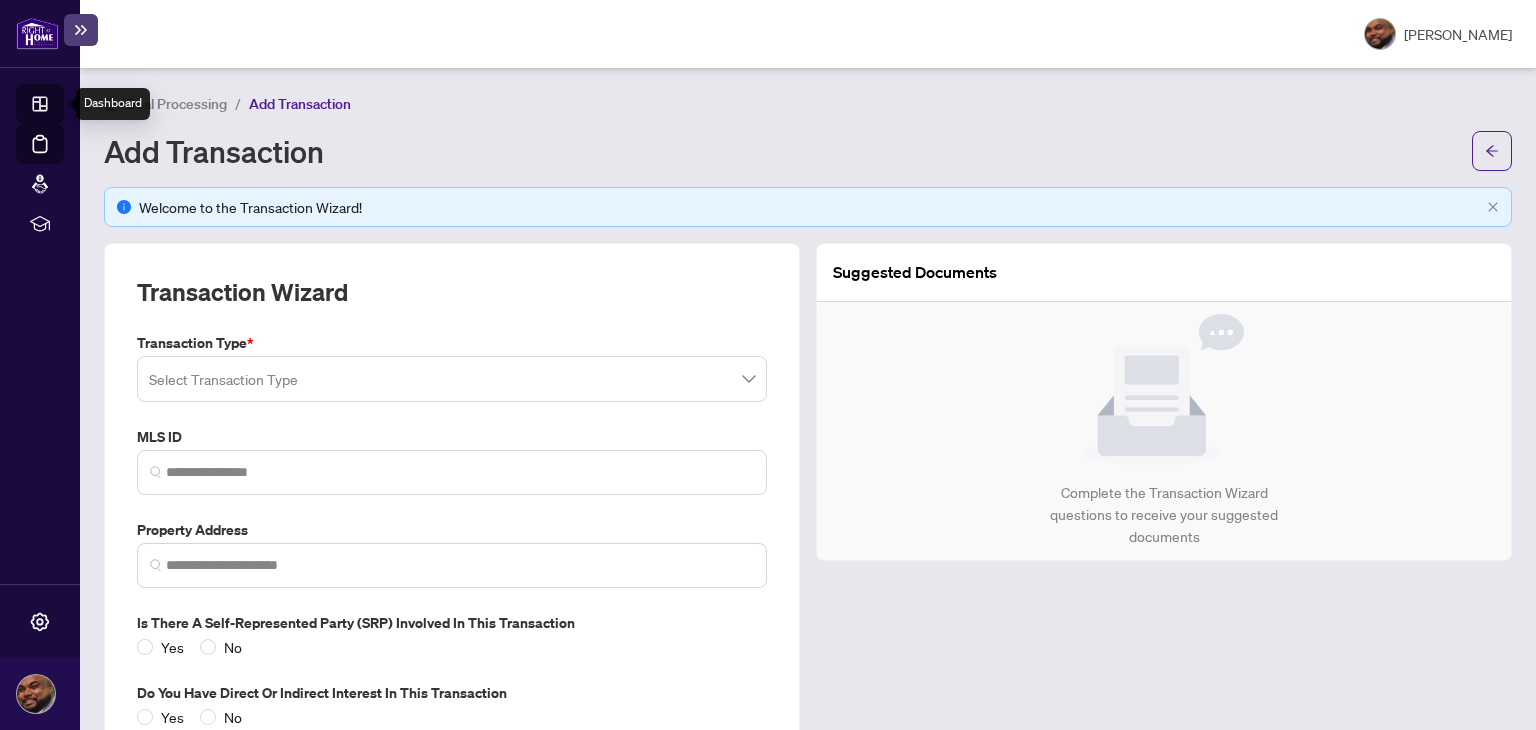 click on "Dashboard" at bounding box center [62, 107] 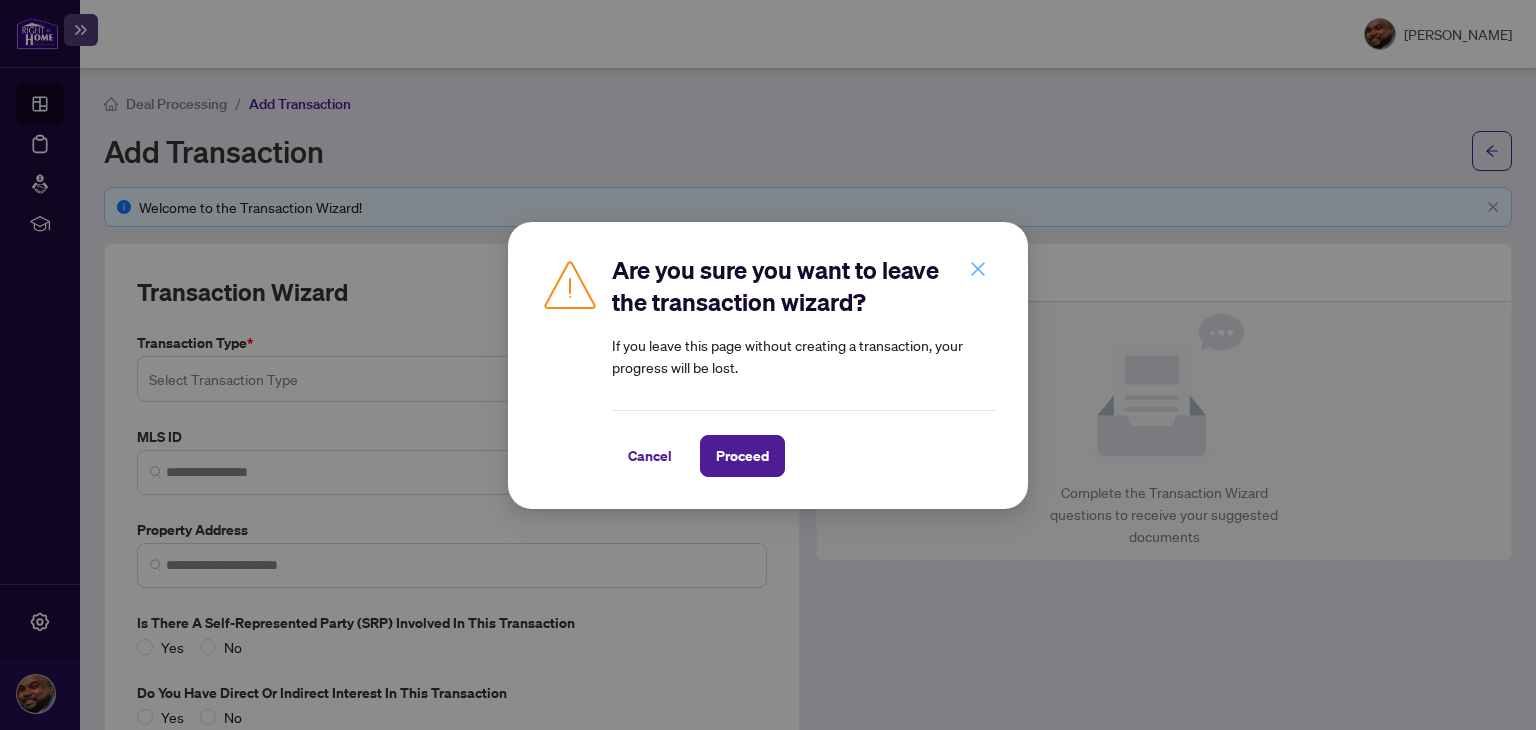 click at bounding box center [978, 269] 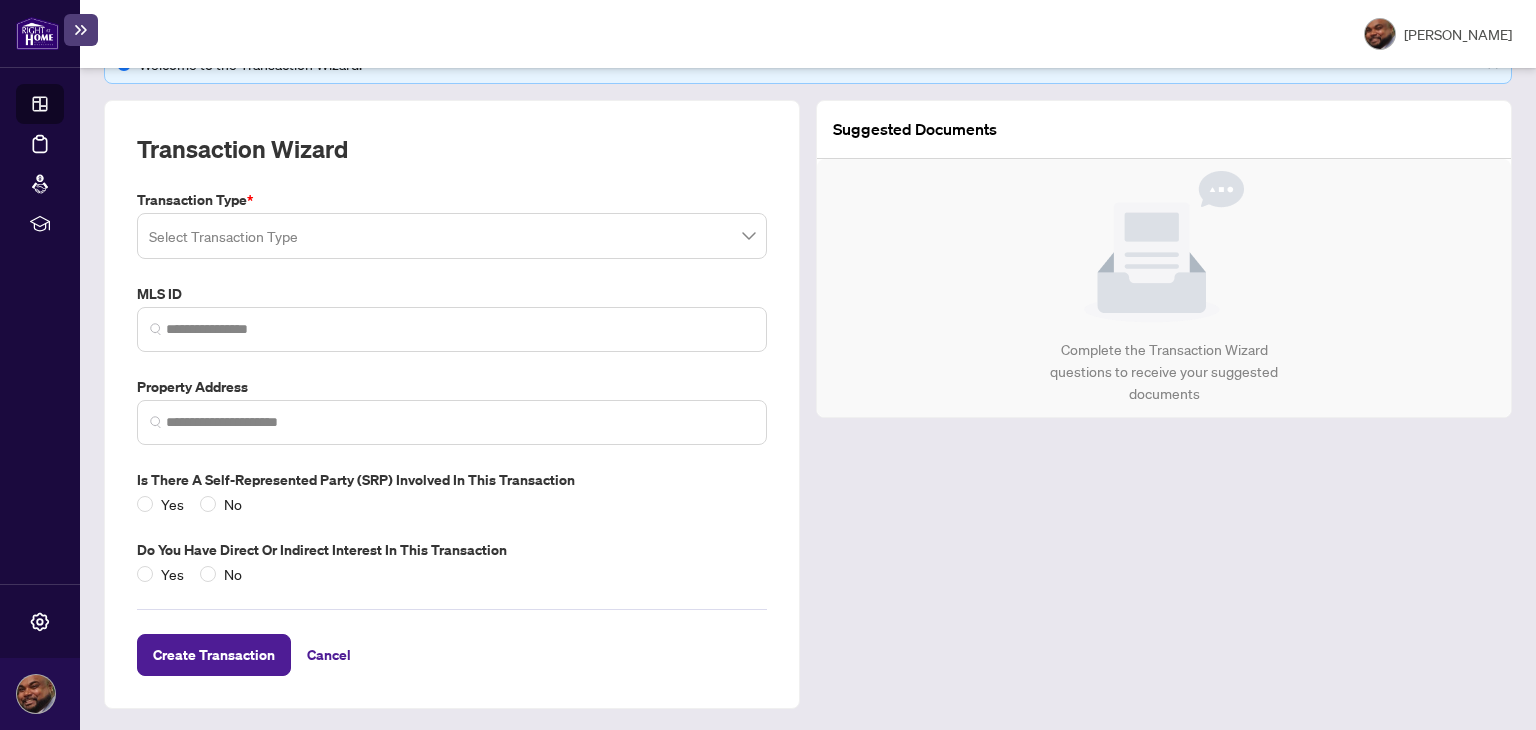 scroll, scrollTop: 0, scrollLeft: 0, axis: both 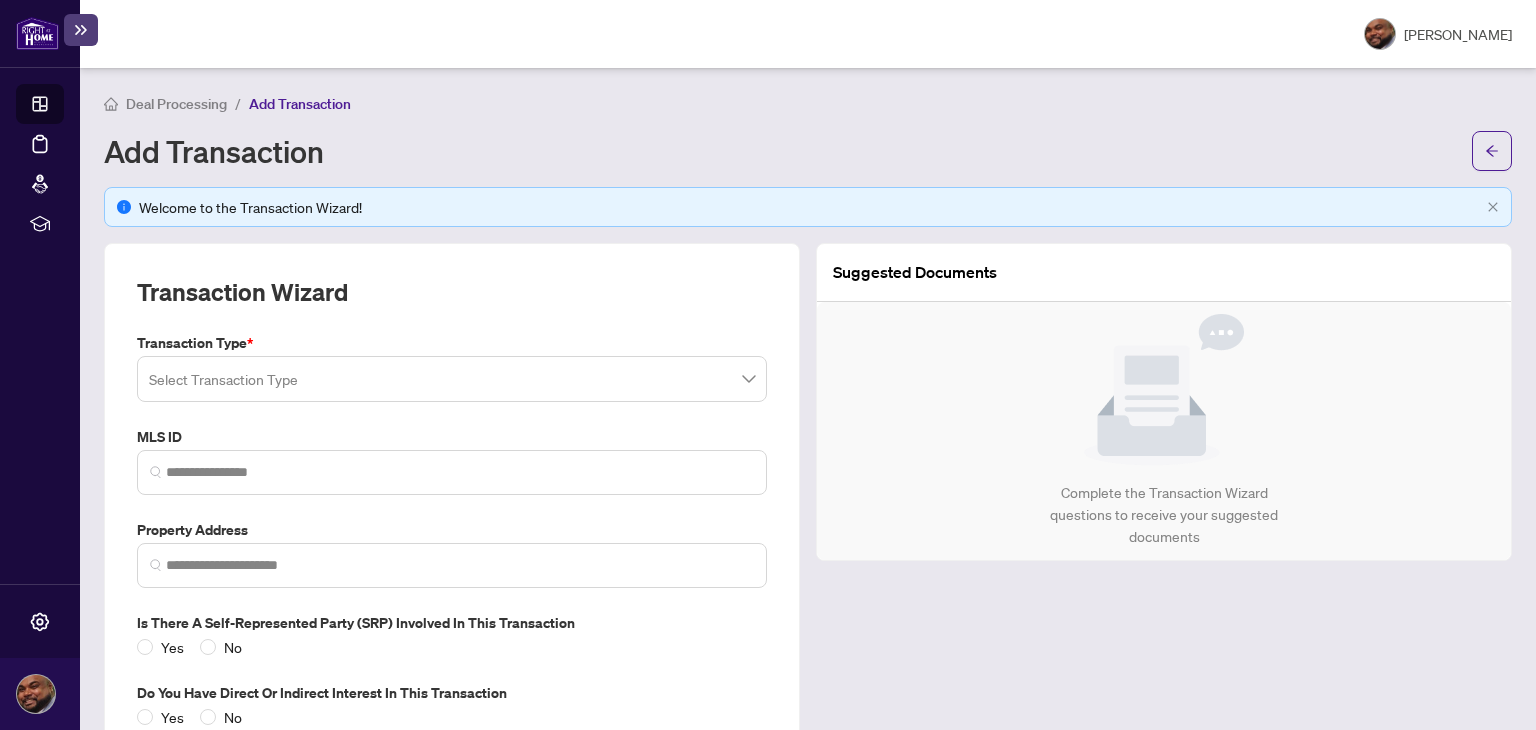 click at bounding box center [37, 33] 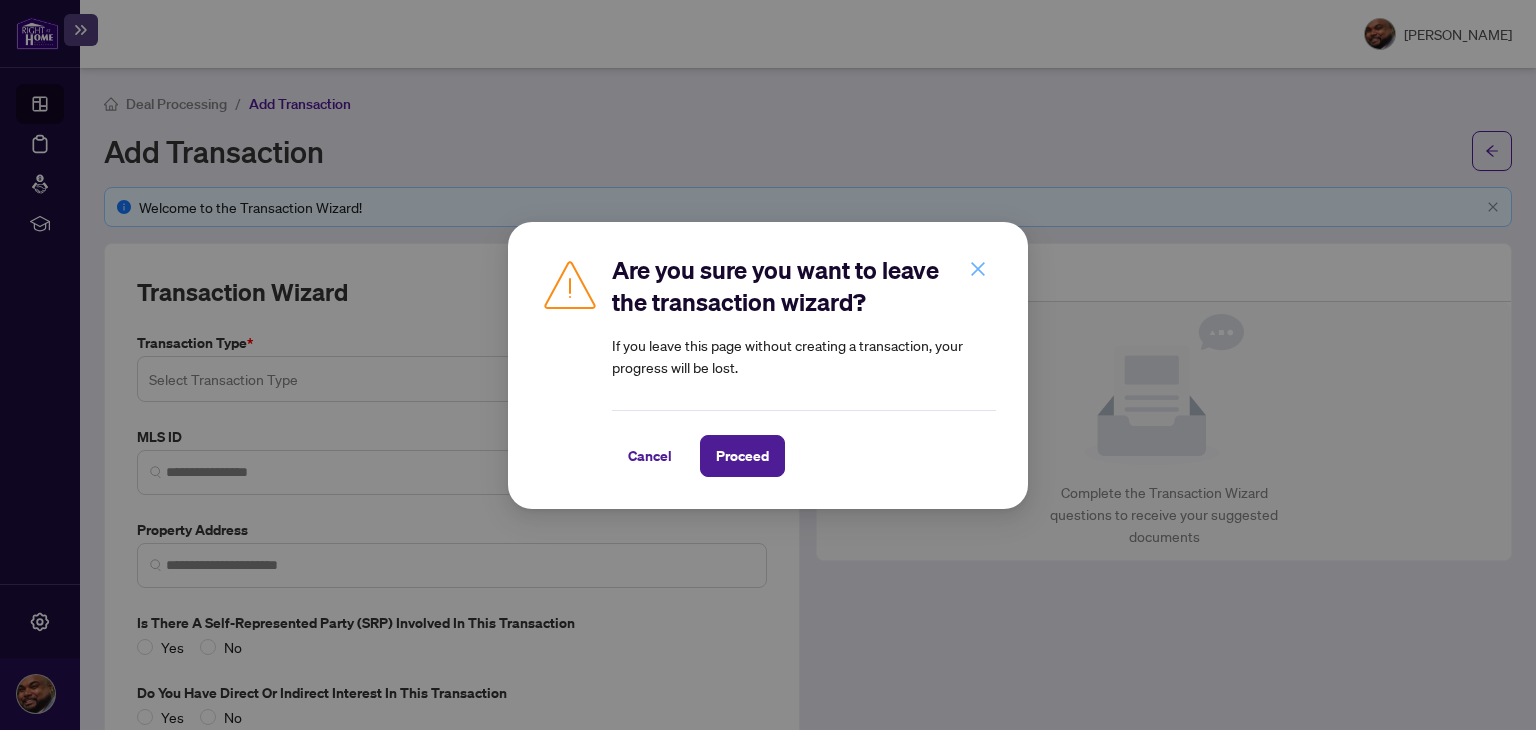 click 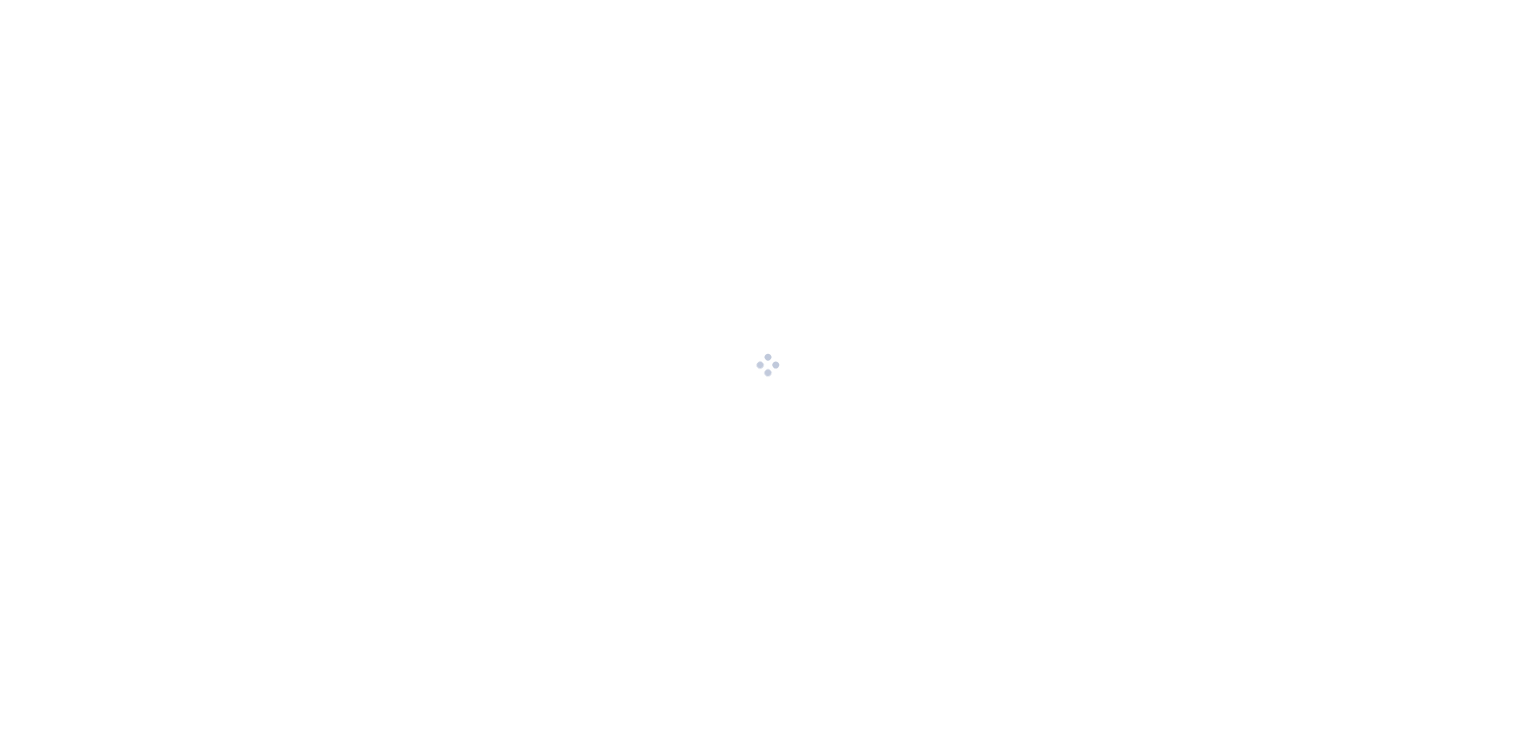 scroll, scrollTop: 0, scrollLeft: 0, axis: both 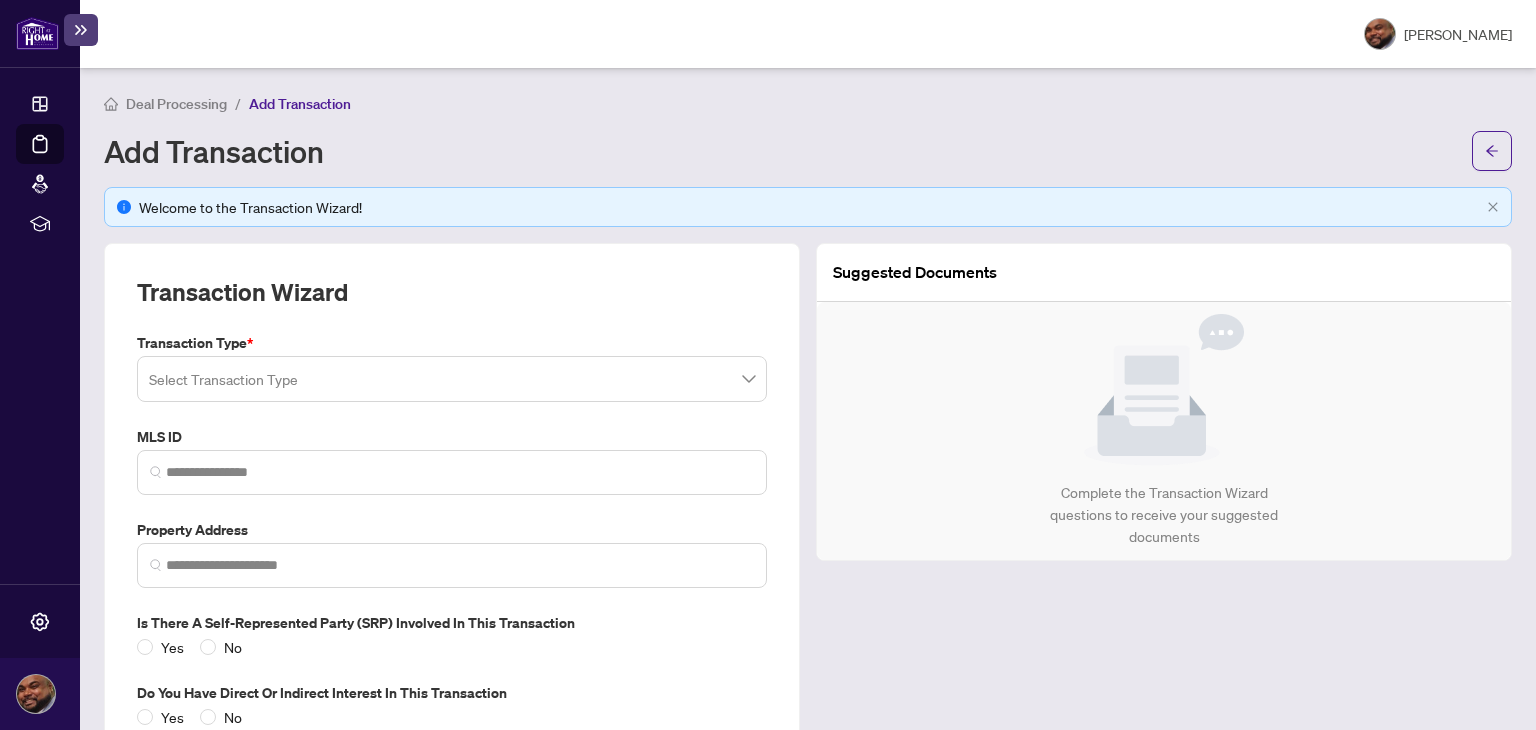 click on "Deal Processing" at bounding box center (176, 104) 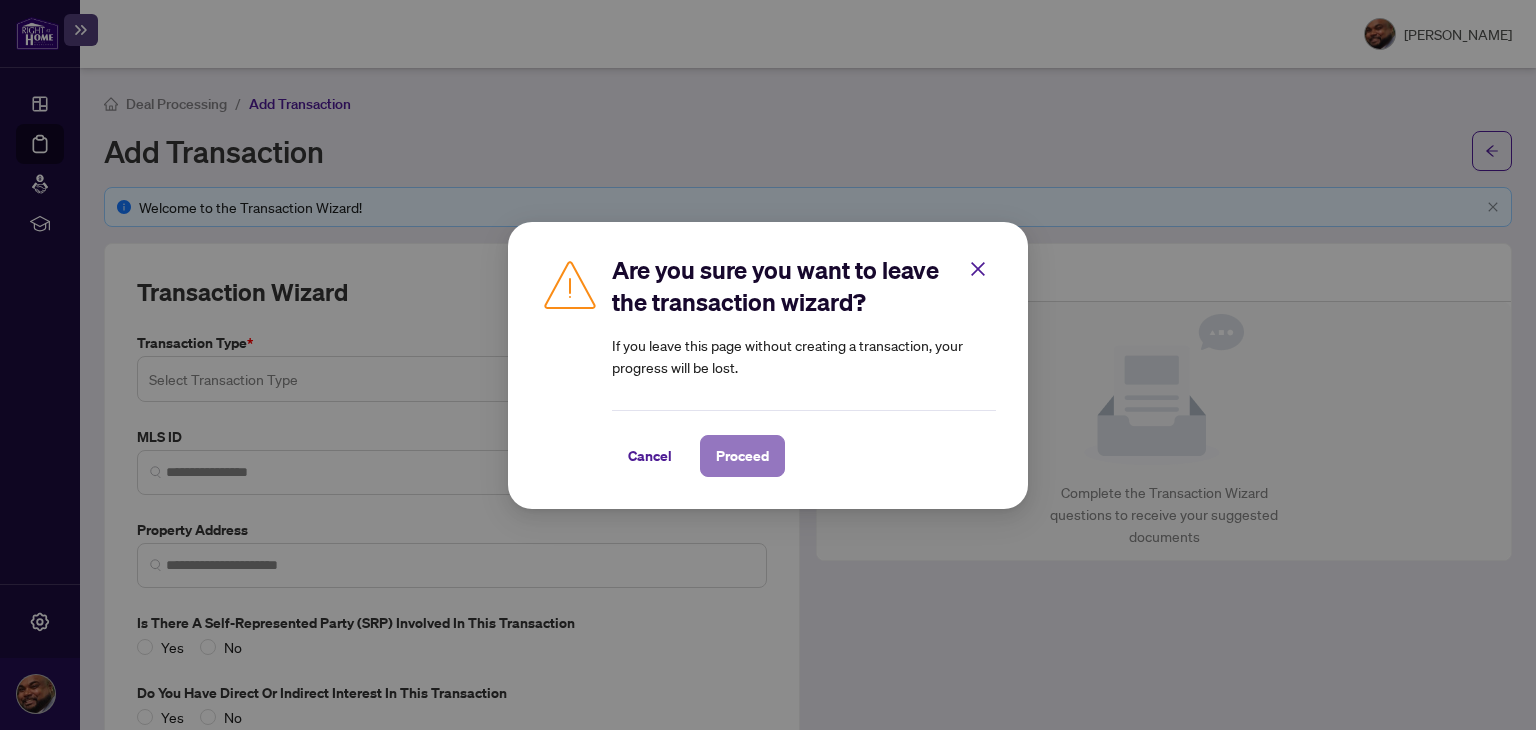 click on "Proceed" at bounding box center [742, 456] 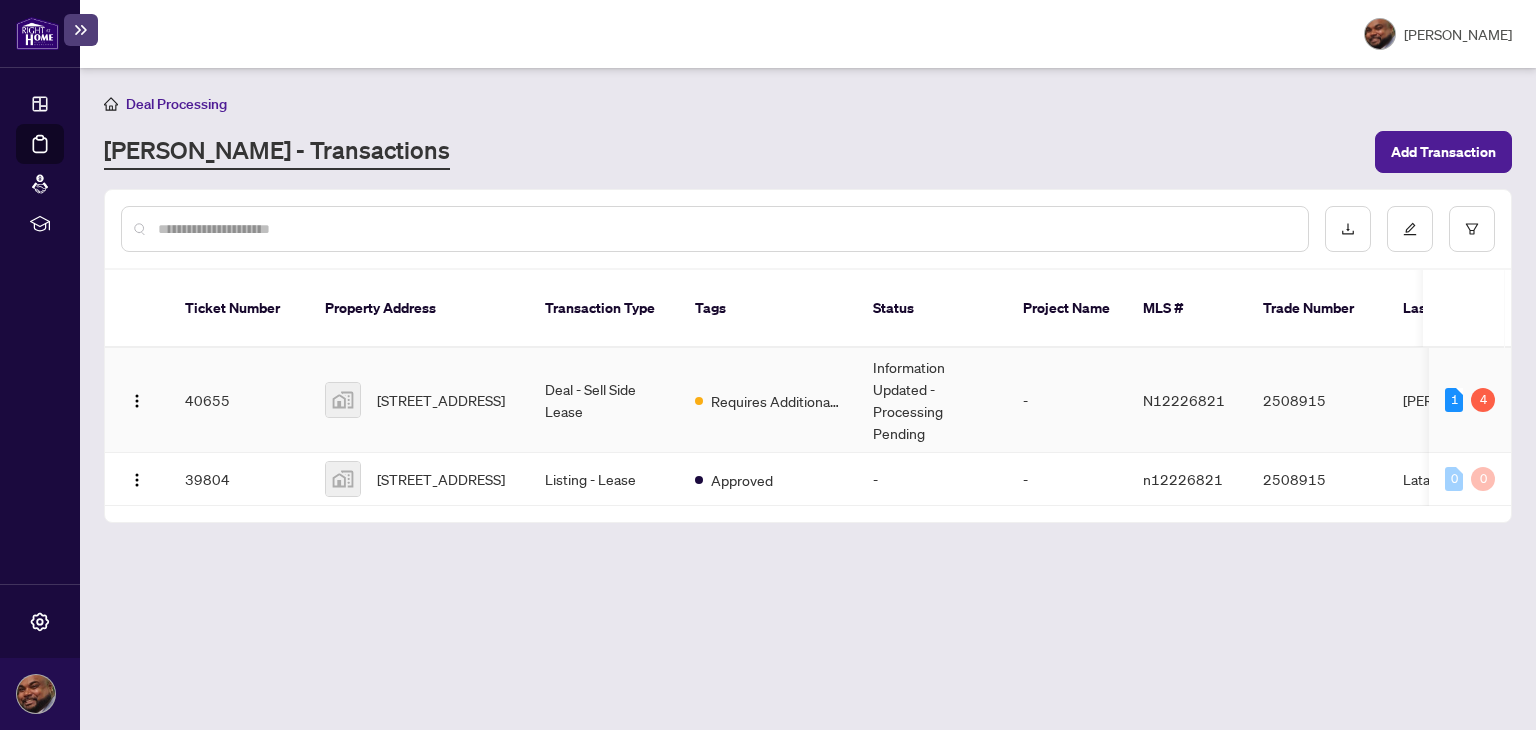 click on "Deal - Sell Side Lease" at bounding box center (604, 400) 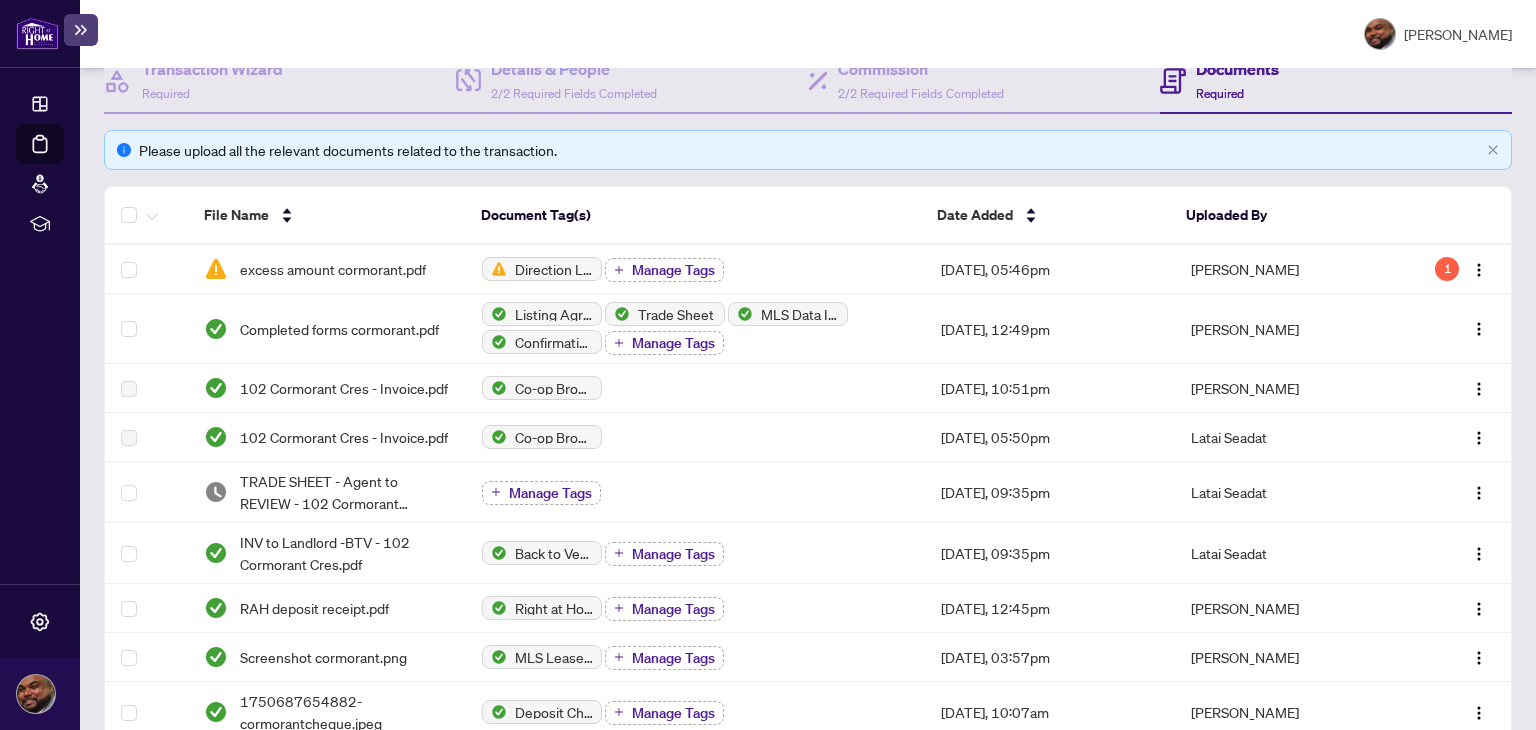 scroll, scrollTop: 230, scrollLeft: 0, axis: vertical 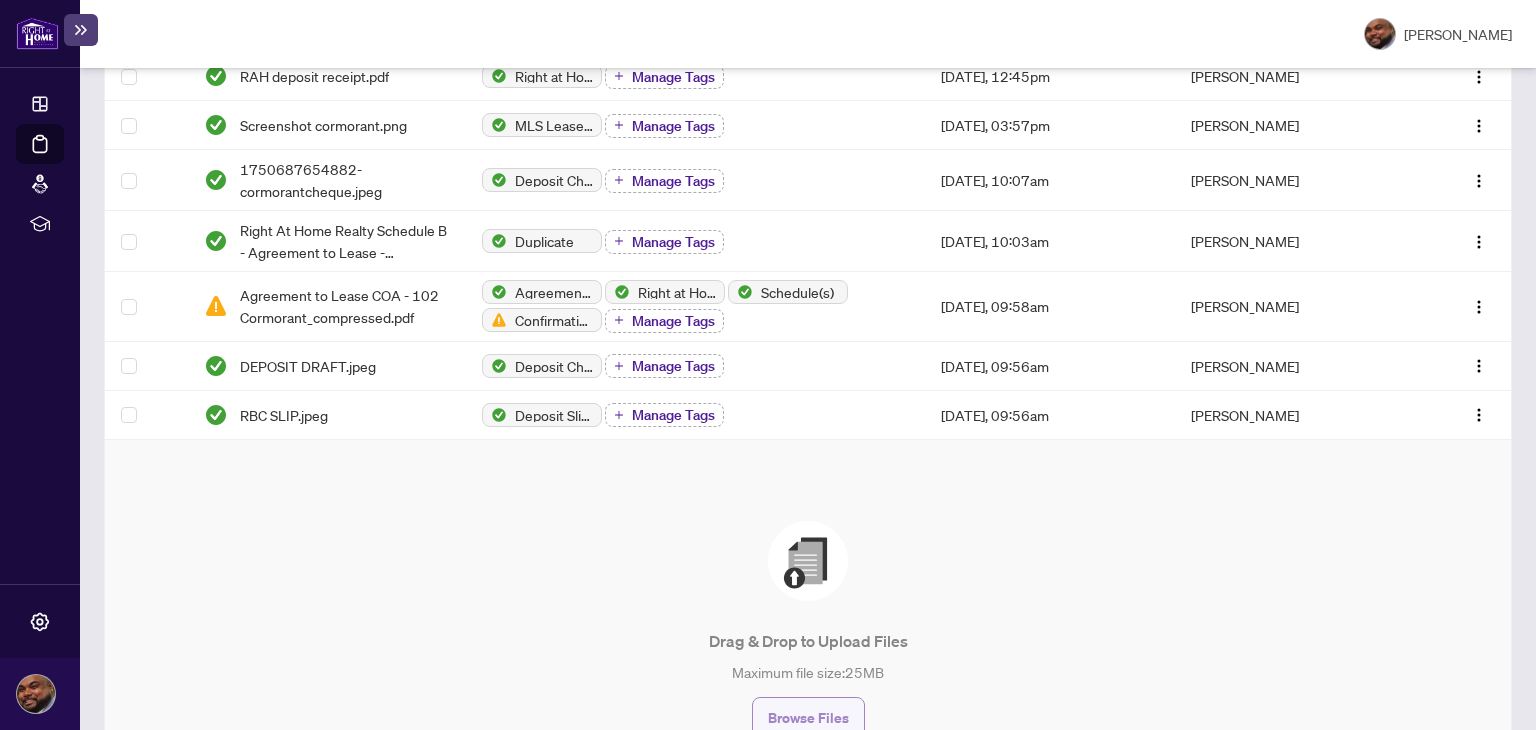 click on "Browse Files" at bounding box center [808, 718] 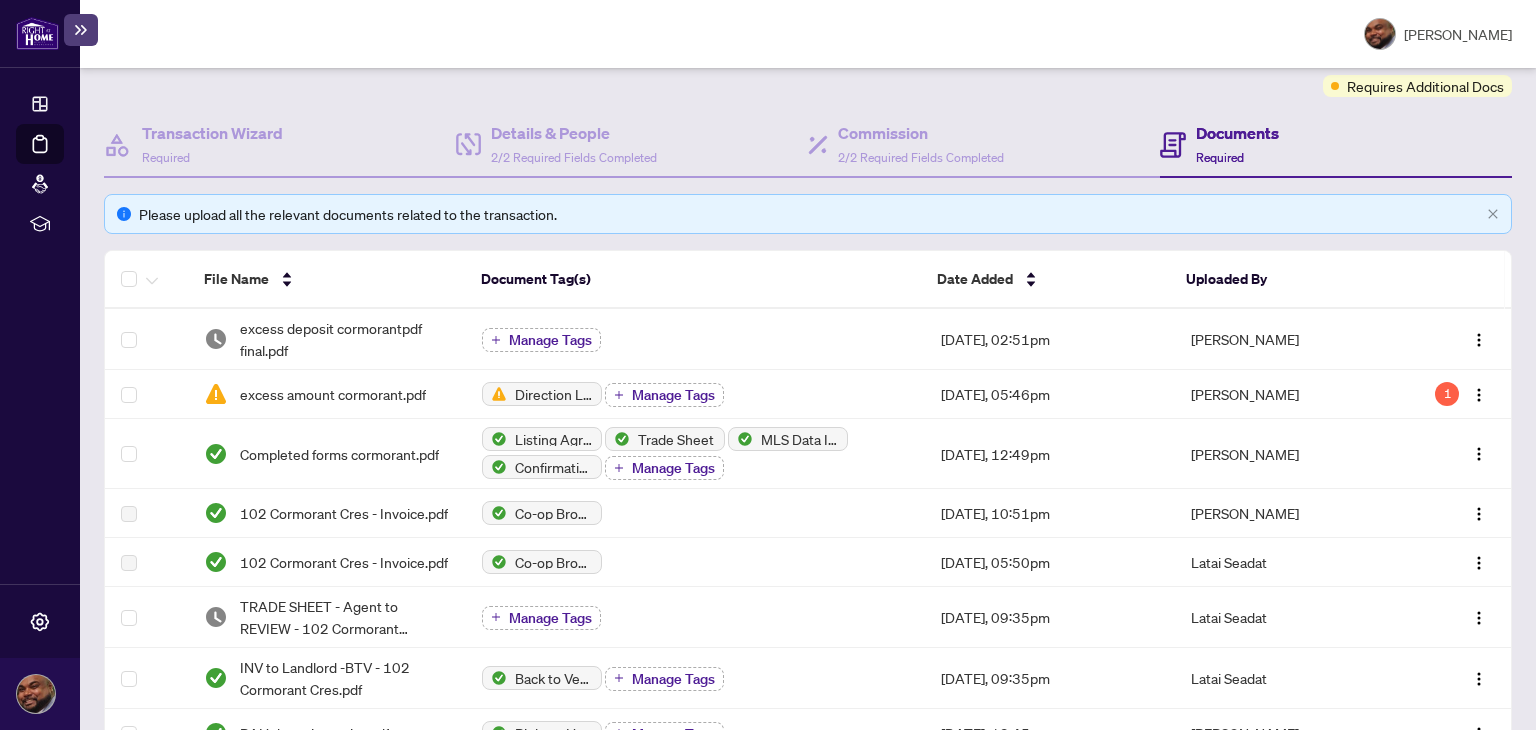 scroll, scrollTop: 100, scrollLeft: 0, axis: vertical 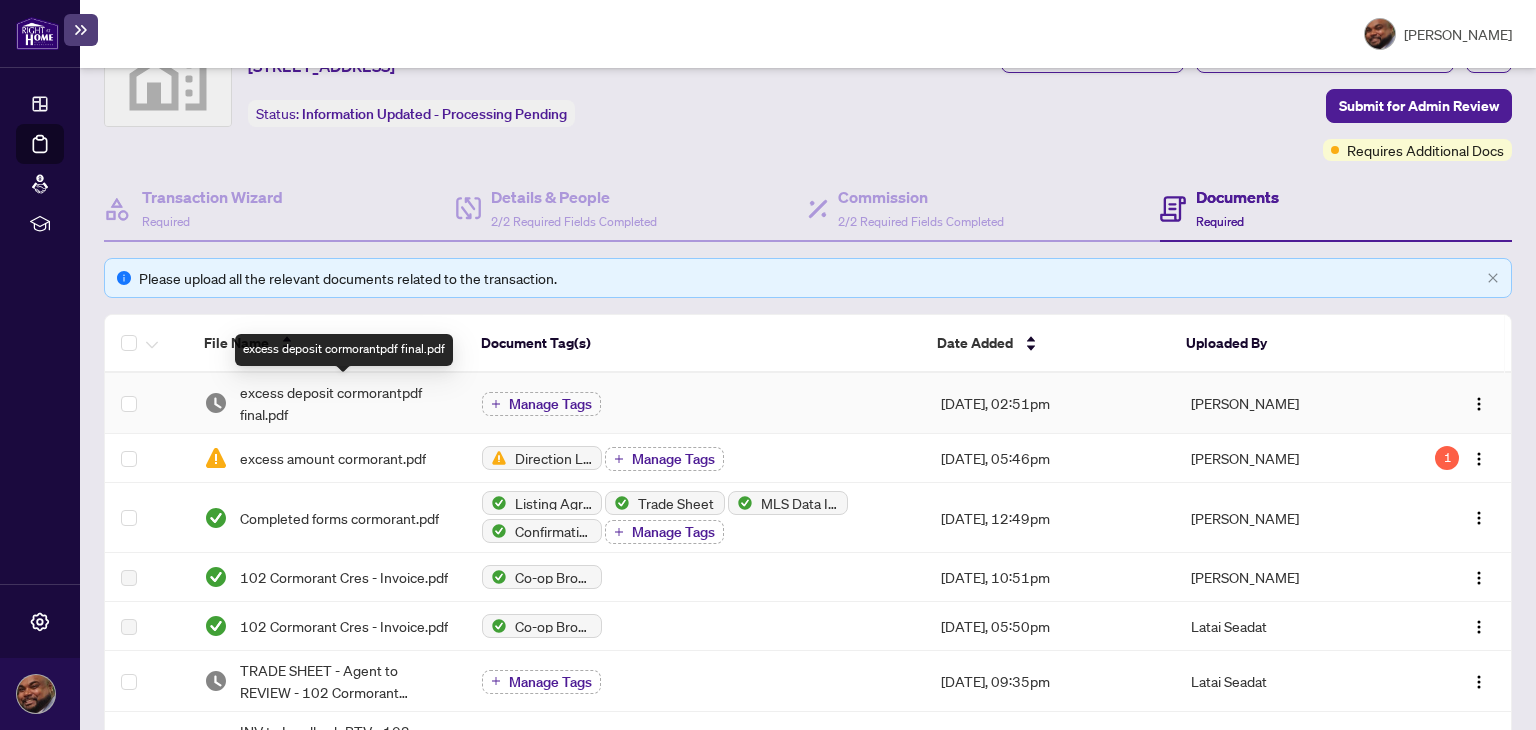 click on "excess deposit cormorantpdf final.pdf" at bounding box center [345, 403] 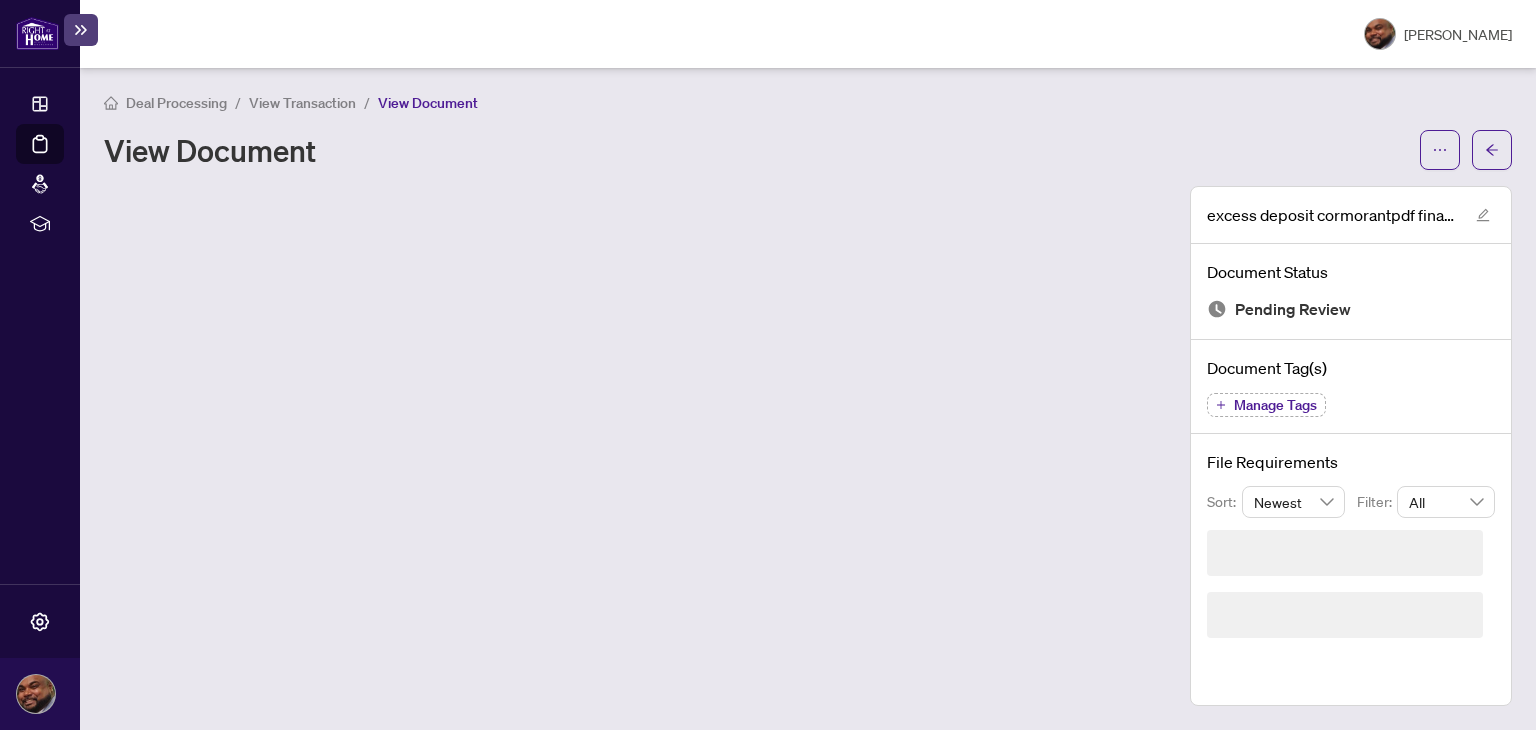 scroll, scrollTop: 0, scrollLeft: 0, axis: both 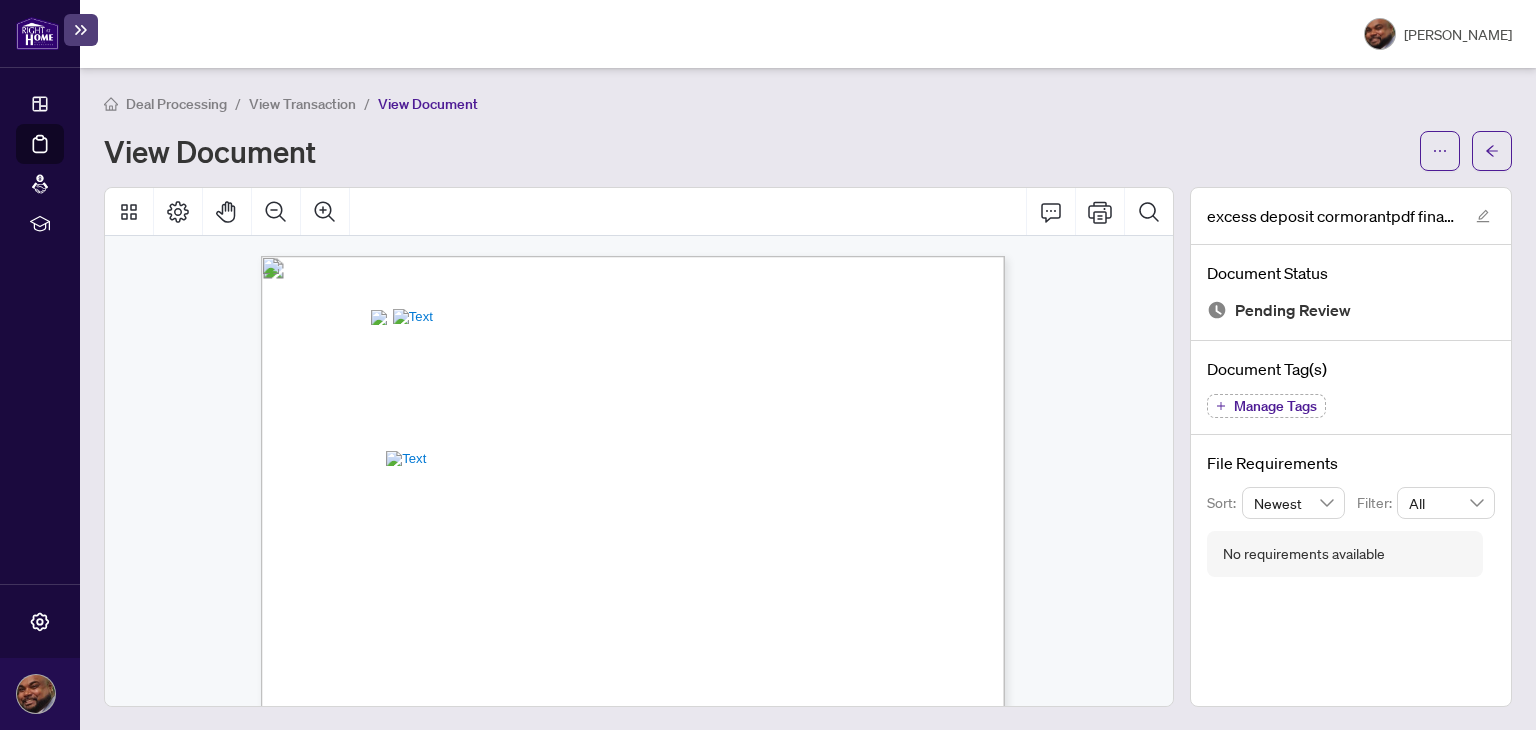 drag, startPoint x: 1001, startPoint y: 338, endPoint x: 1204, endPoint y: 29, distance: 369.7161 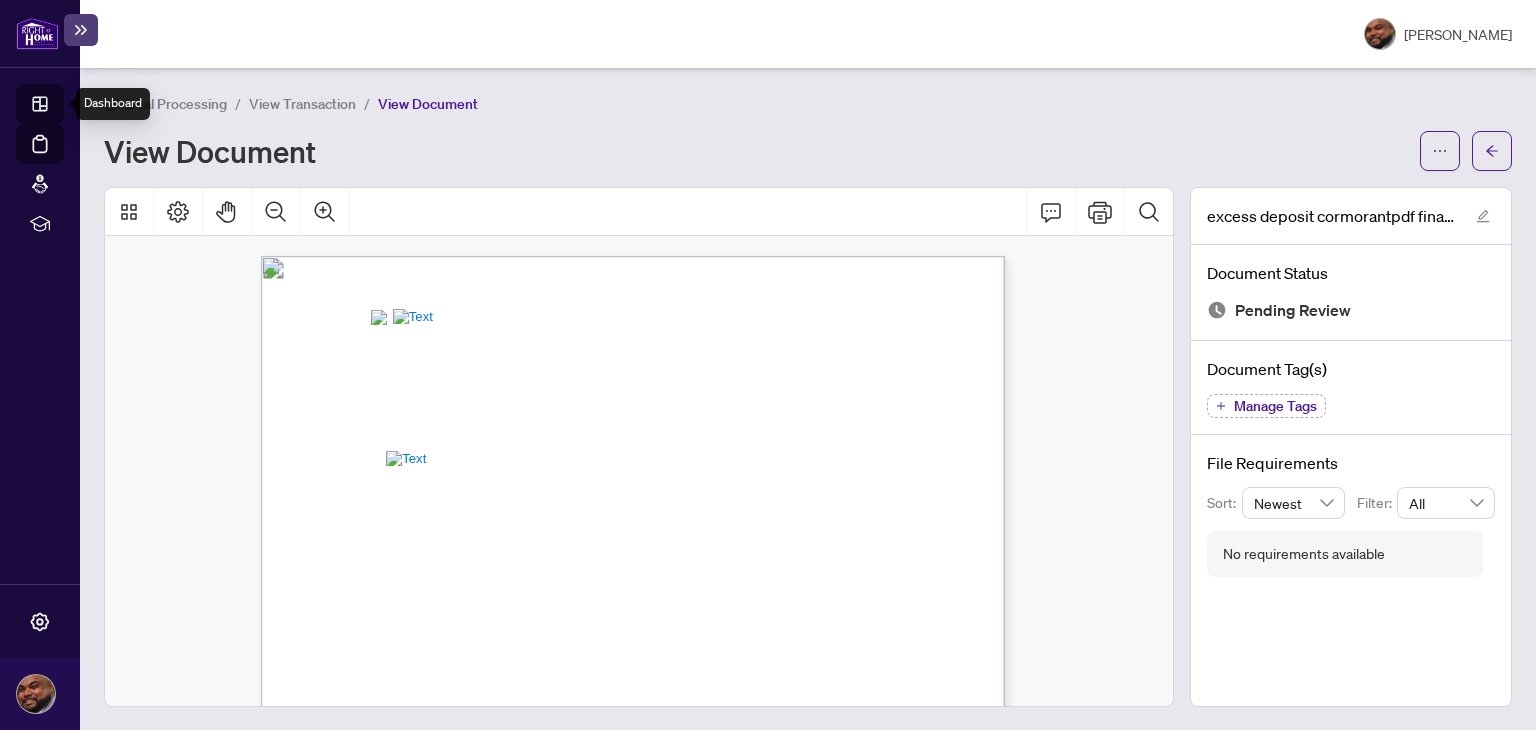 click on "Dashboard" at bounding box center [62, 107] 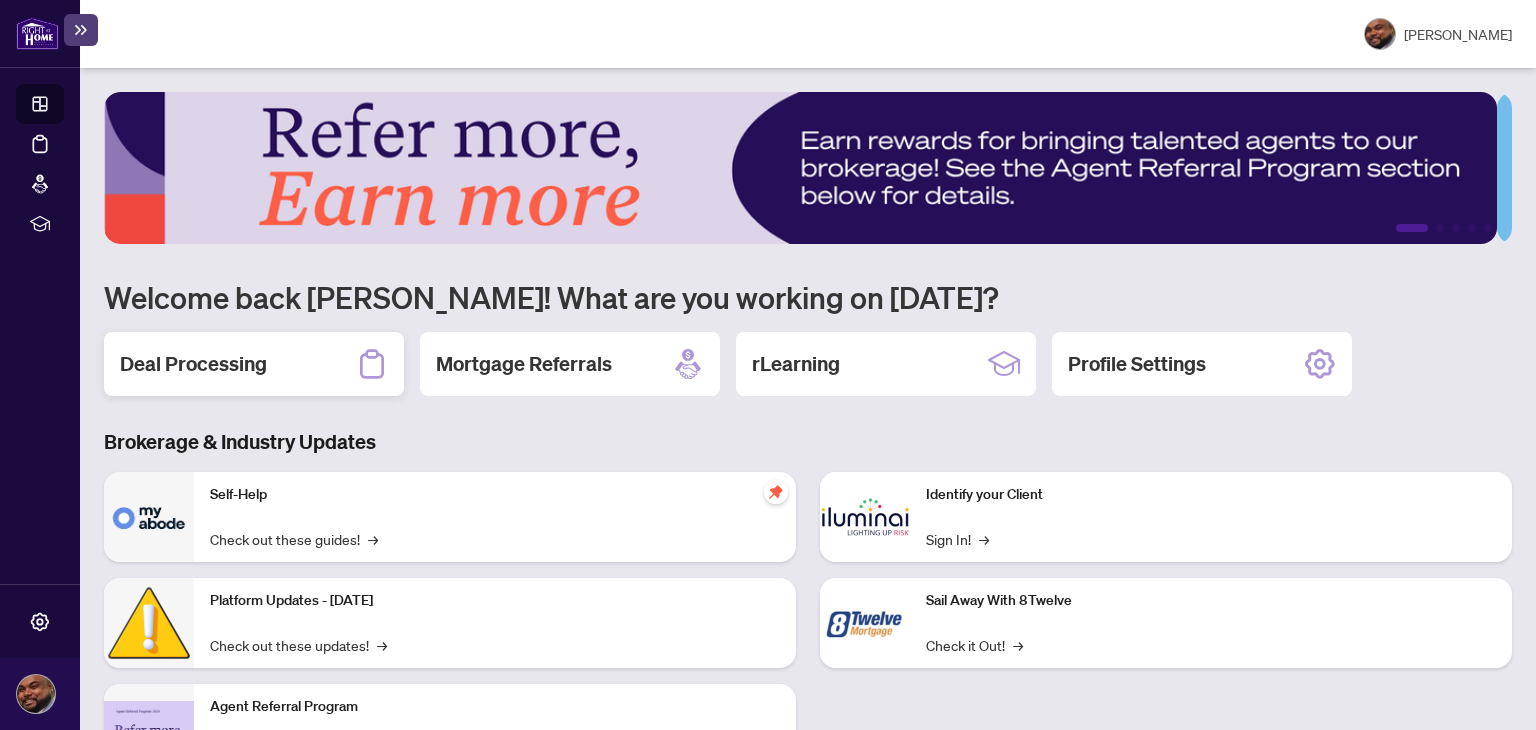 click on "Deal Processing" at bounding box center (193, 364) 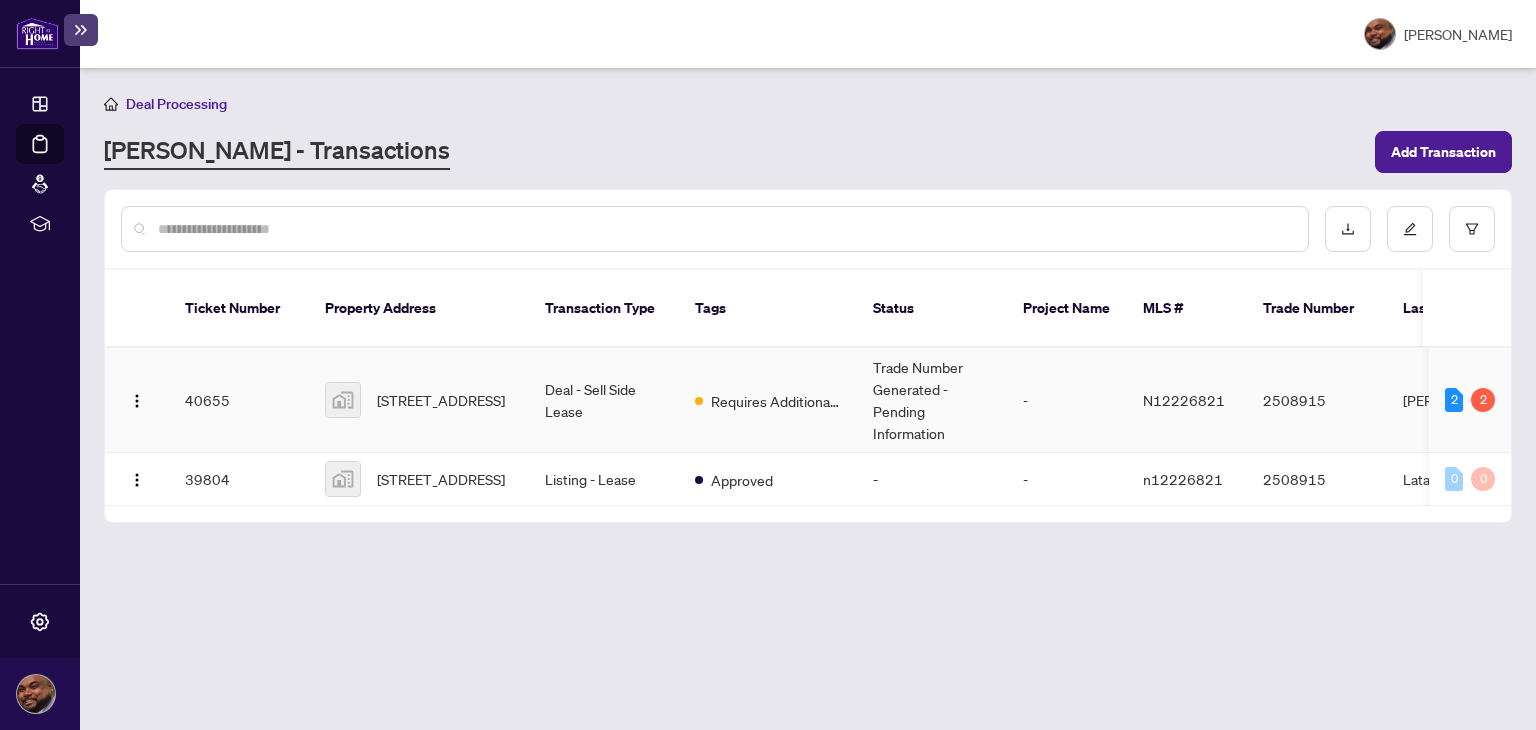click on "Trade Number Generated - Pending Information" at bounding box center [932, 400] 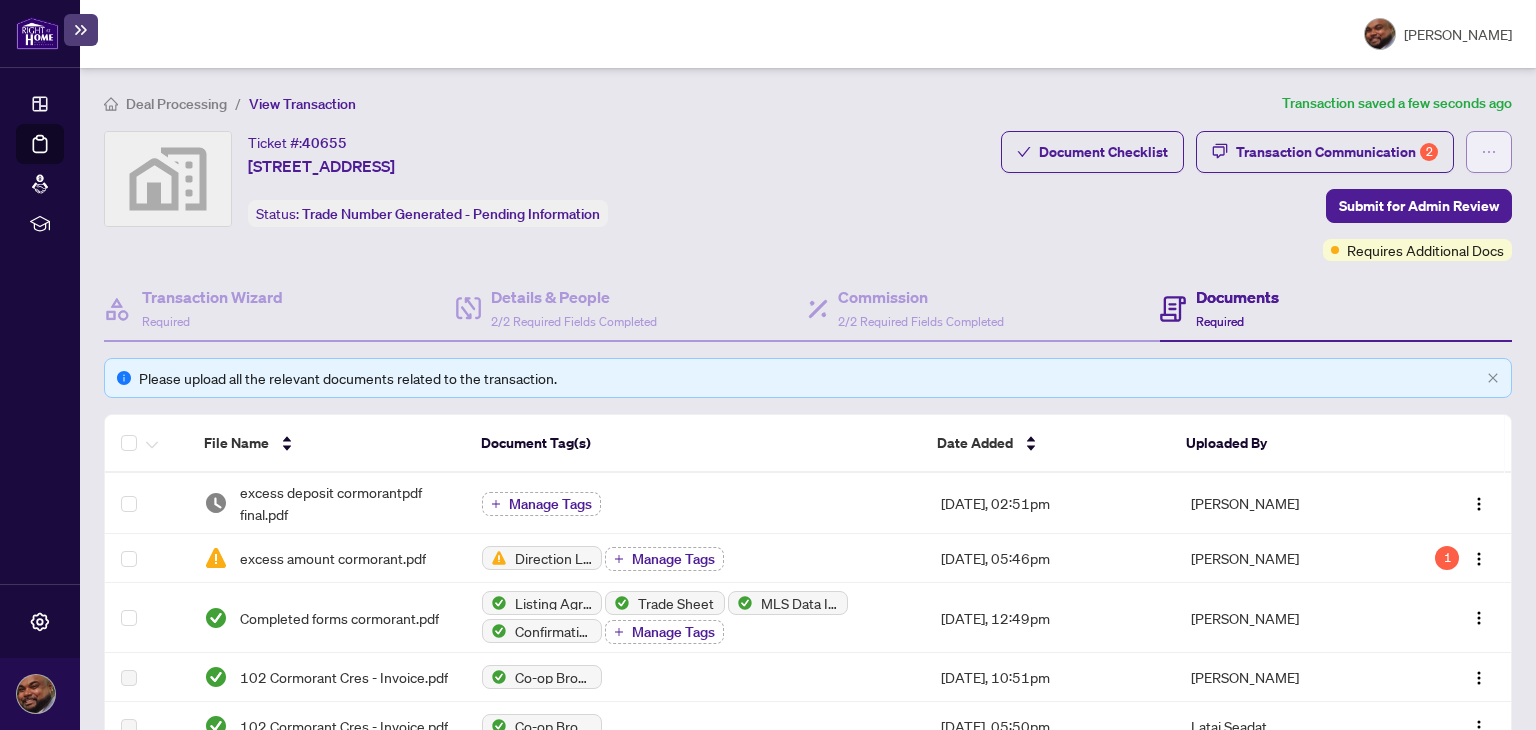 click 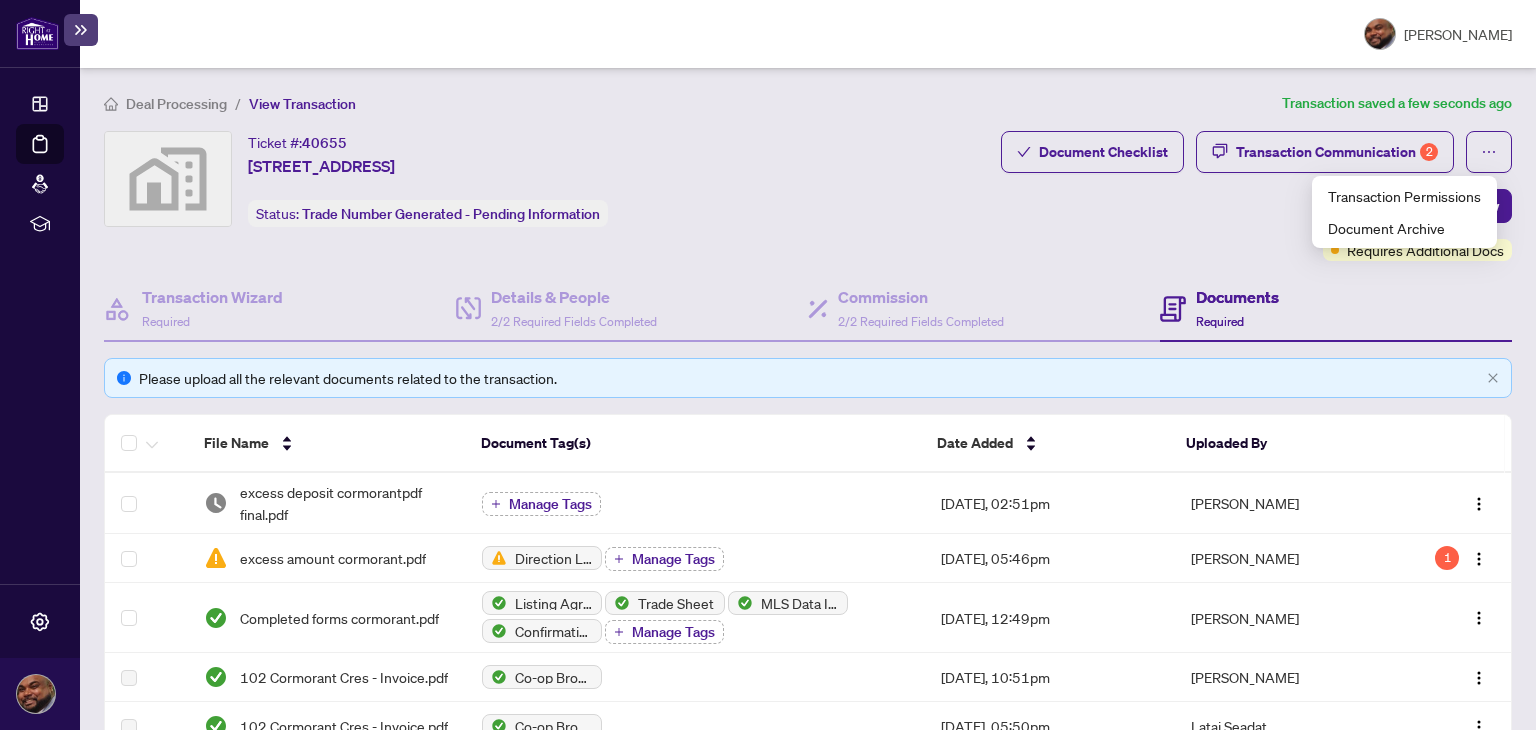 click on "Document Checklist Transaction Communication 2 Submit for Admin Review Requires Additional Docs" at bounding box center [1256, 196] 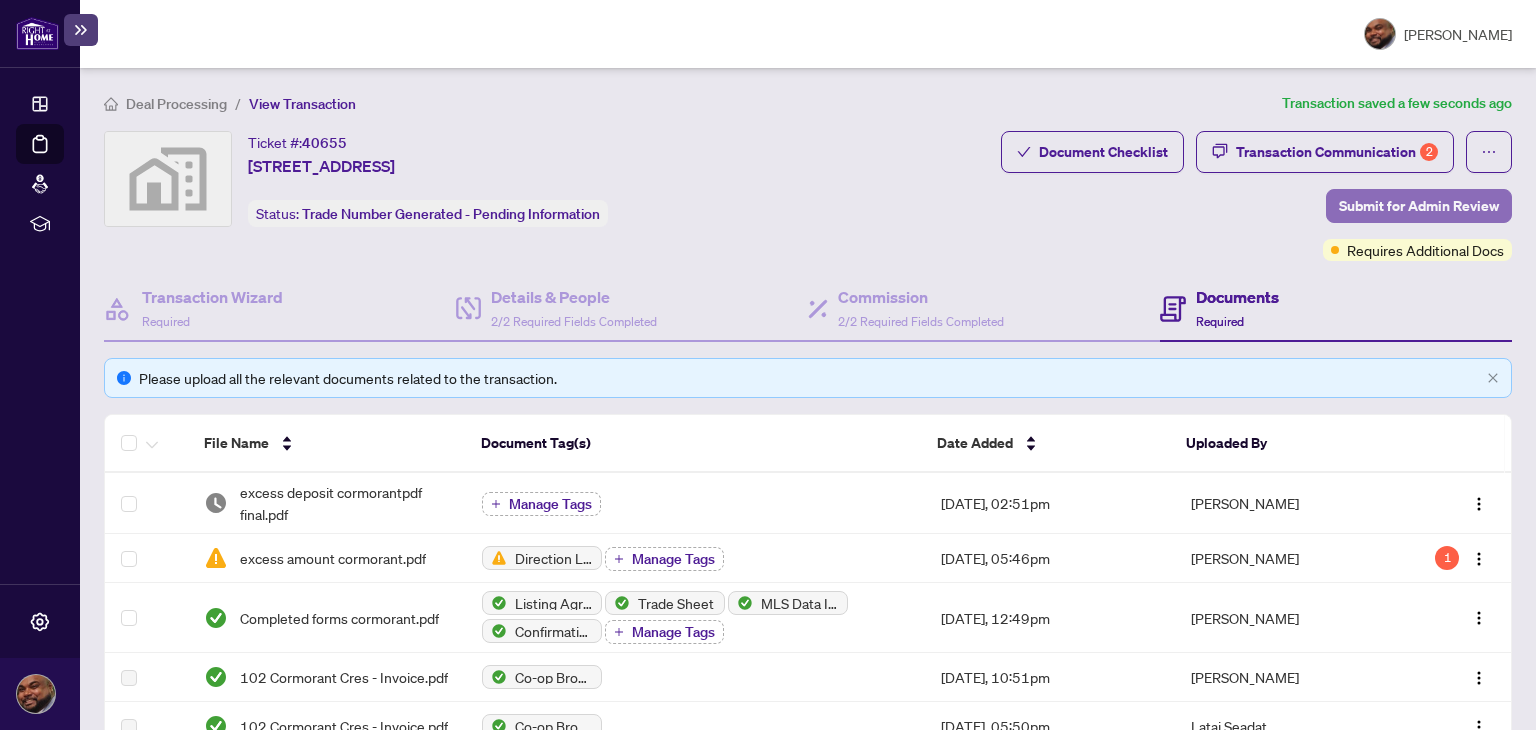 click on "Submit for Admin Review" at bounding box center [1419, 206] 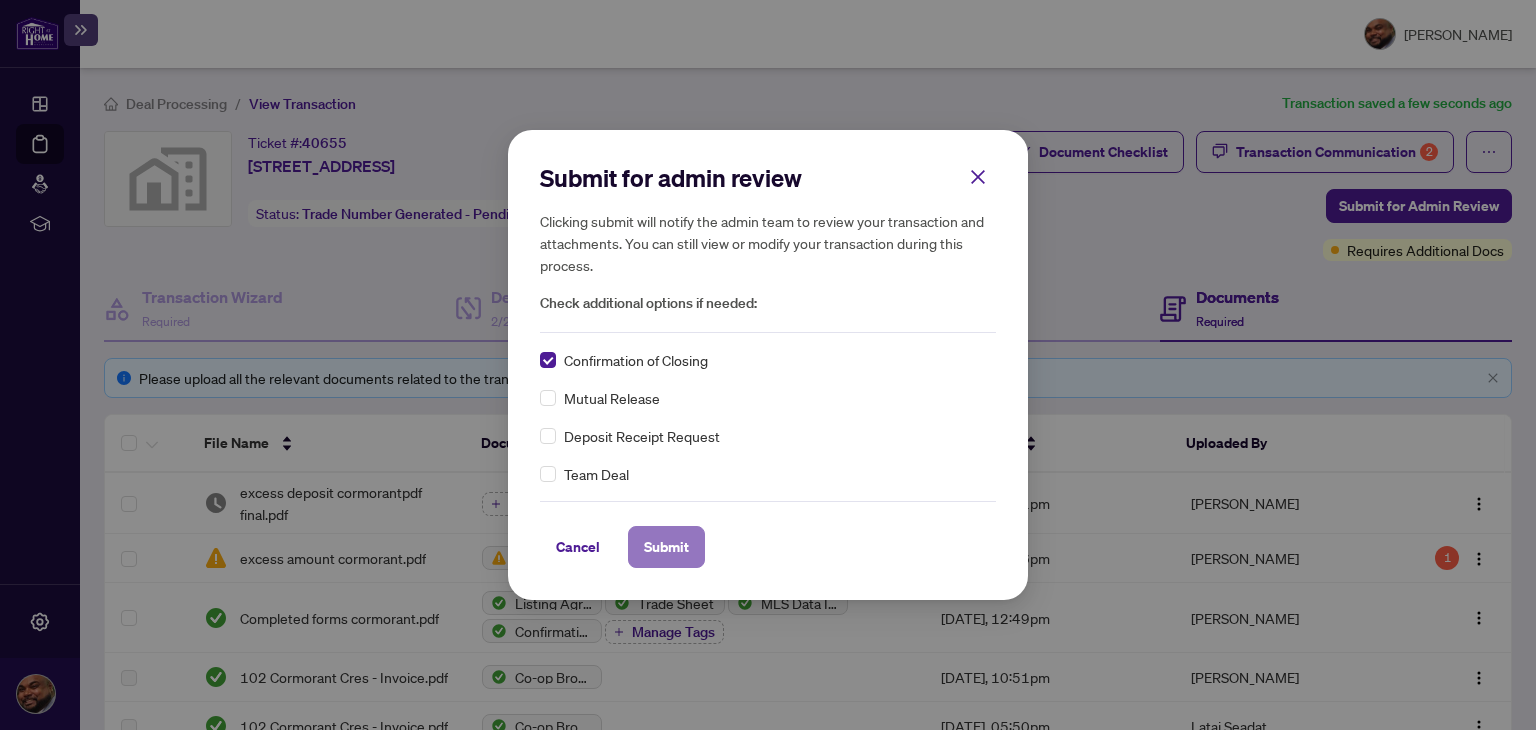 click on "Submit" at bounding box center [666, 547] 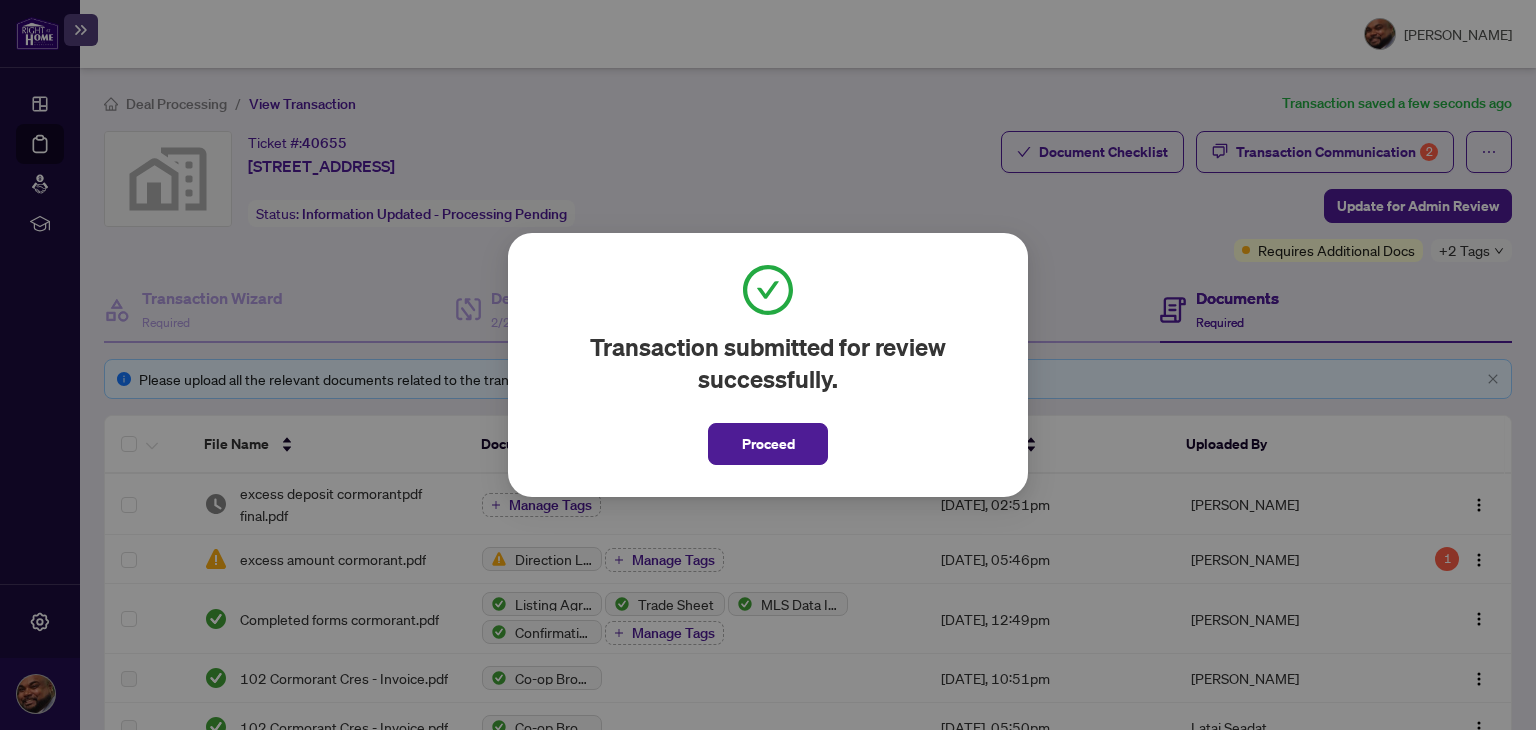 click on "Transaction submitted for review successfully. Proceed Cancel OK" at bounding box center [768, 365] 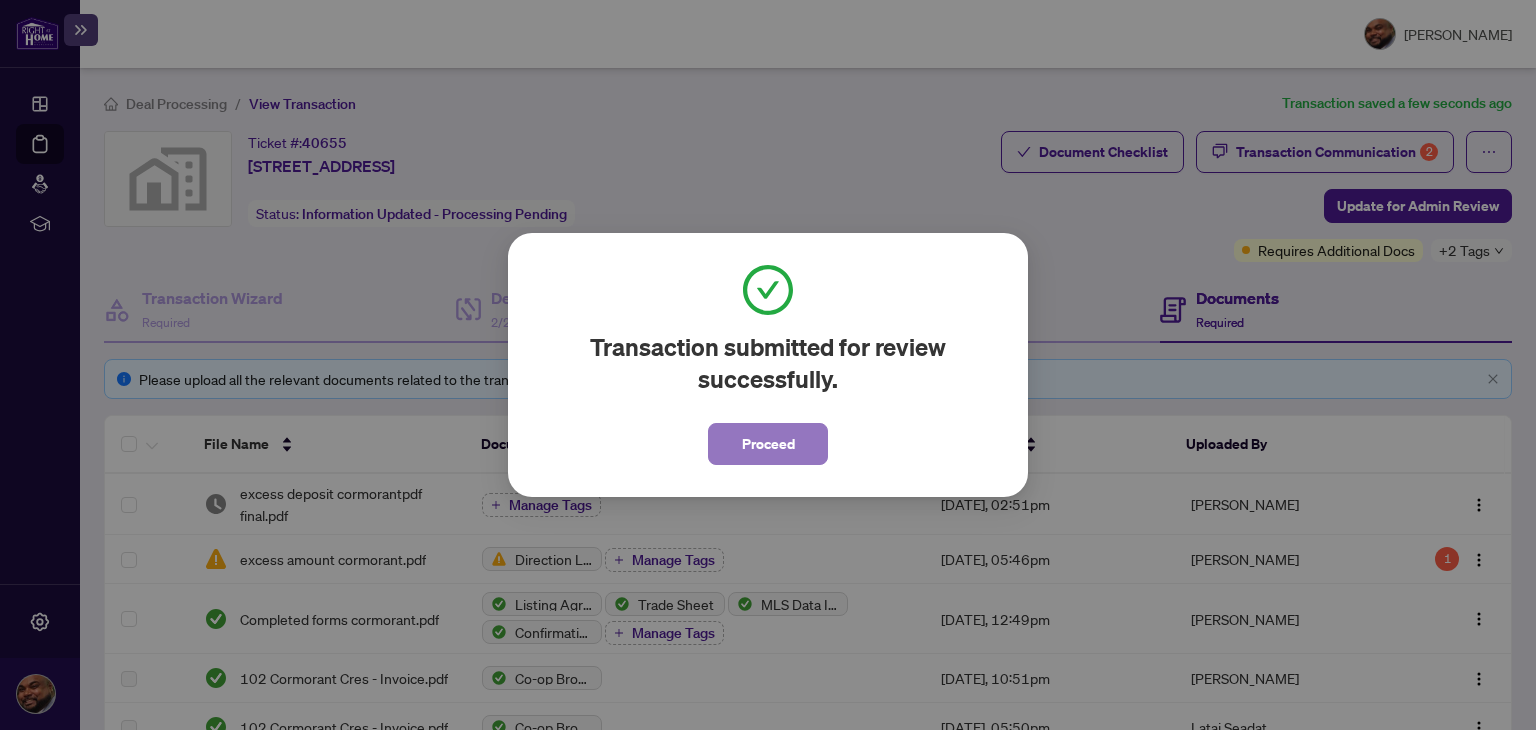 click on "Proceed" at bounding box center (768, 444) 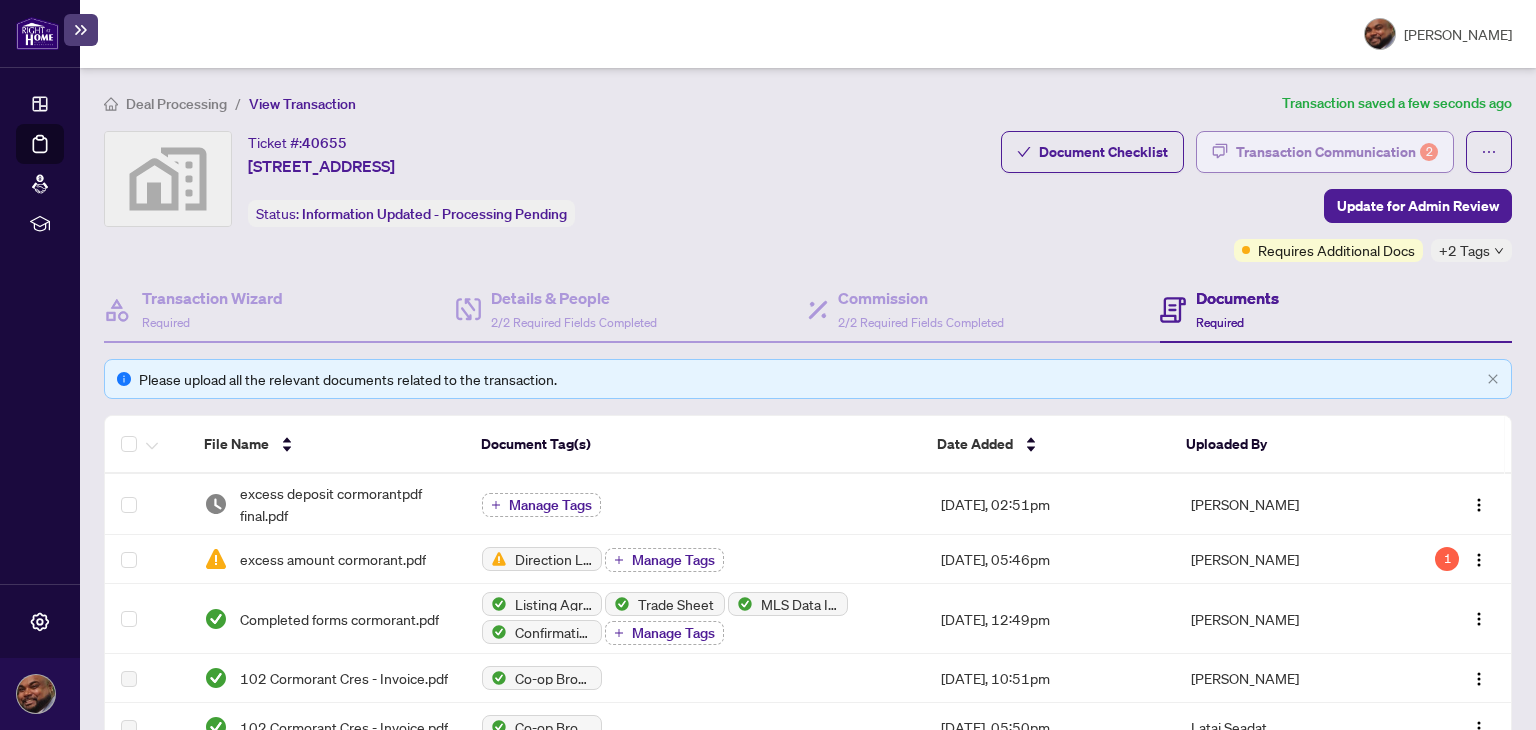 click on "Transaction Communication 2" at bounding box center [1337, 152] 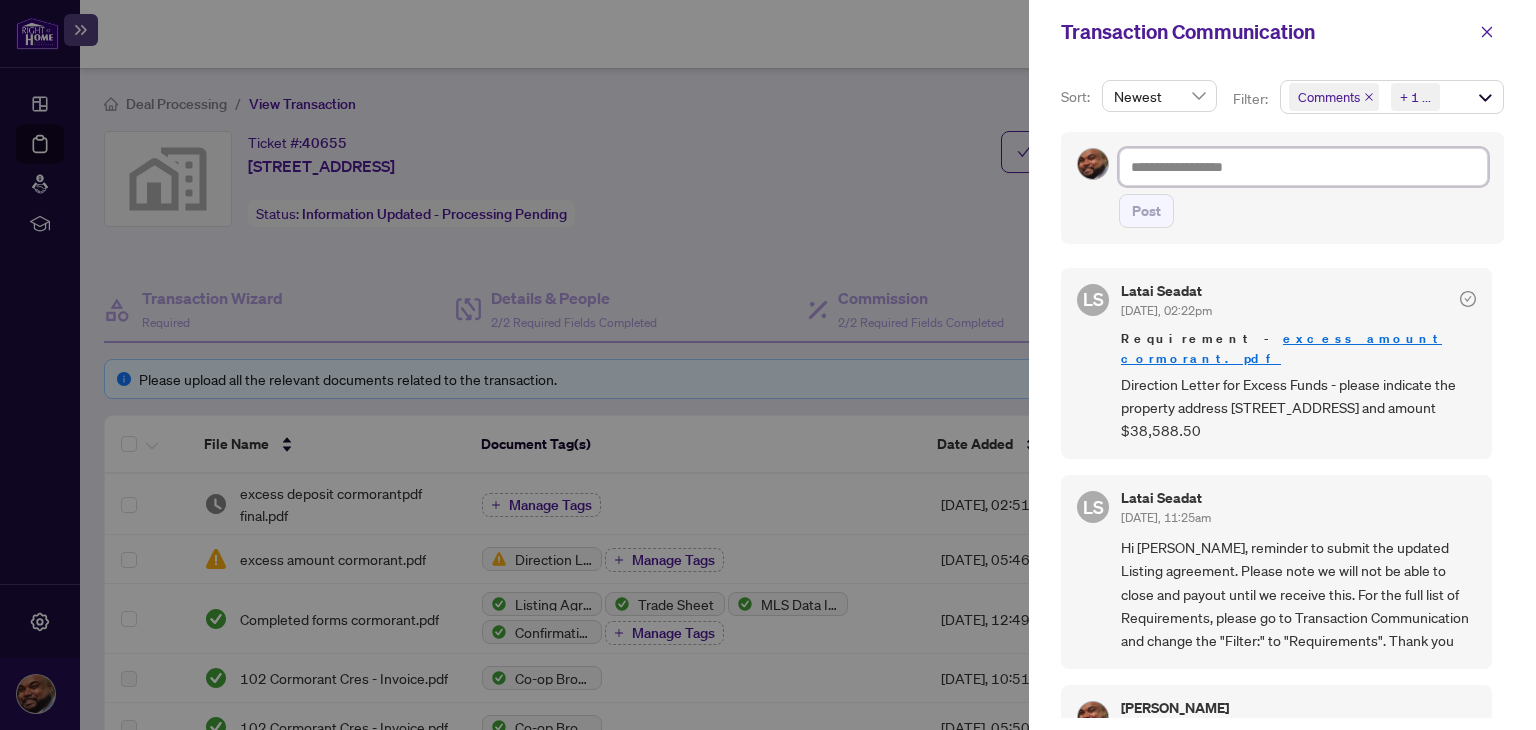 click at bounding box center (1303, 167) 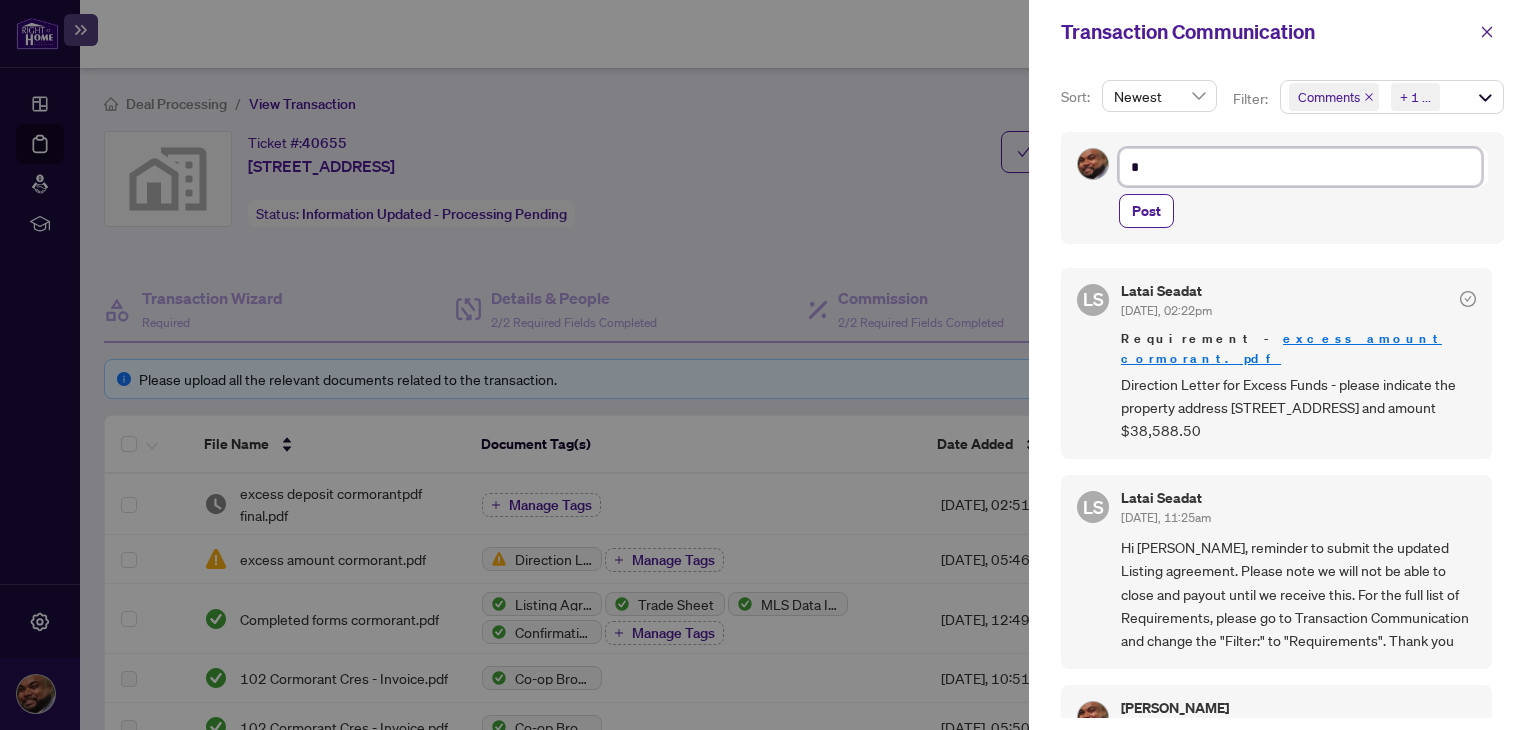 type on "**" 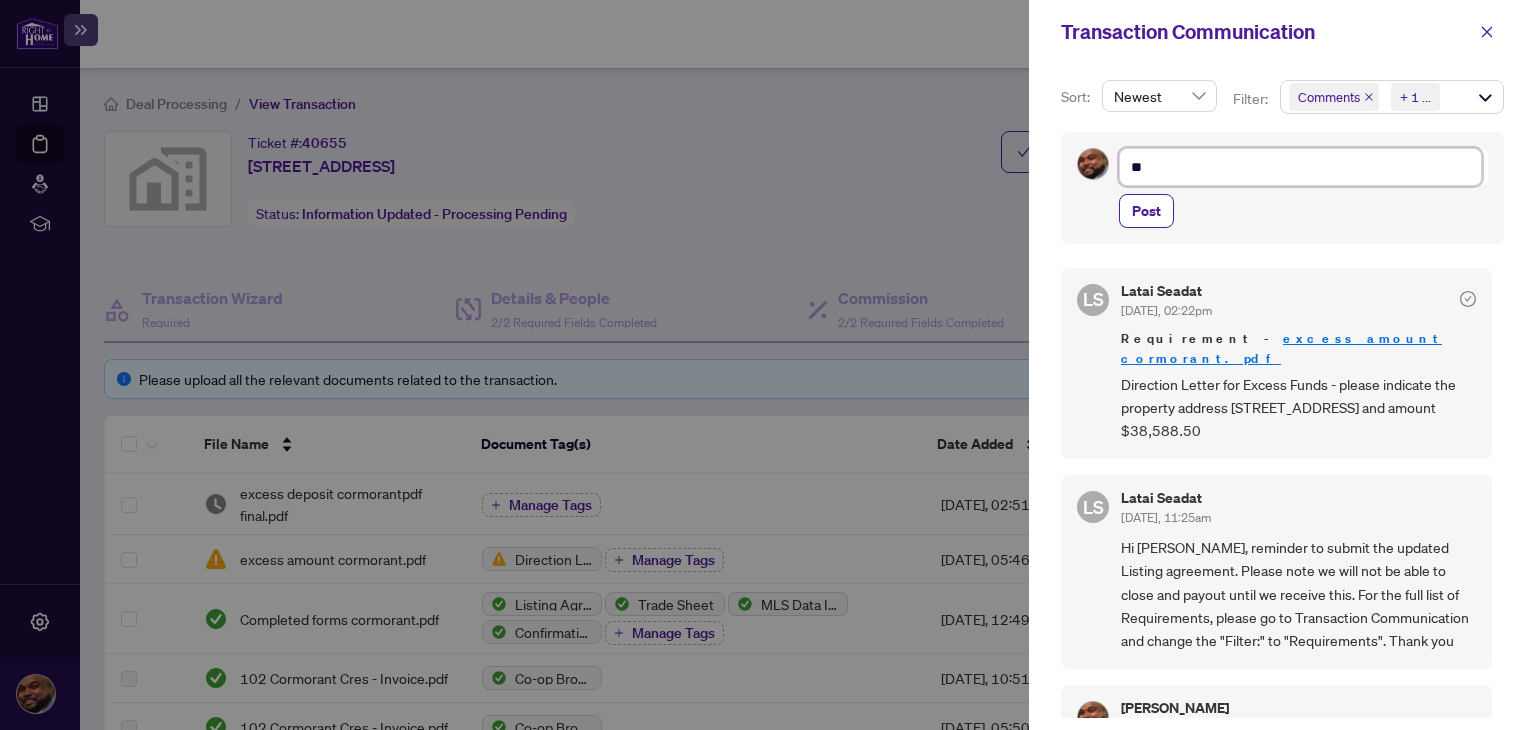type on "***" 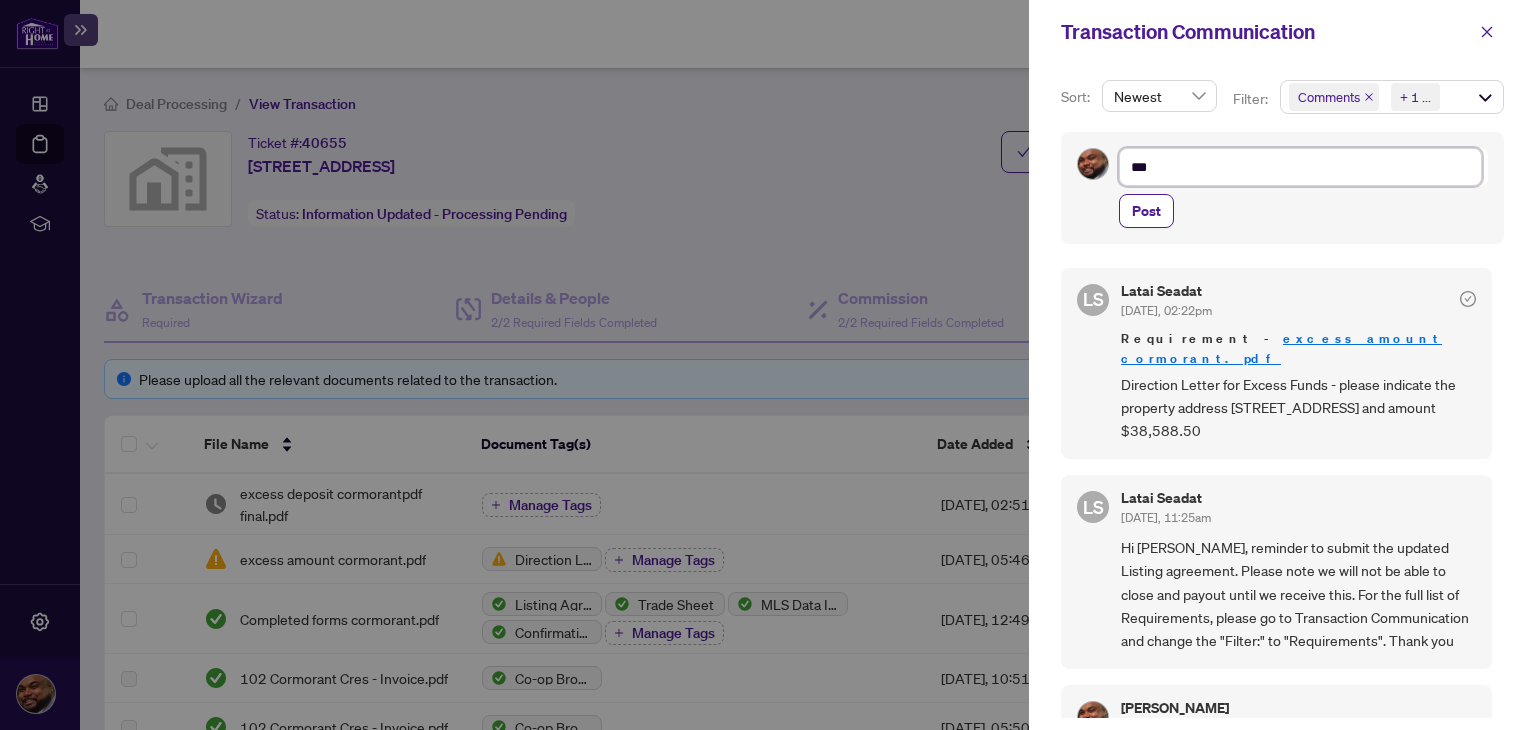 type on "****" 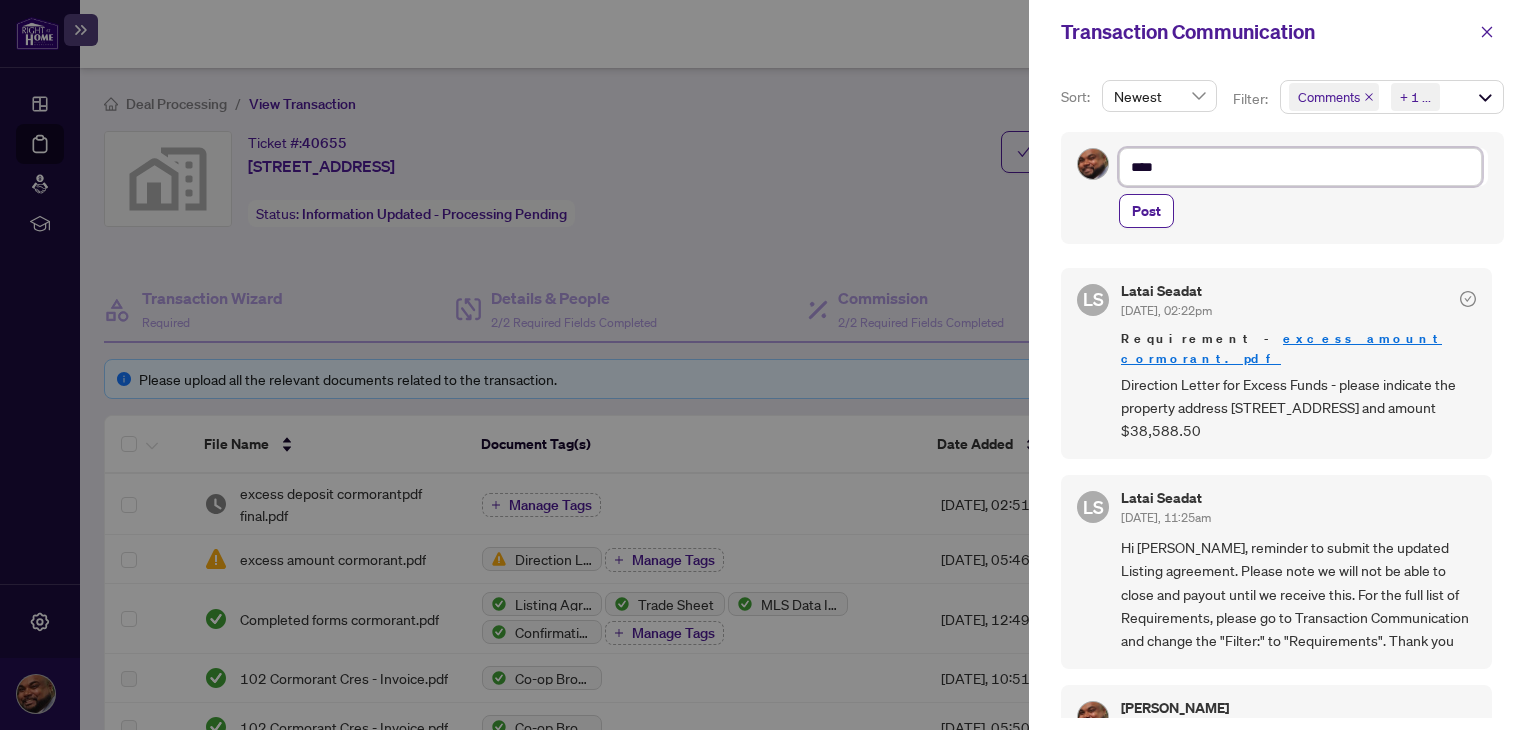 type on "****" 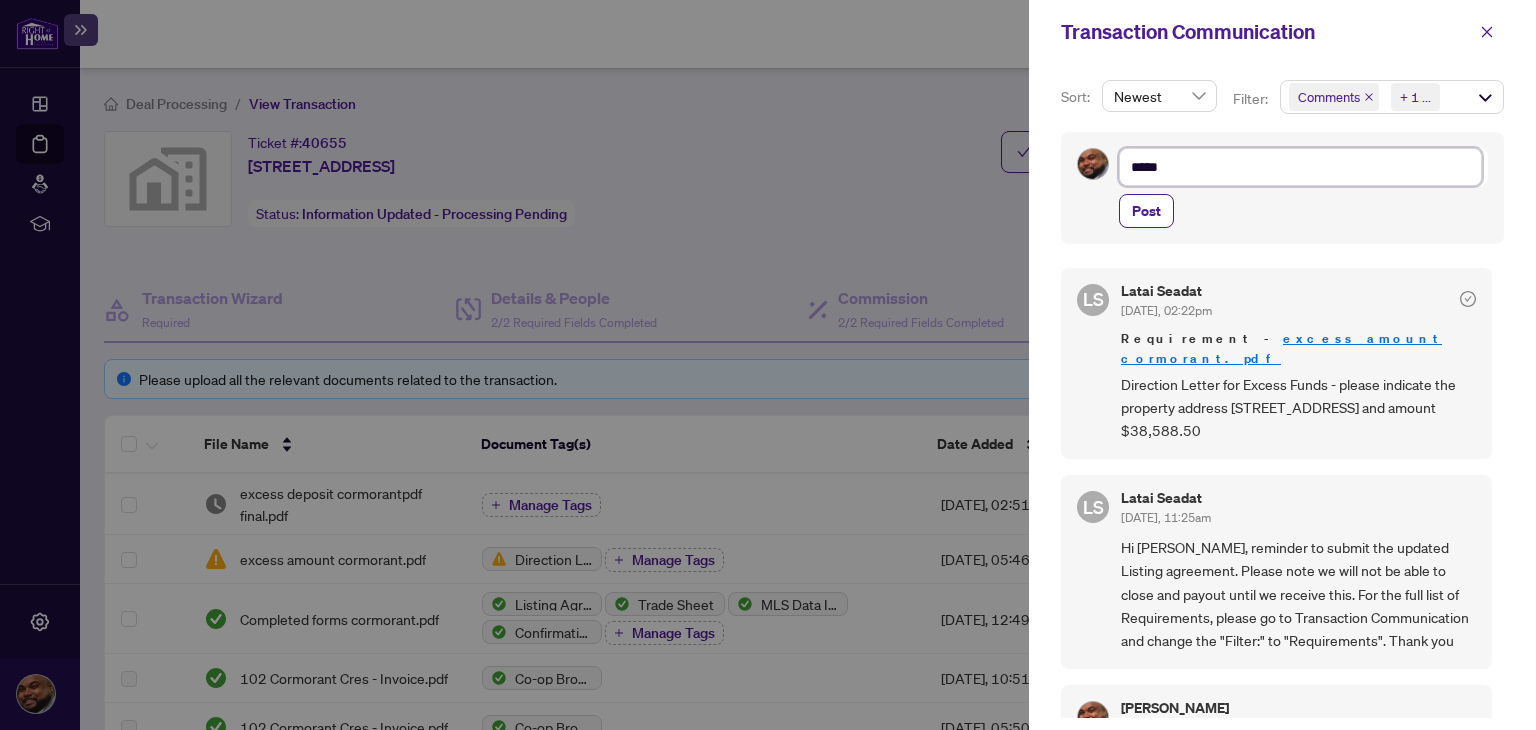type on "******" 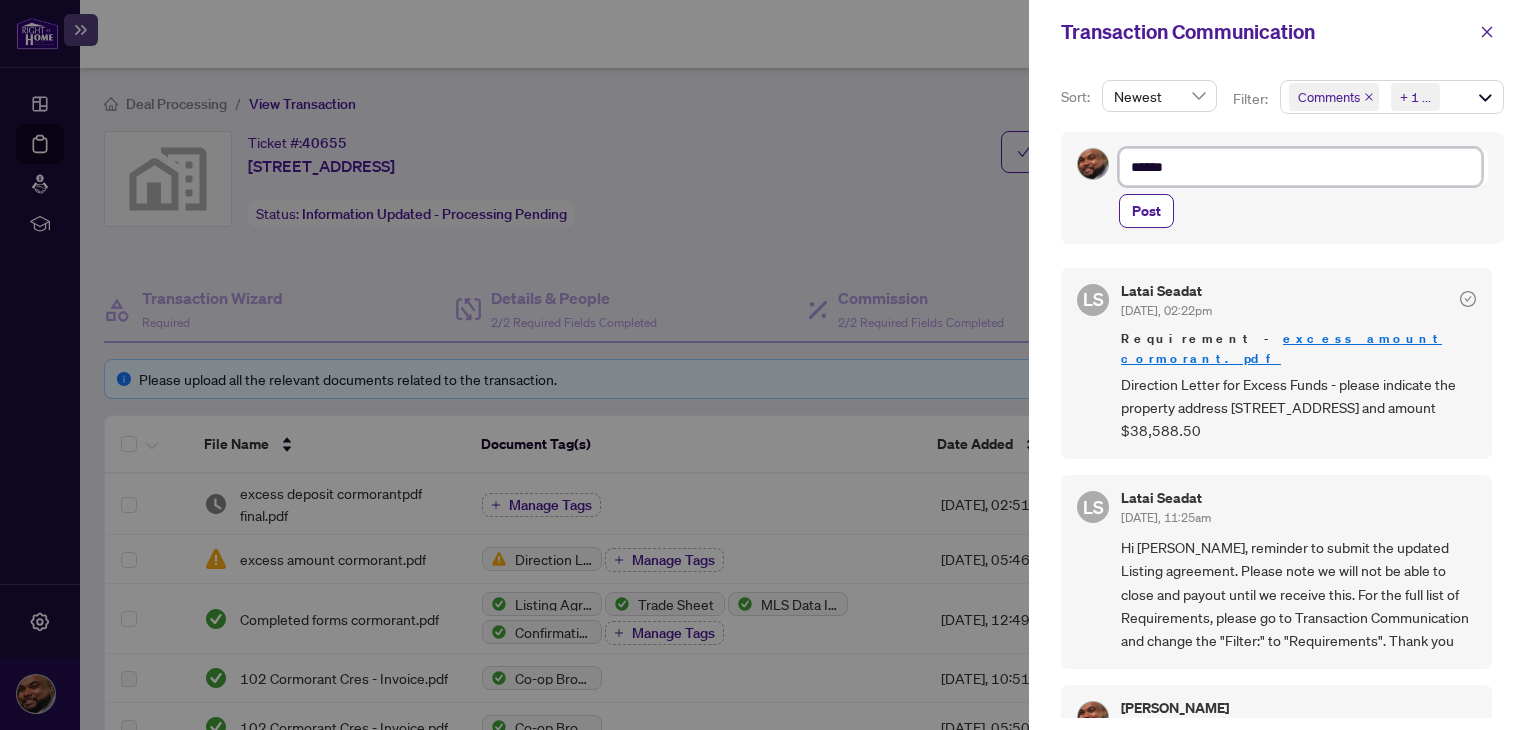 type on "*******" 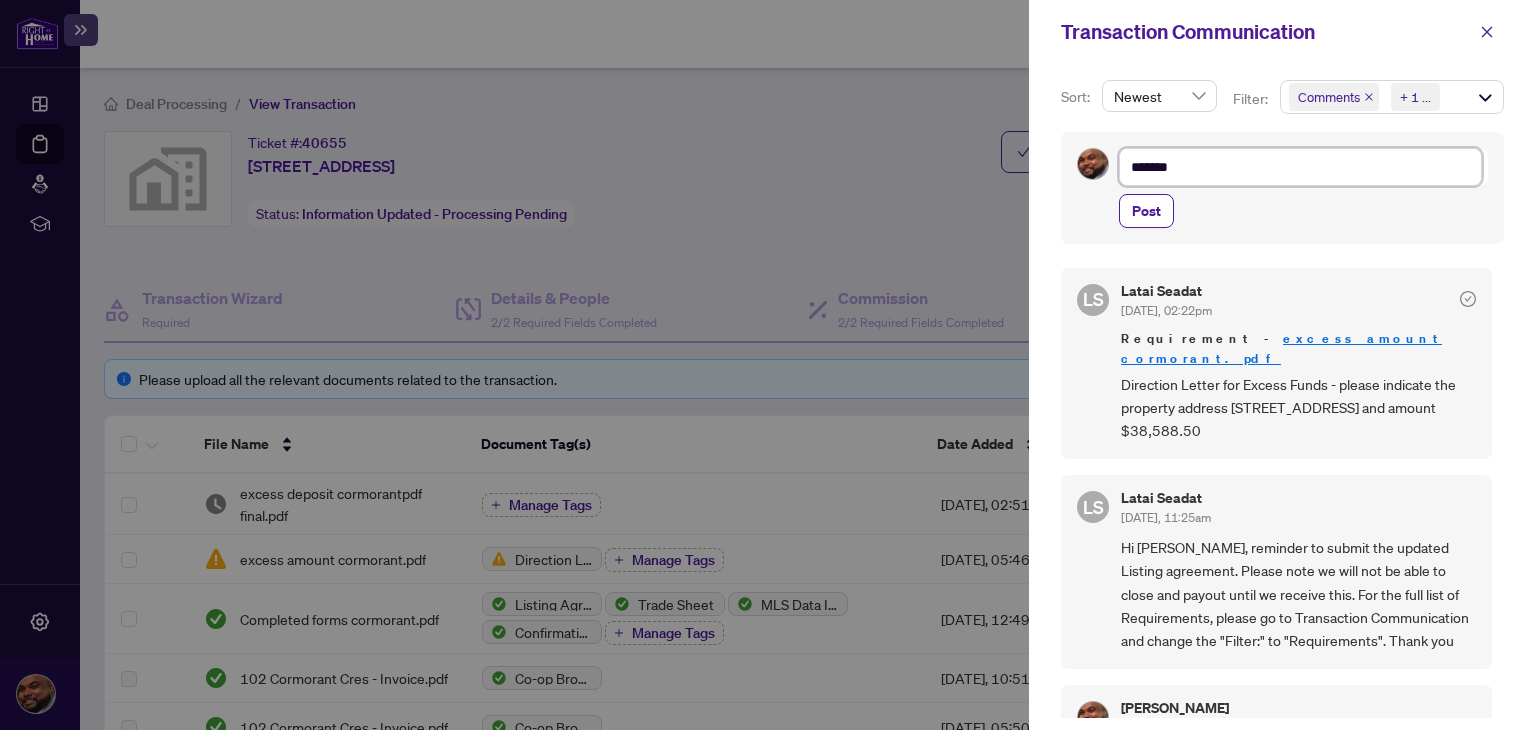 type on "********" 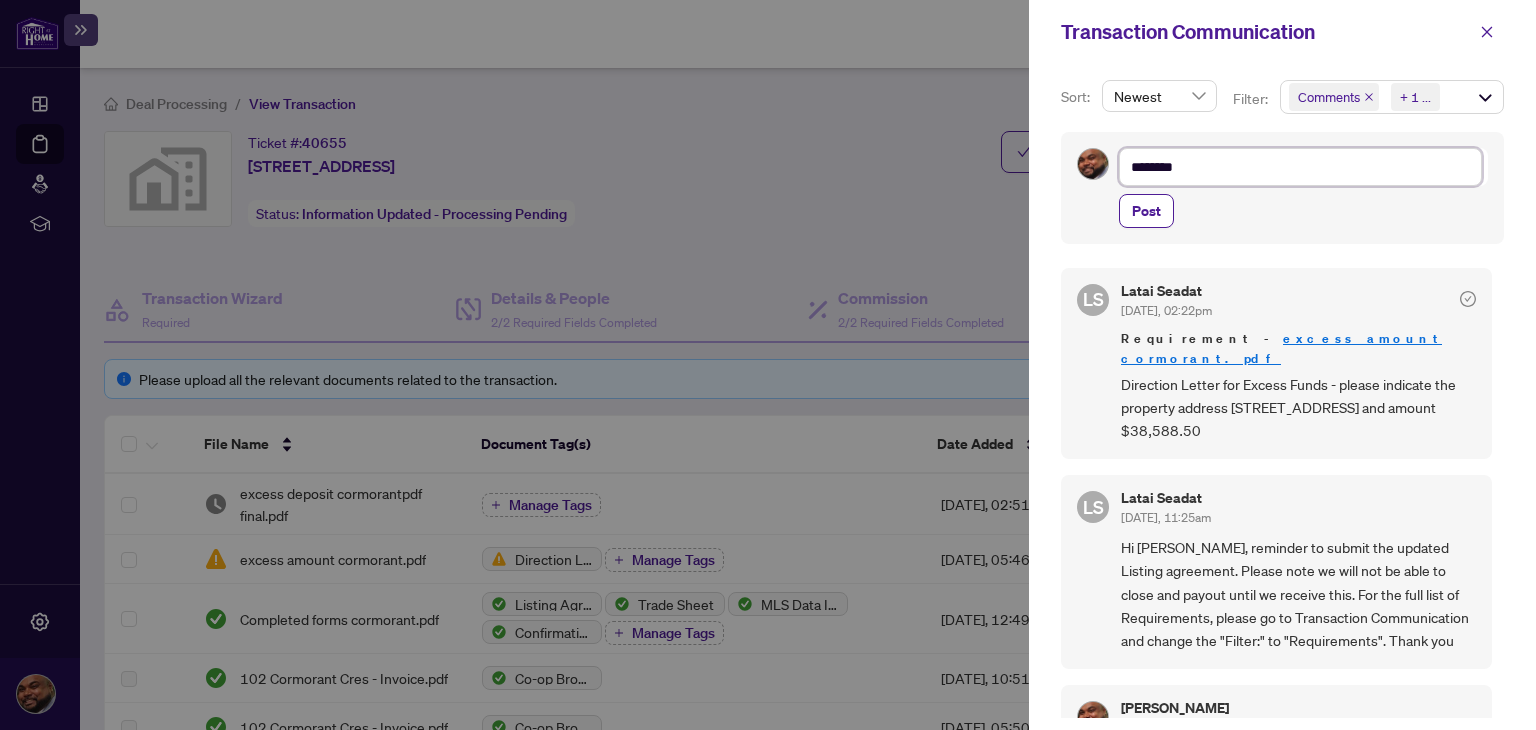 type on "********" 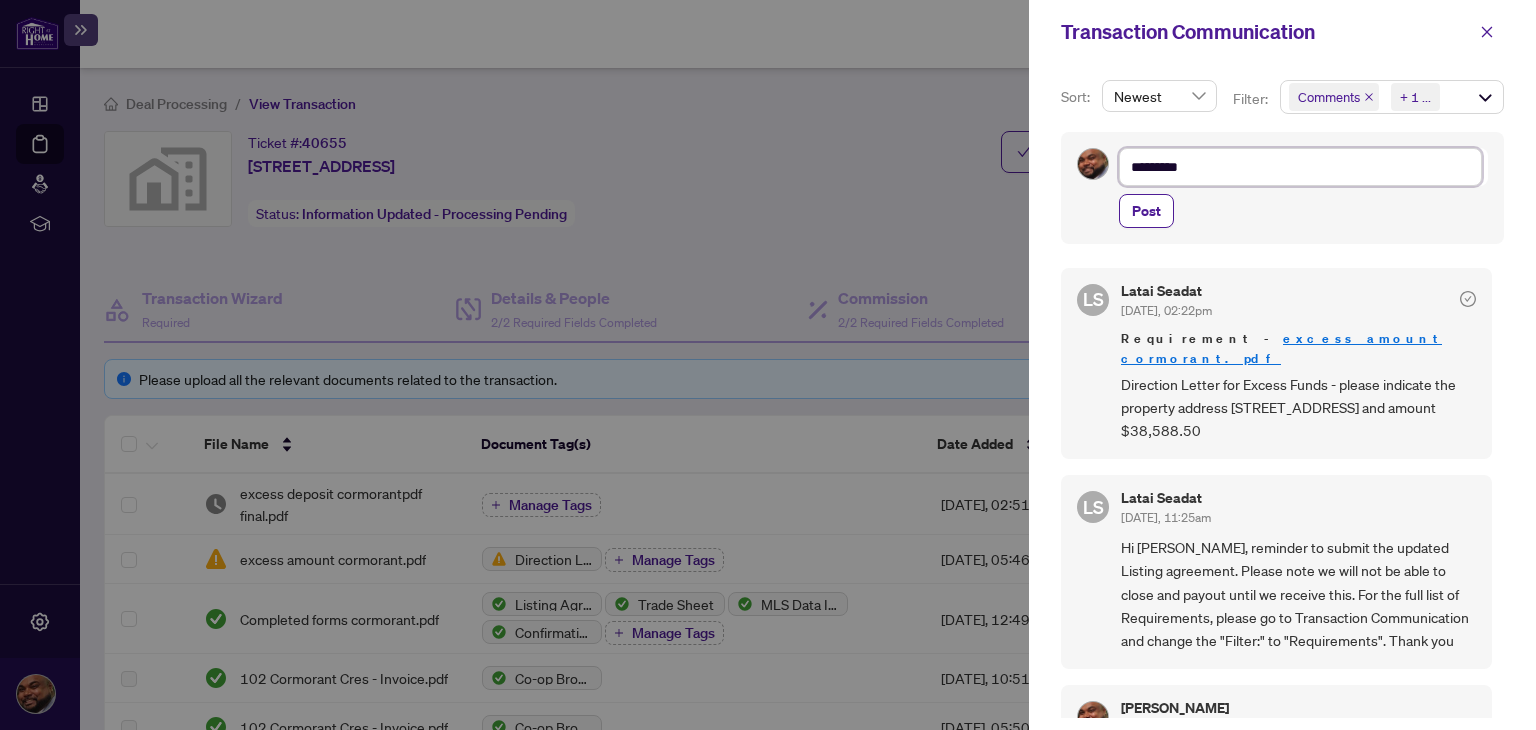 type on "********" 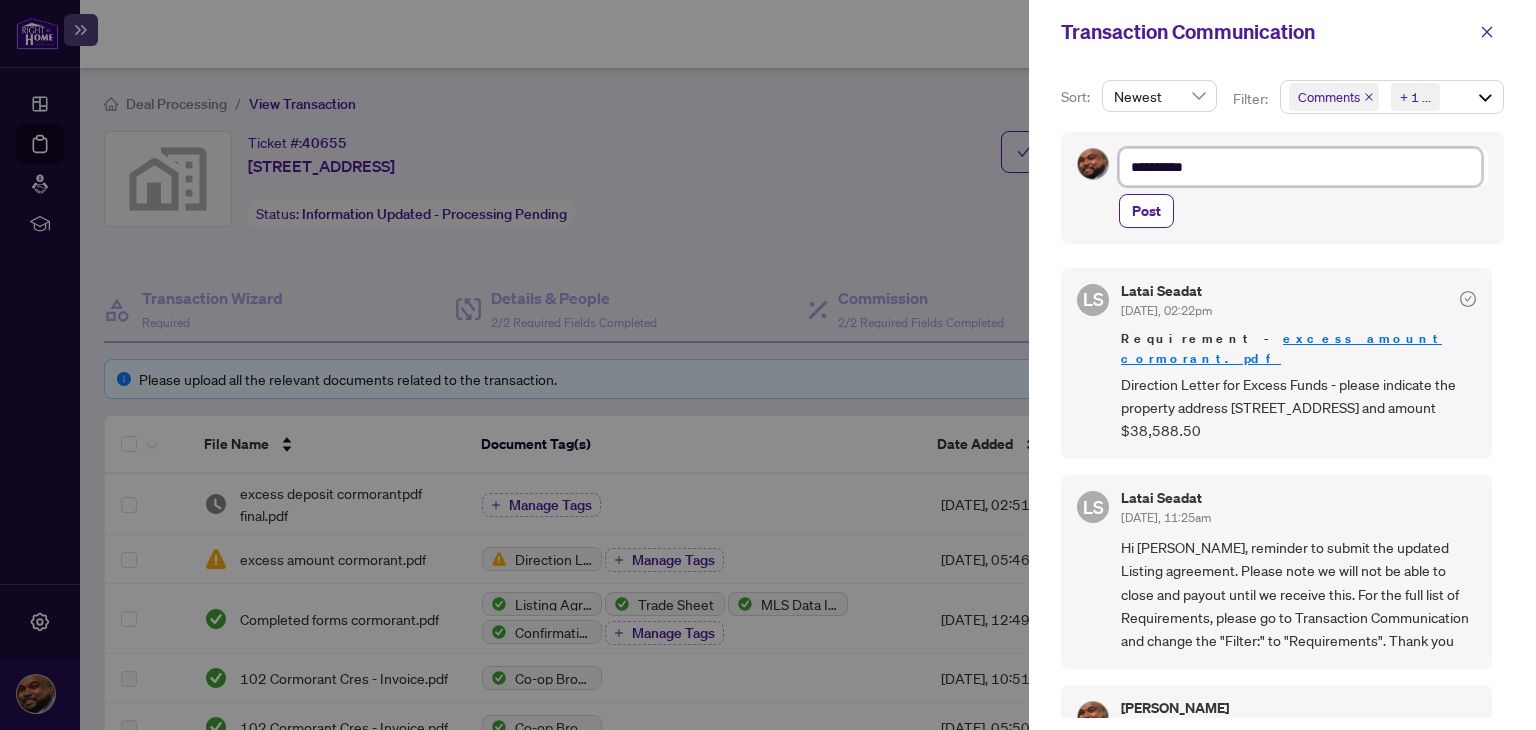 type on "**********" 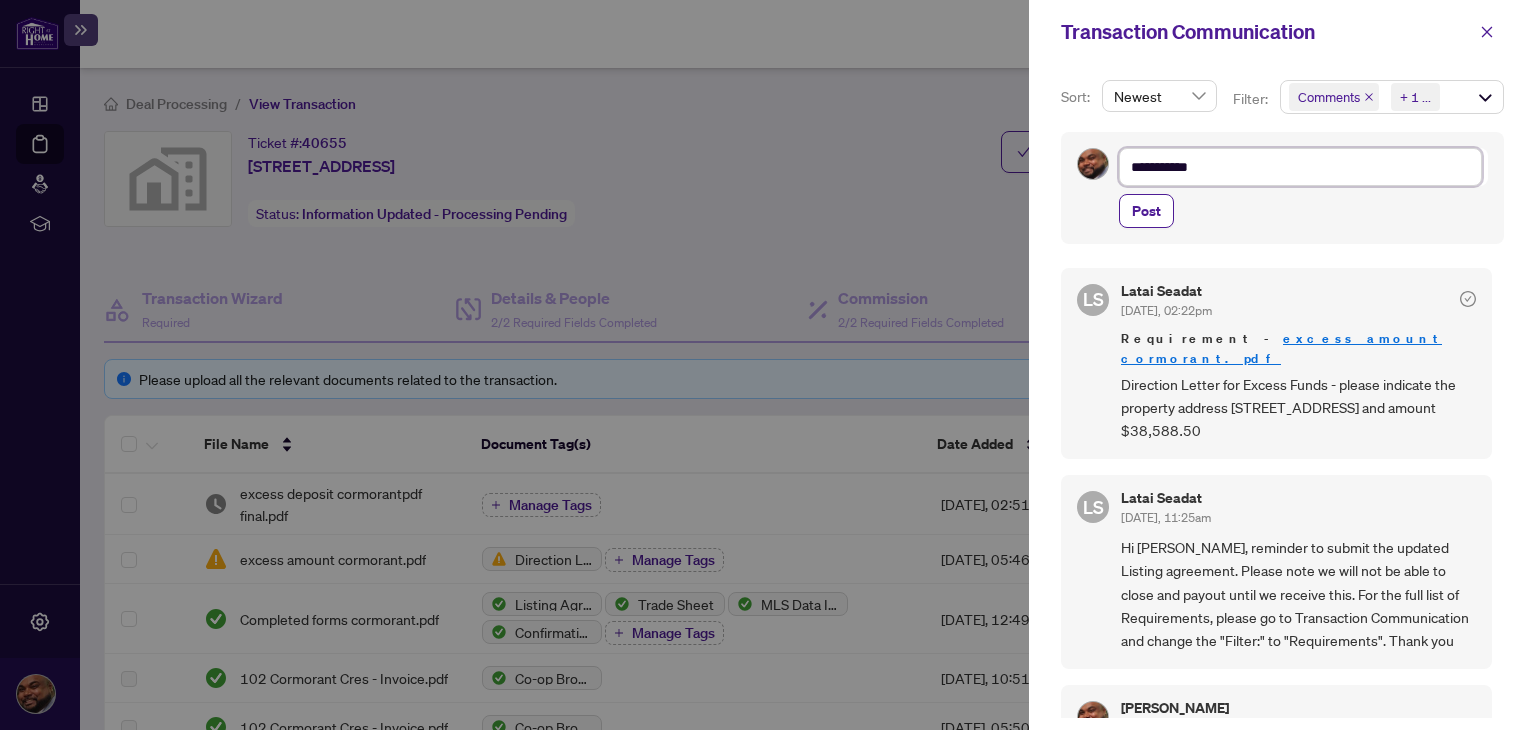 type on "**********" 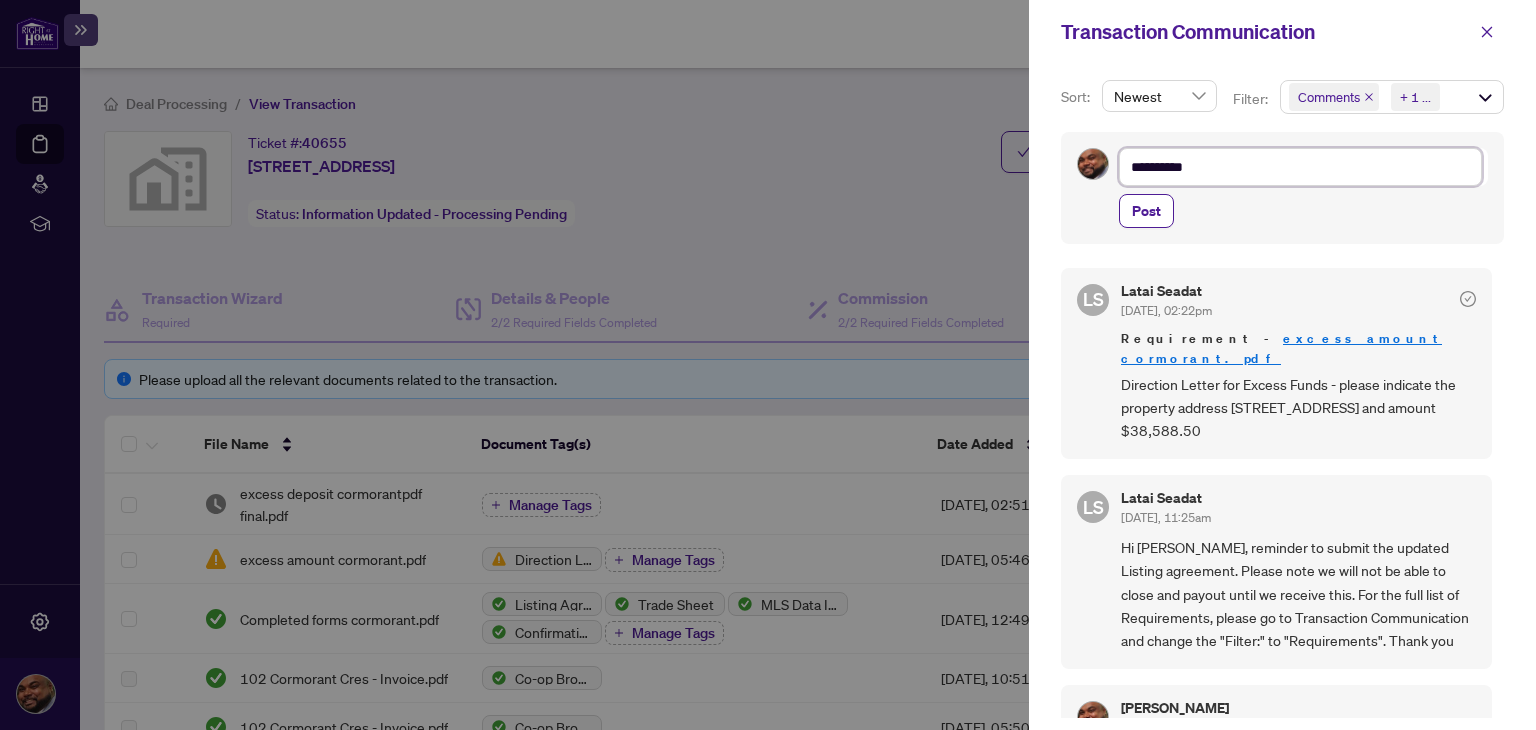 type on "**********" 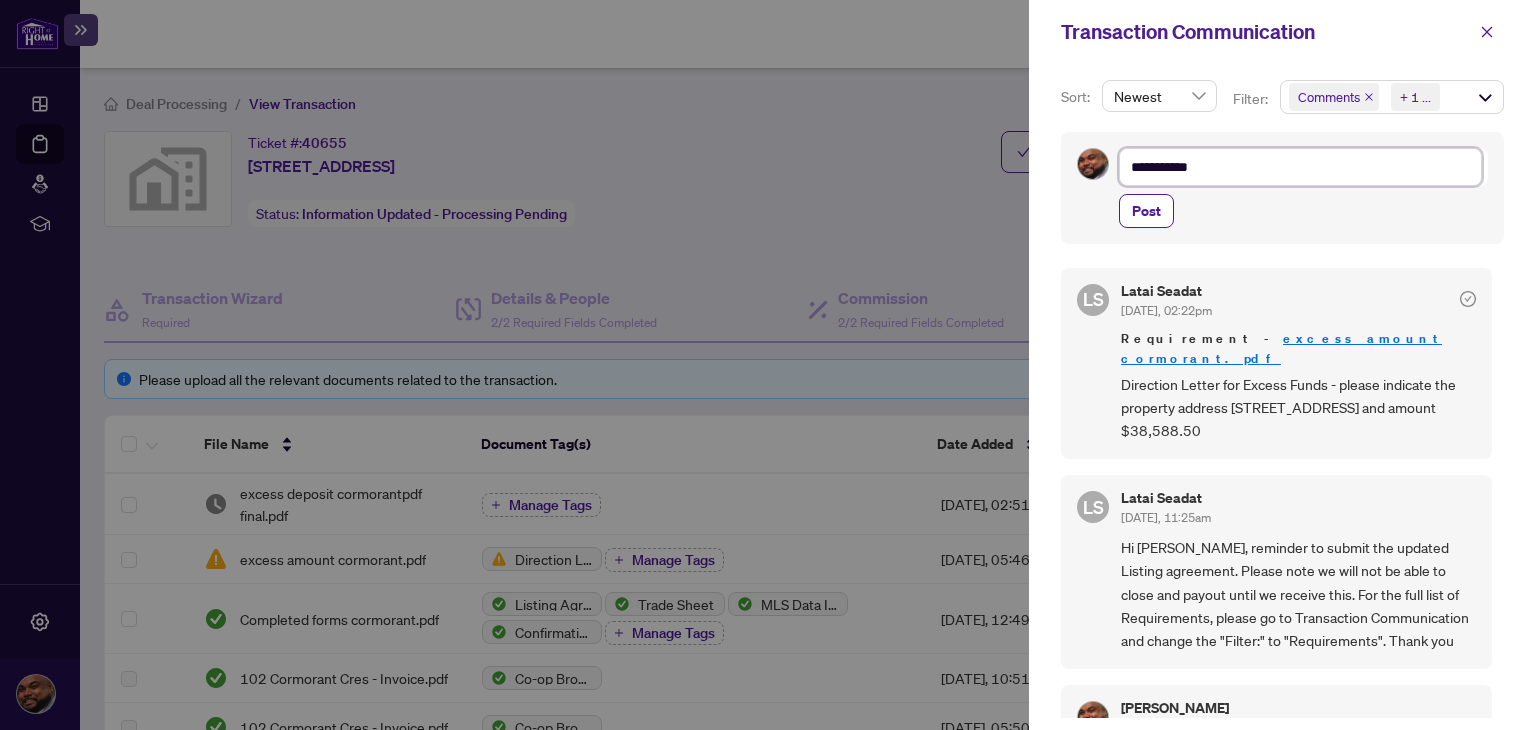 type on "**********" 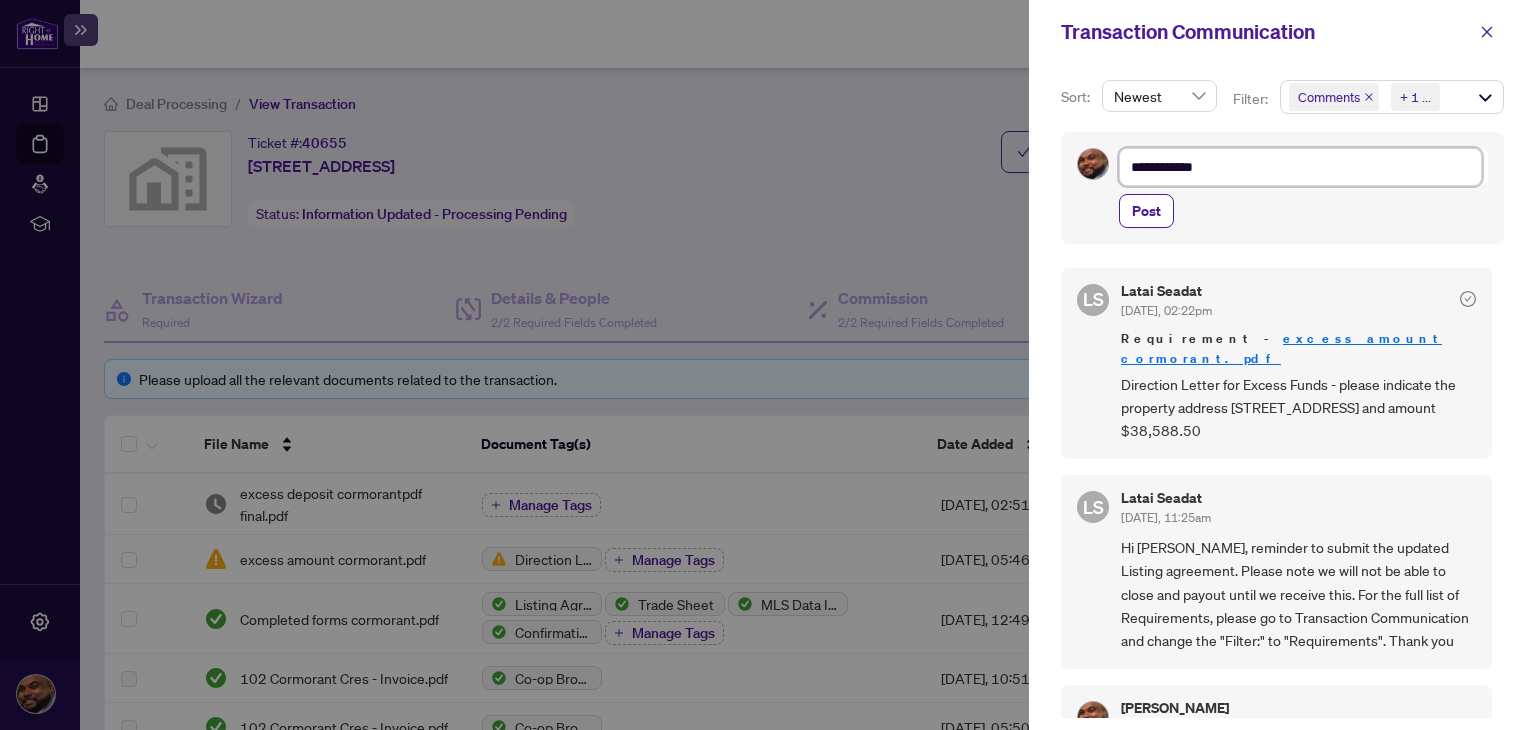 type on "**********" 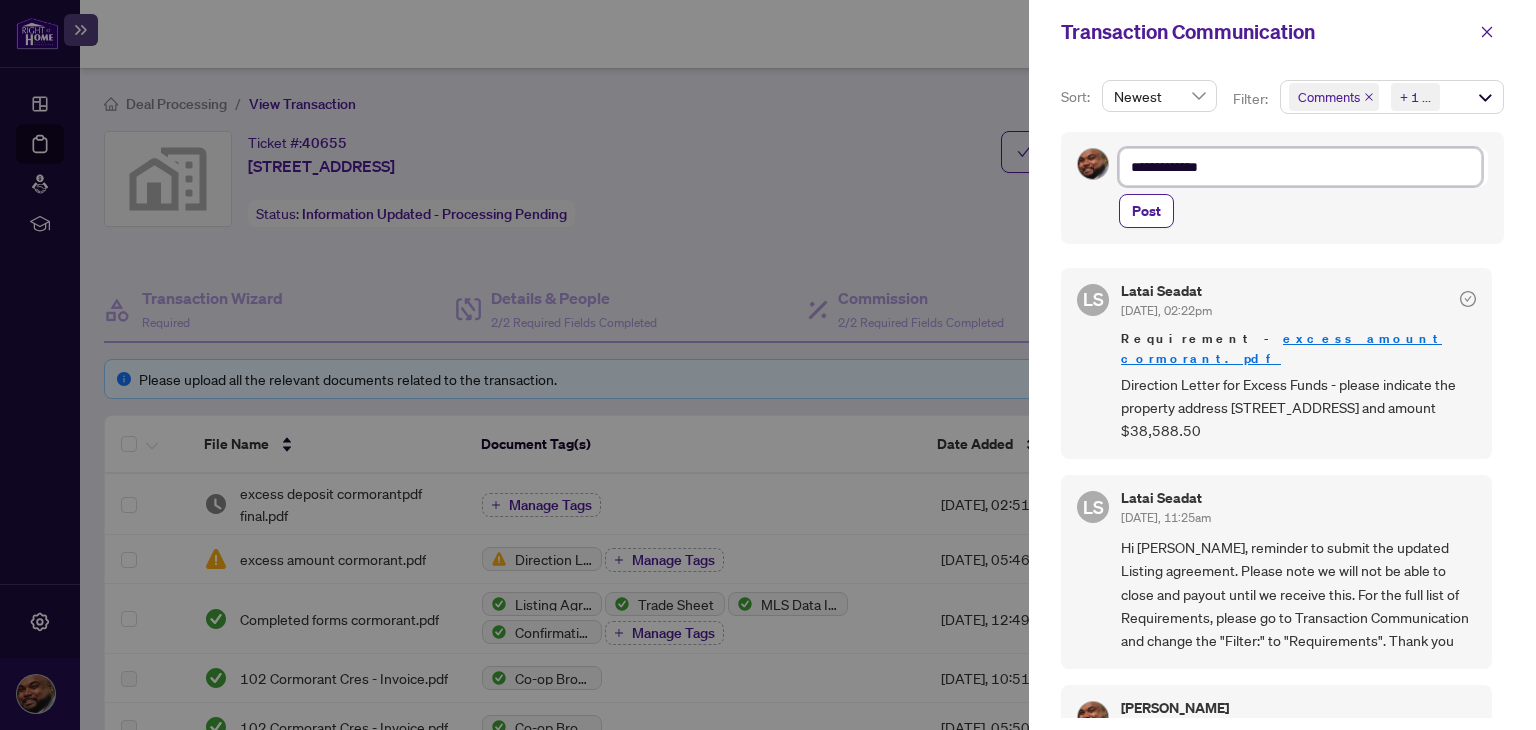 type on "**********" 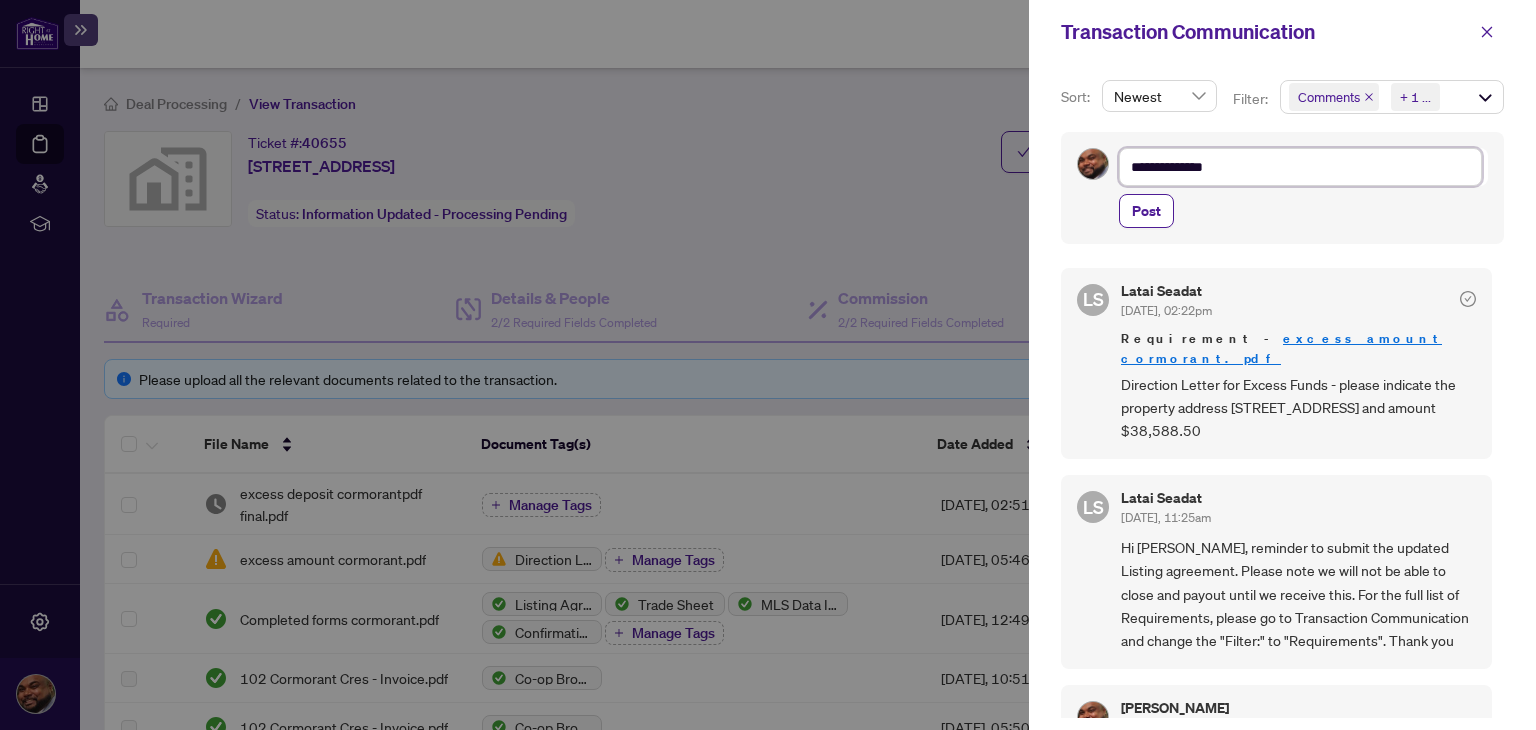 type on "**********" 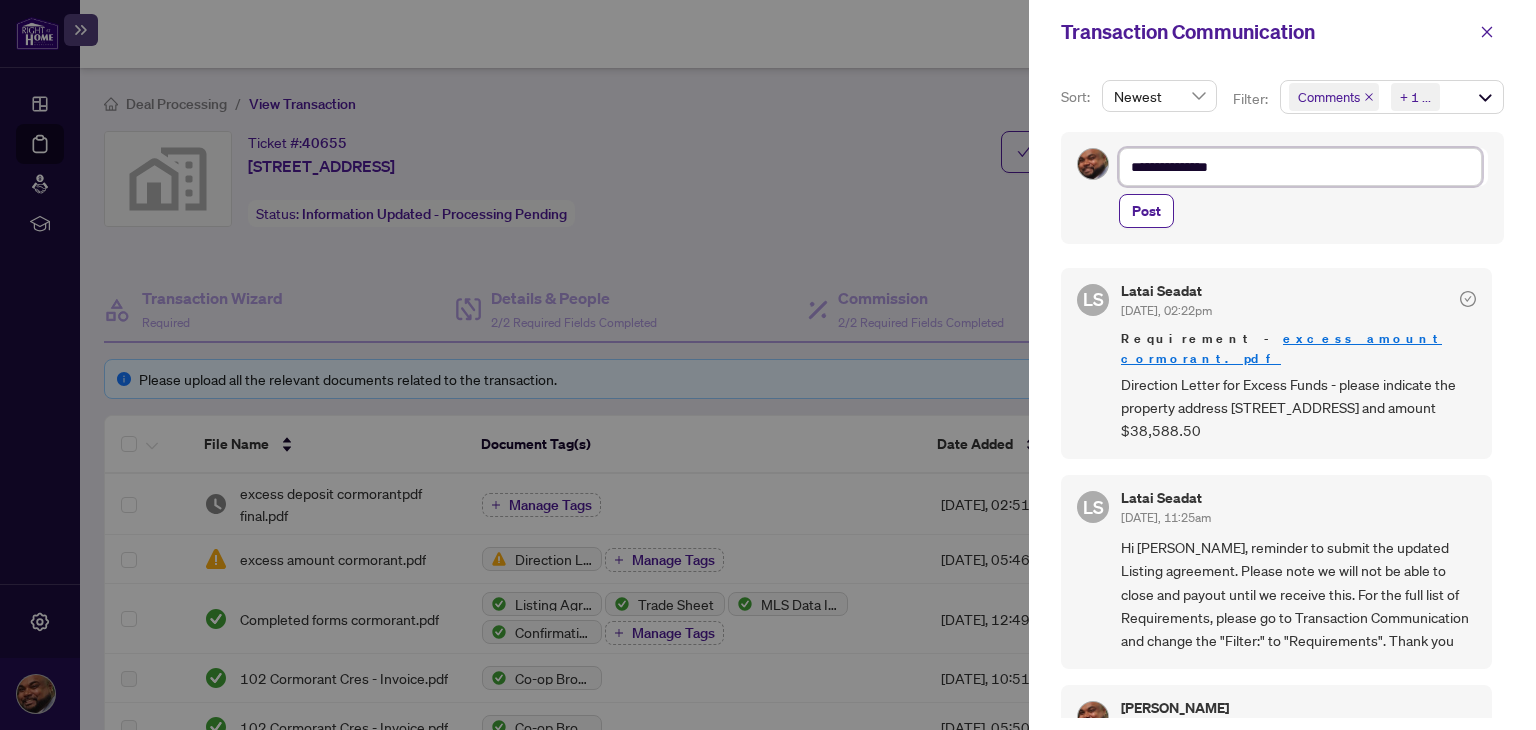 type on "**********" 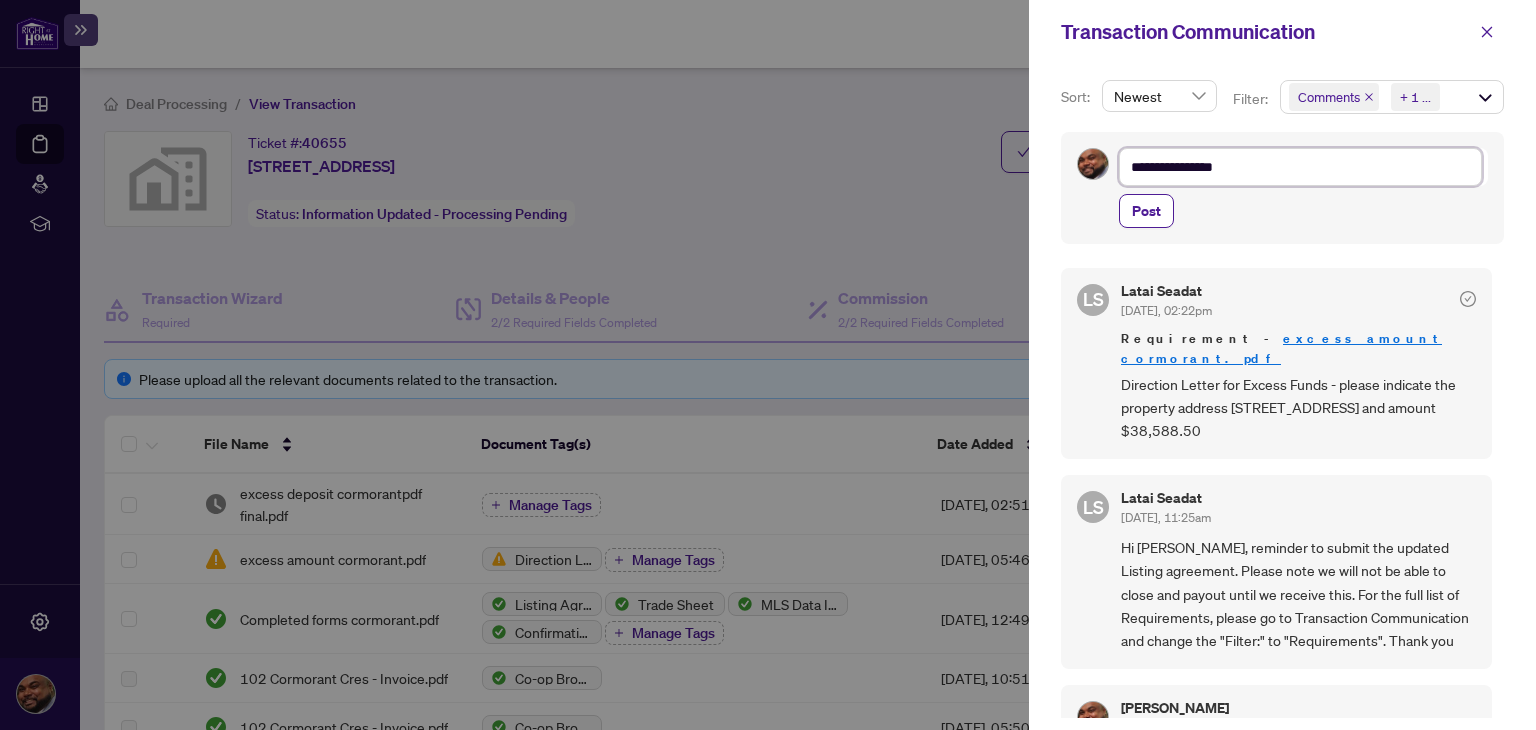 type on "**********" 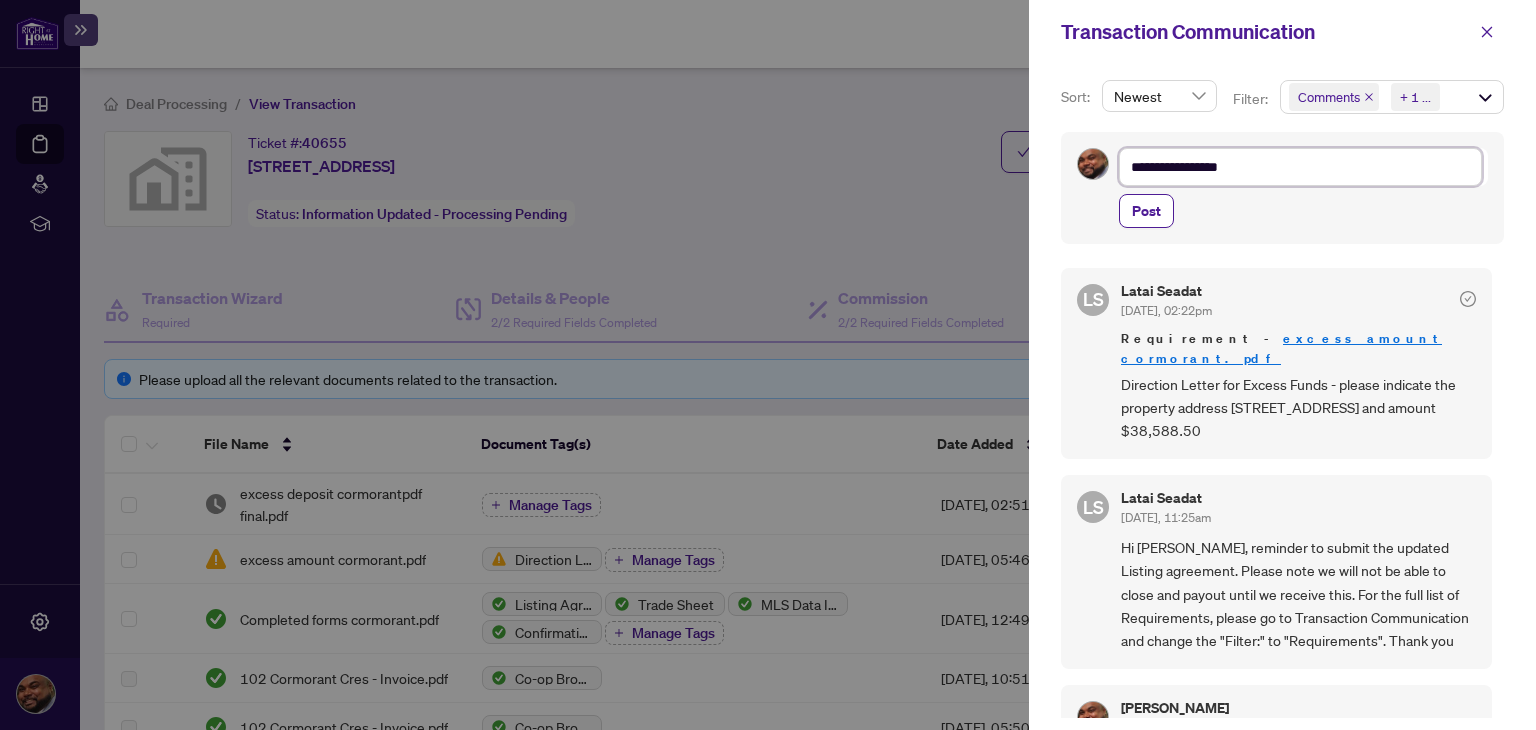 type on "**********" 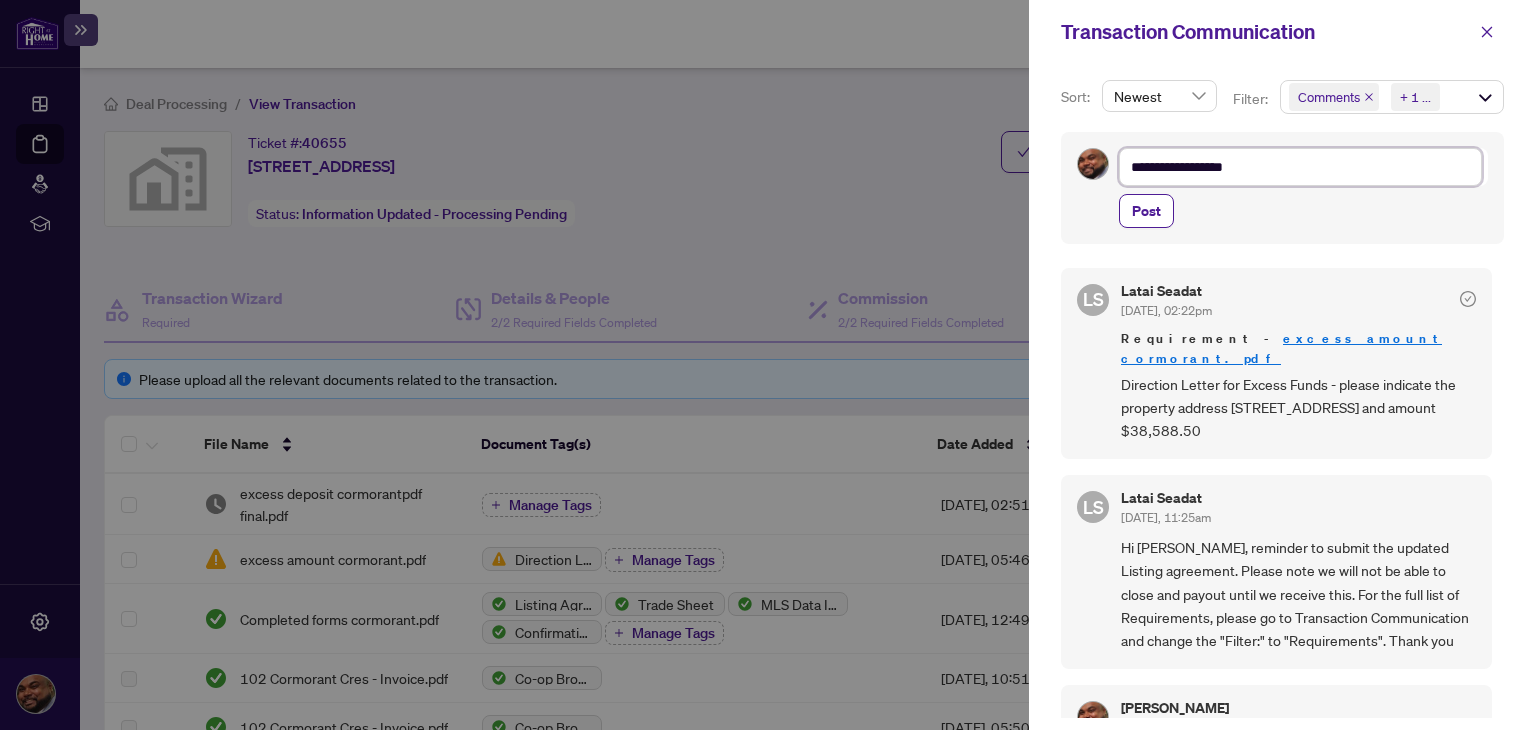 type on "**********" 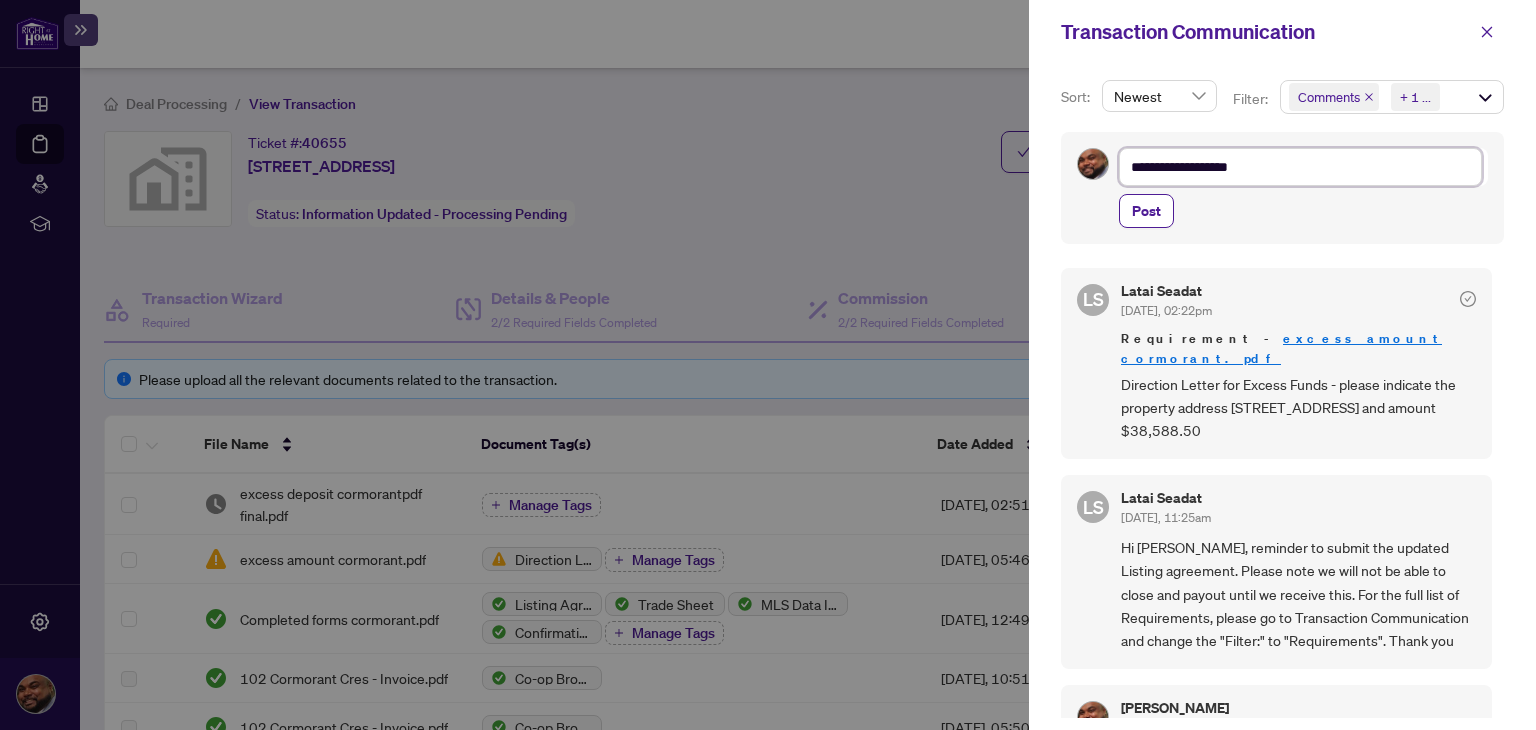 type on "**********" 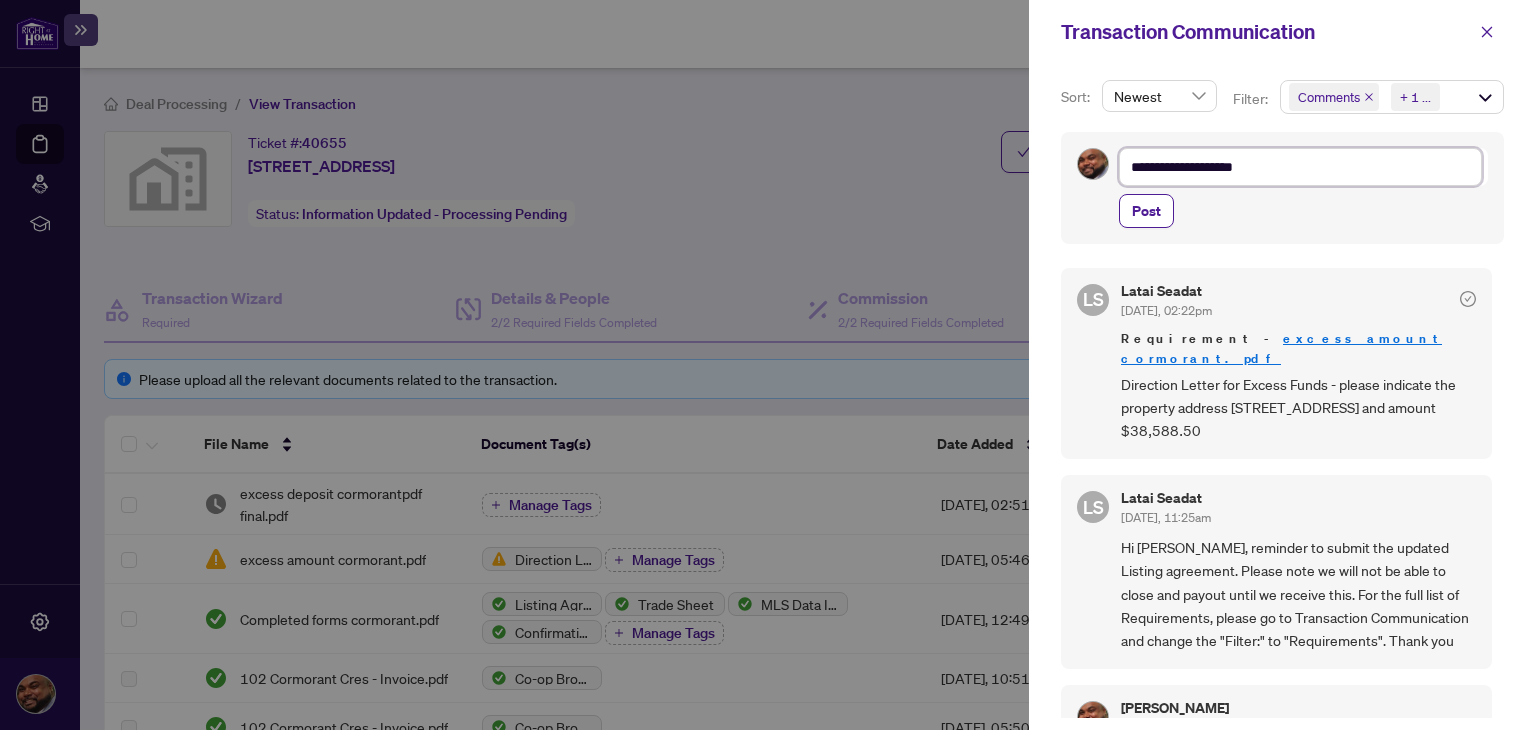 type on "**********" 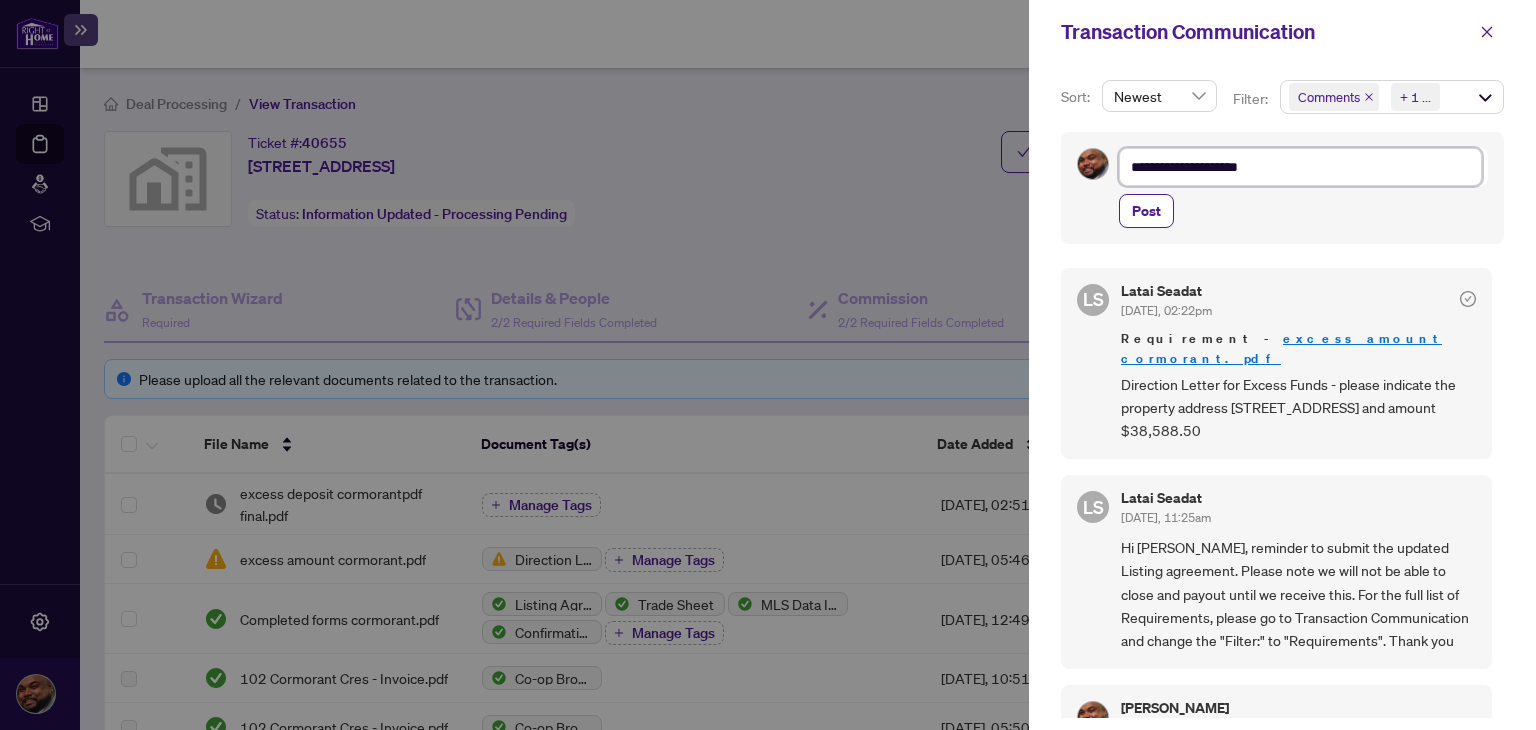 type on "**********" 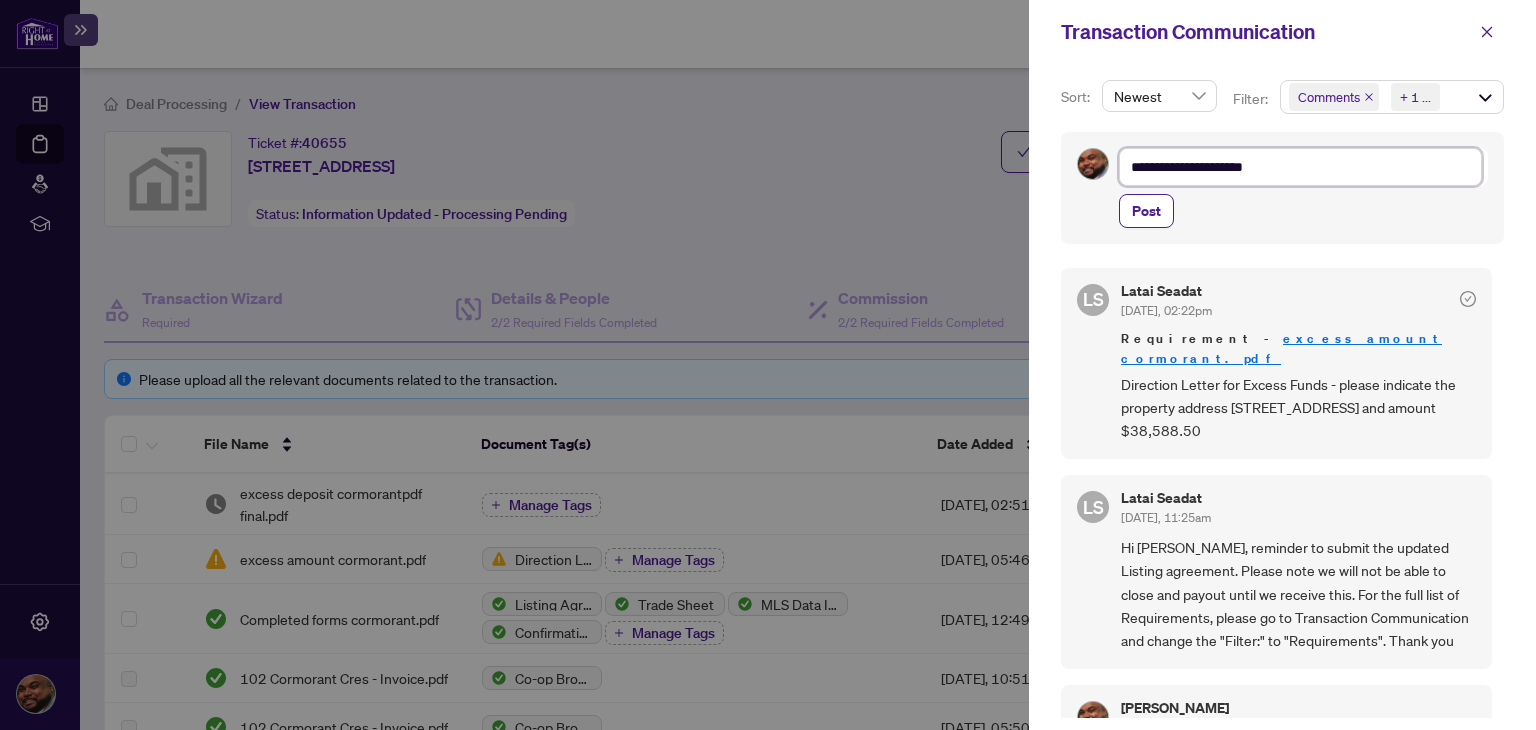 type on "**********" 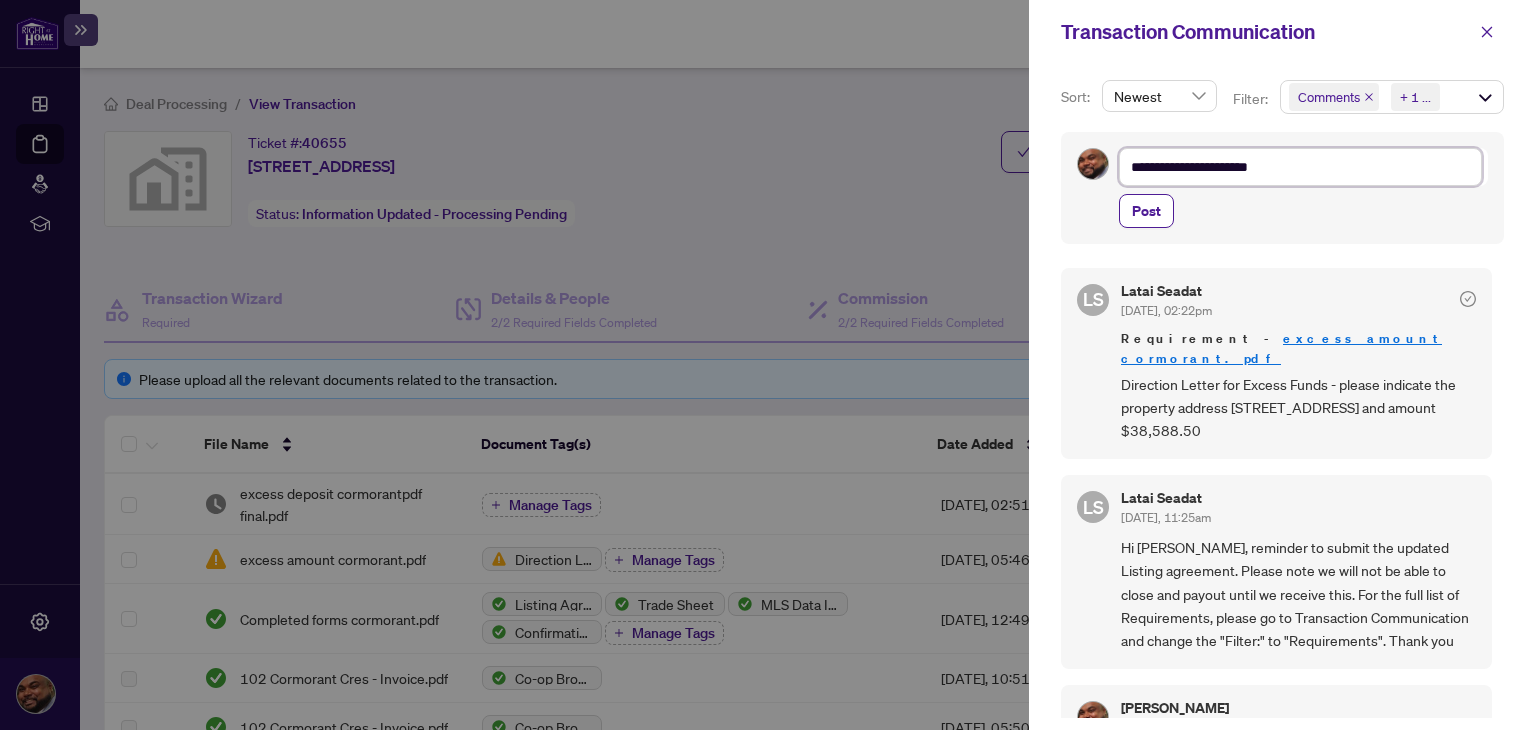 type on "**********" 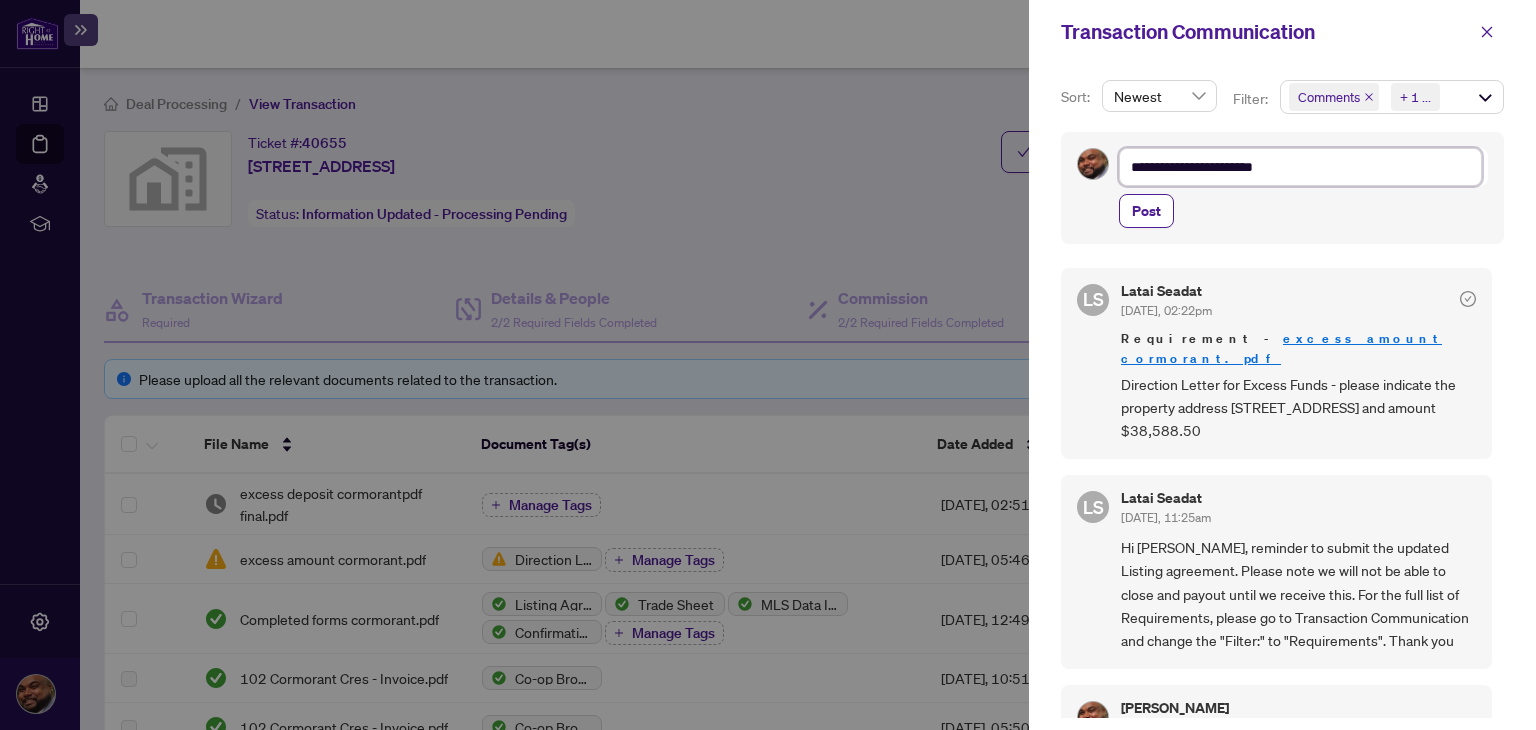 type on "**********" 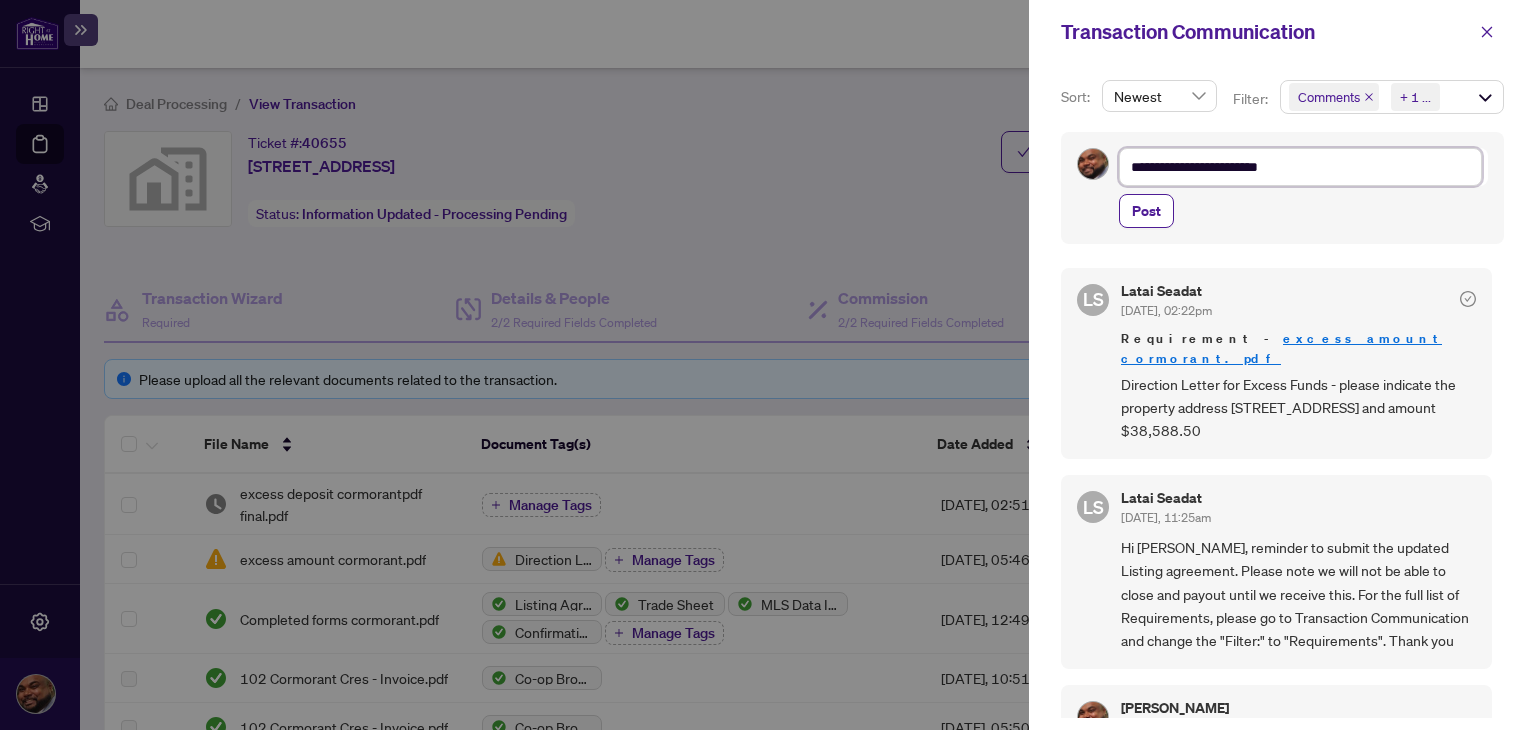 type on "**********" 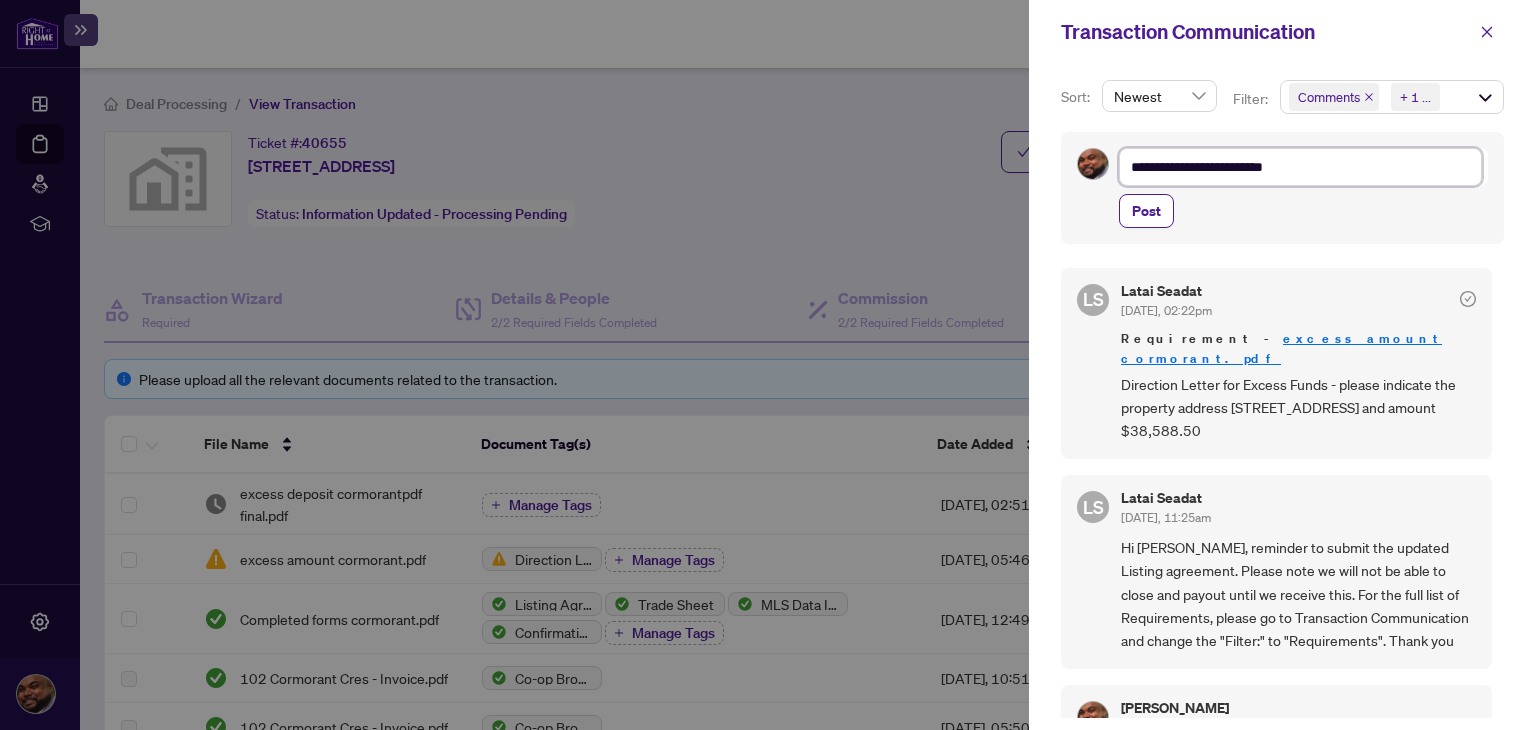 type on "**********" 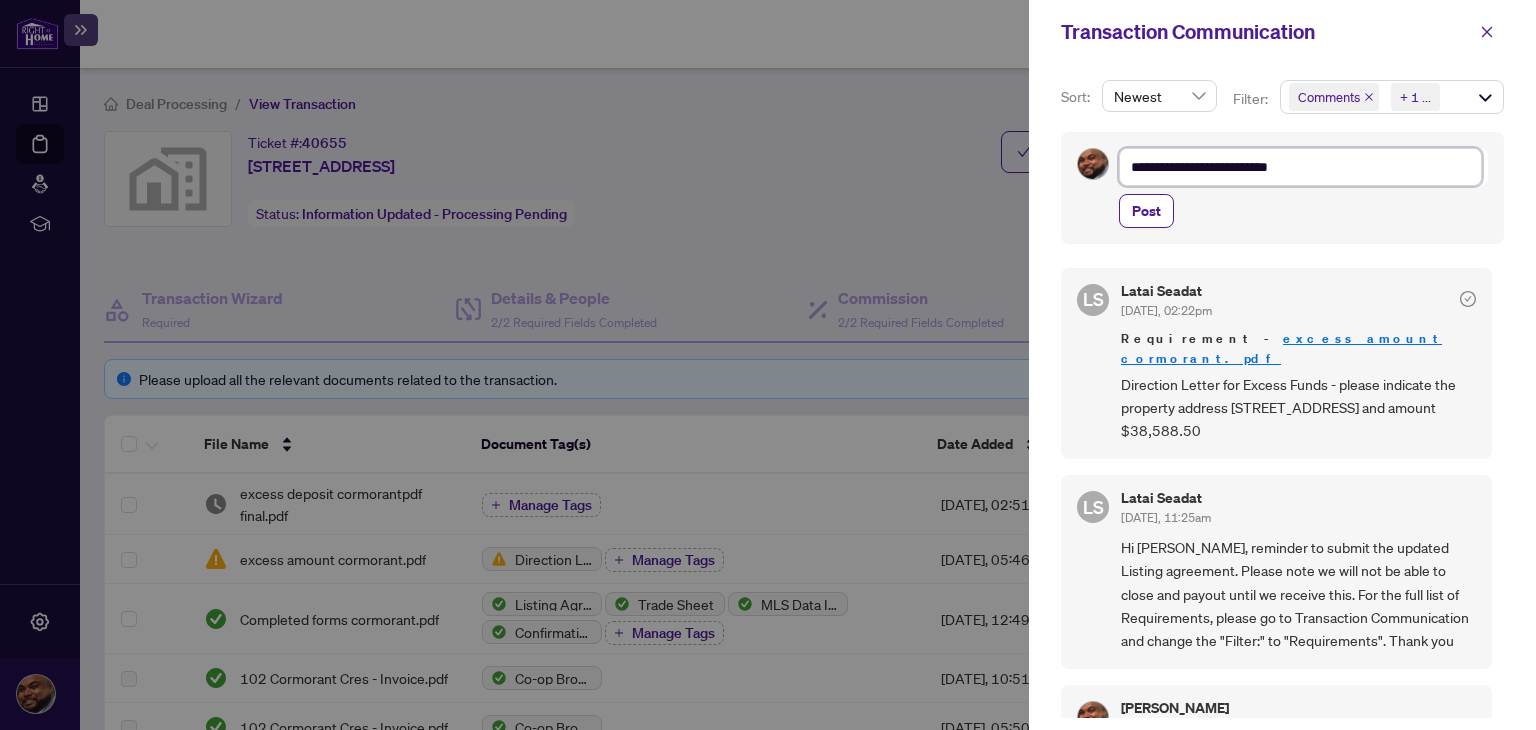 type on "**********" 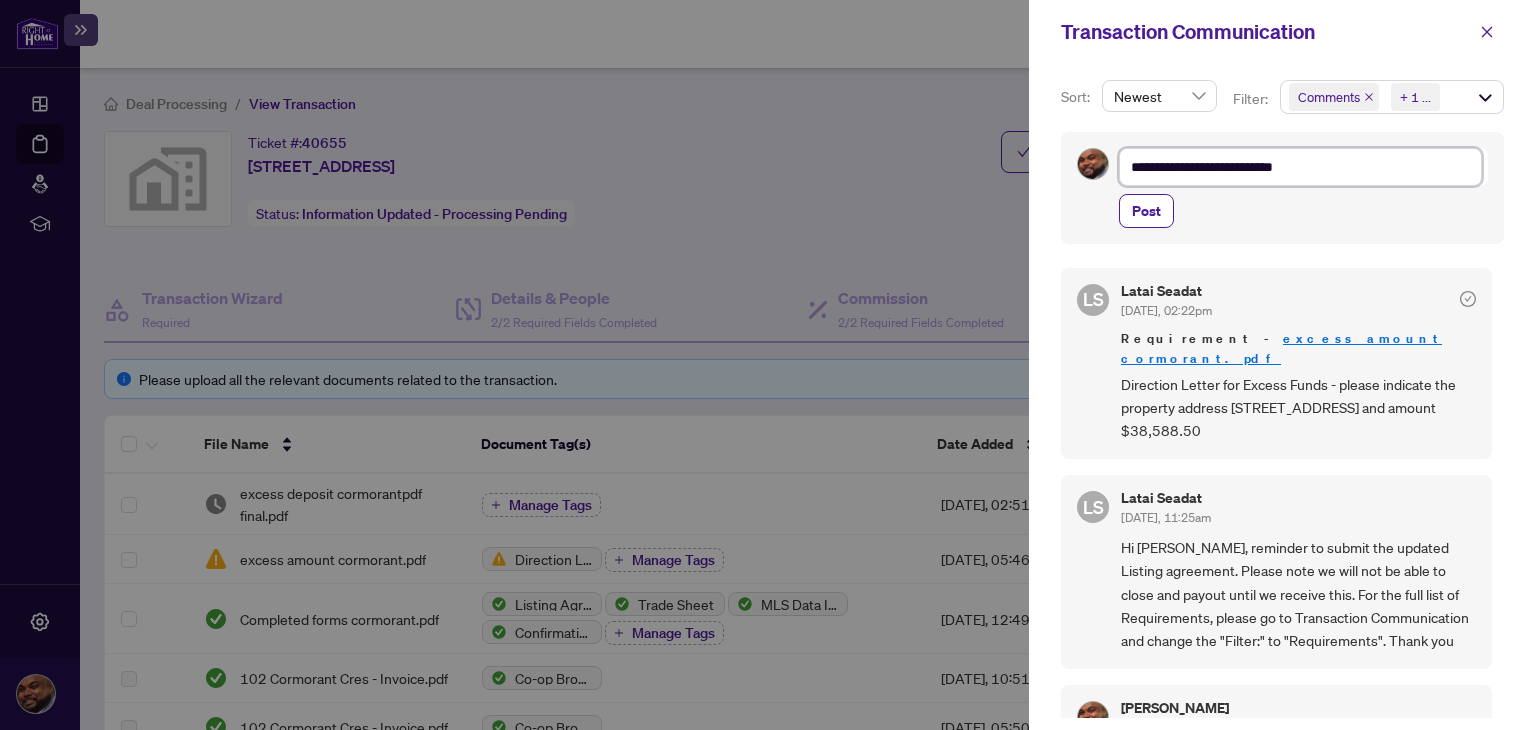 type on "**********" 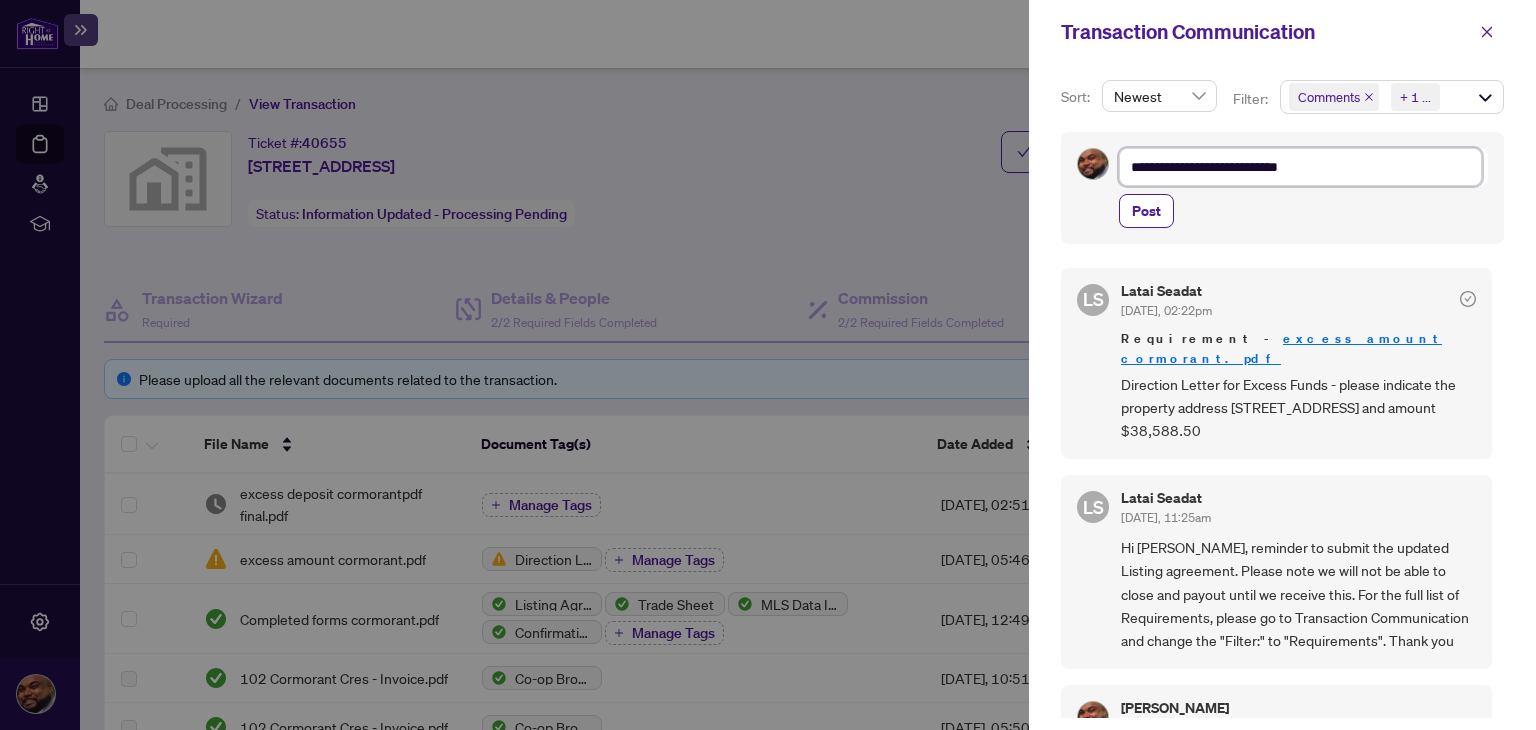 type on "**********" 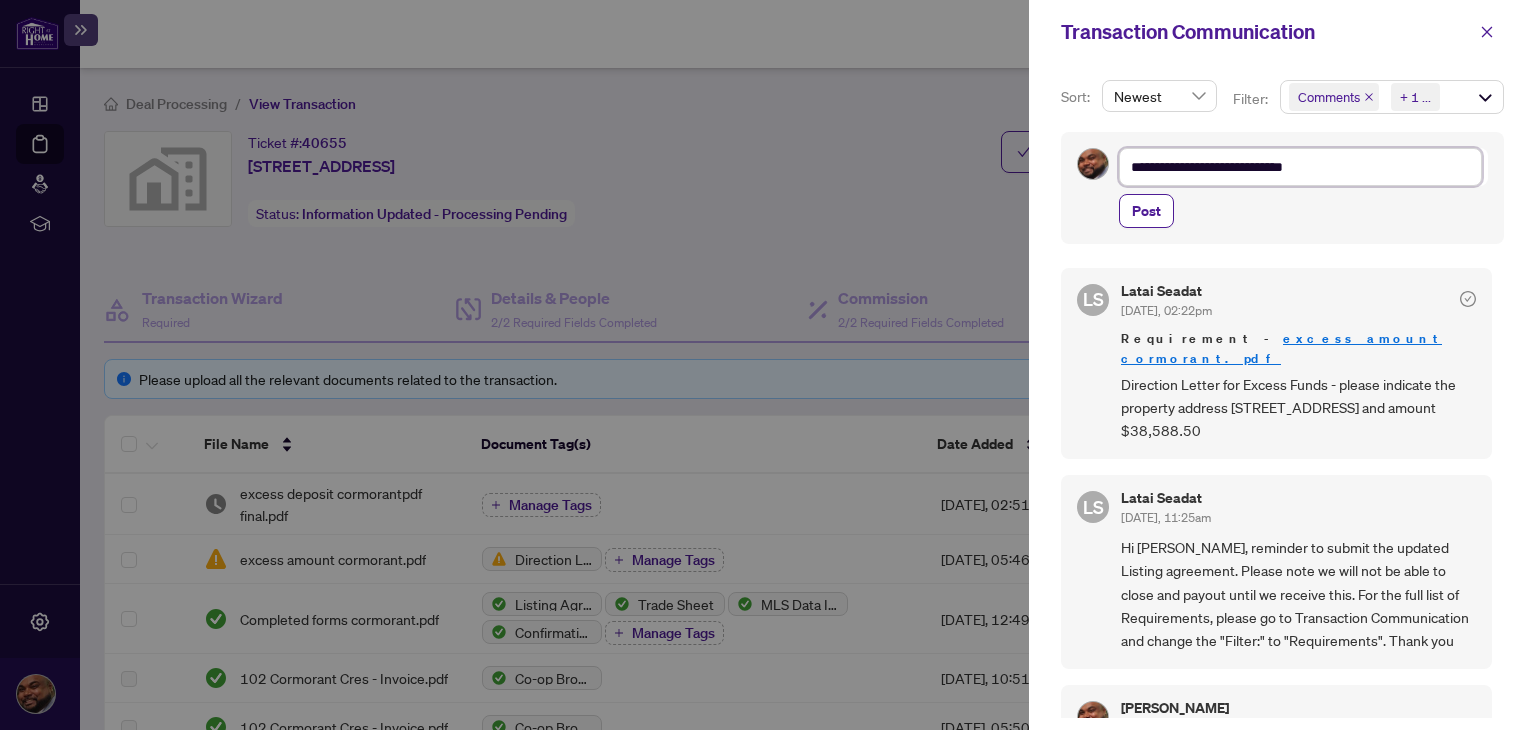 type on "**********" 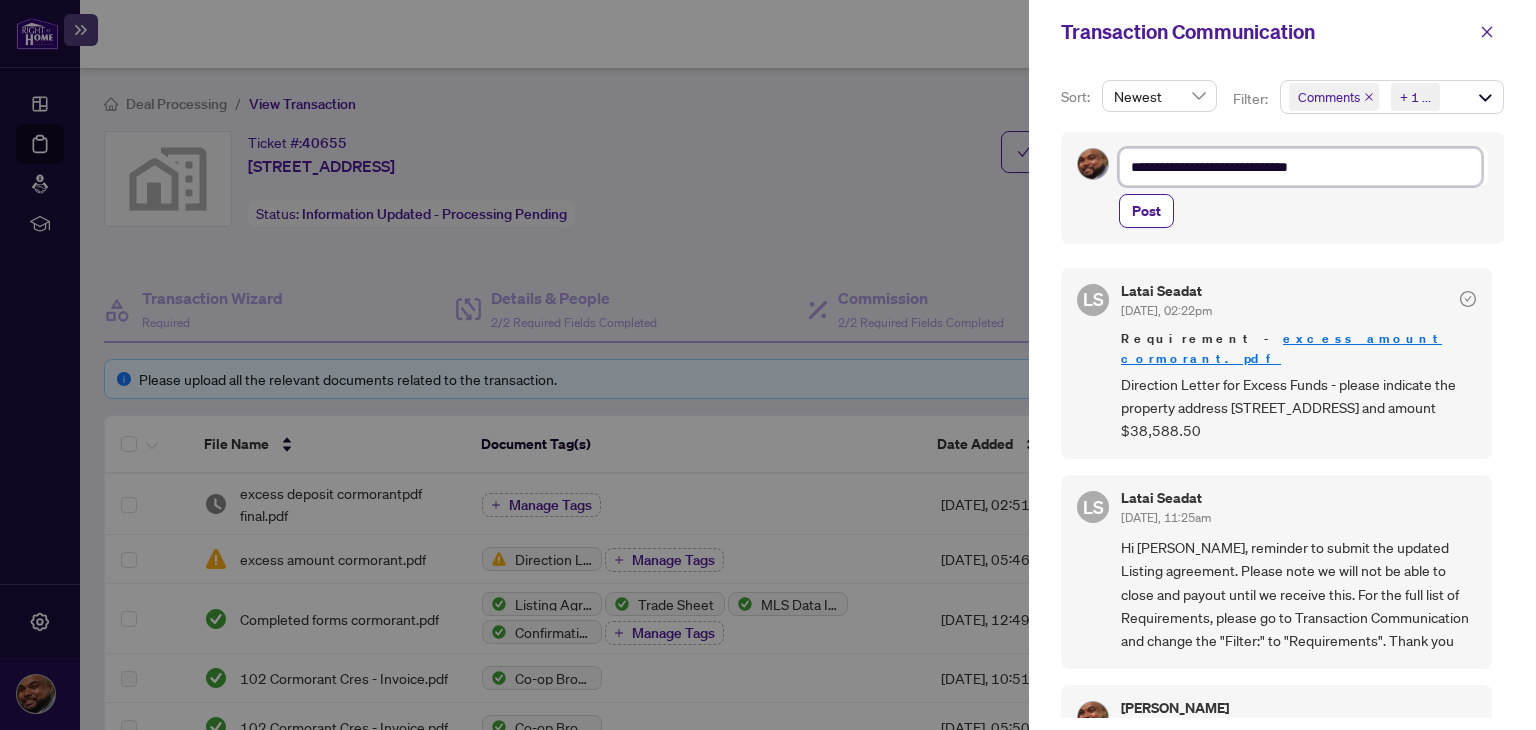 click on "**********" at bounding box center (1300, 167) 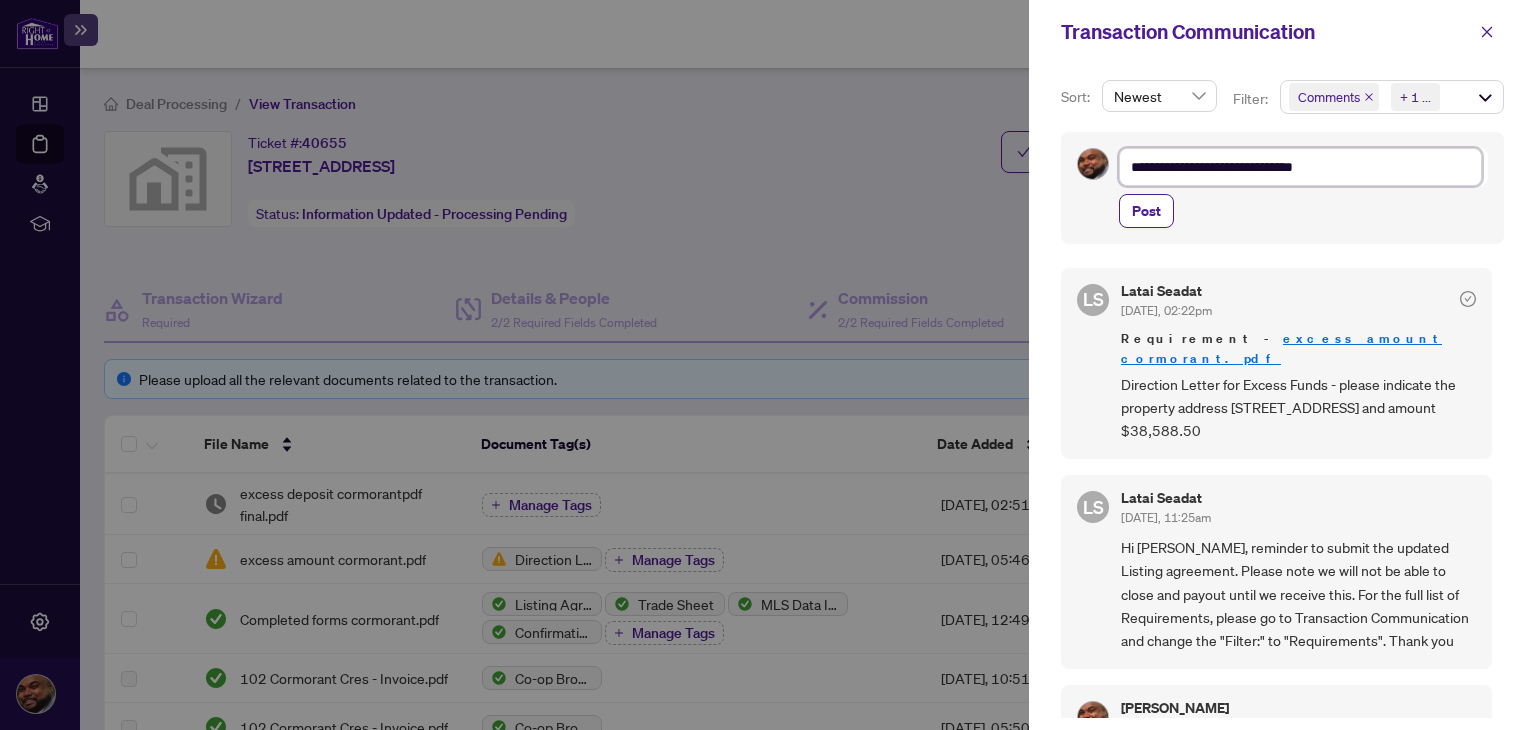 type on "**********" 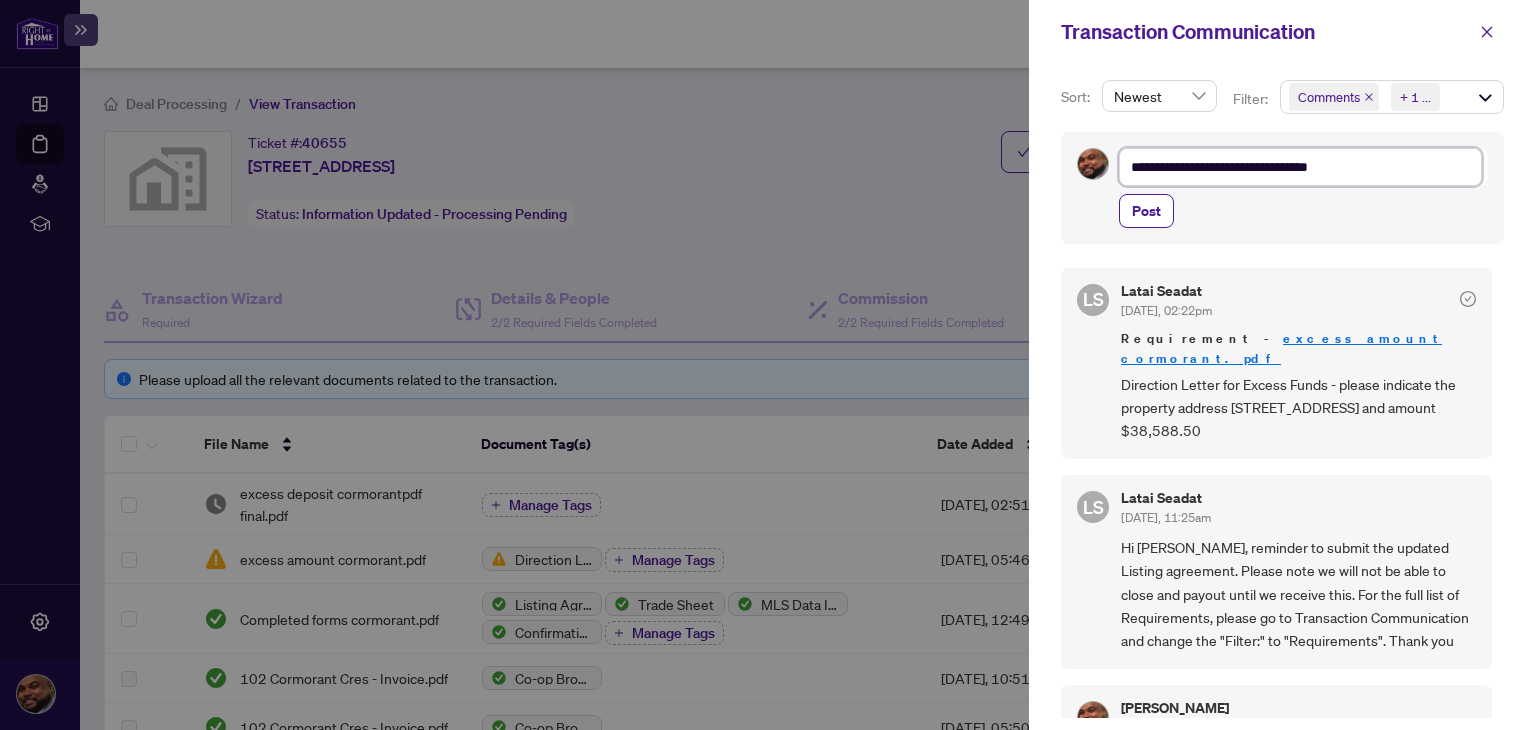 type on "**********" 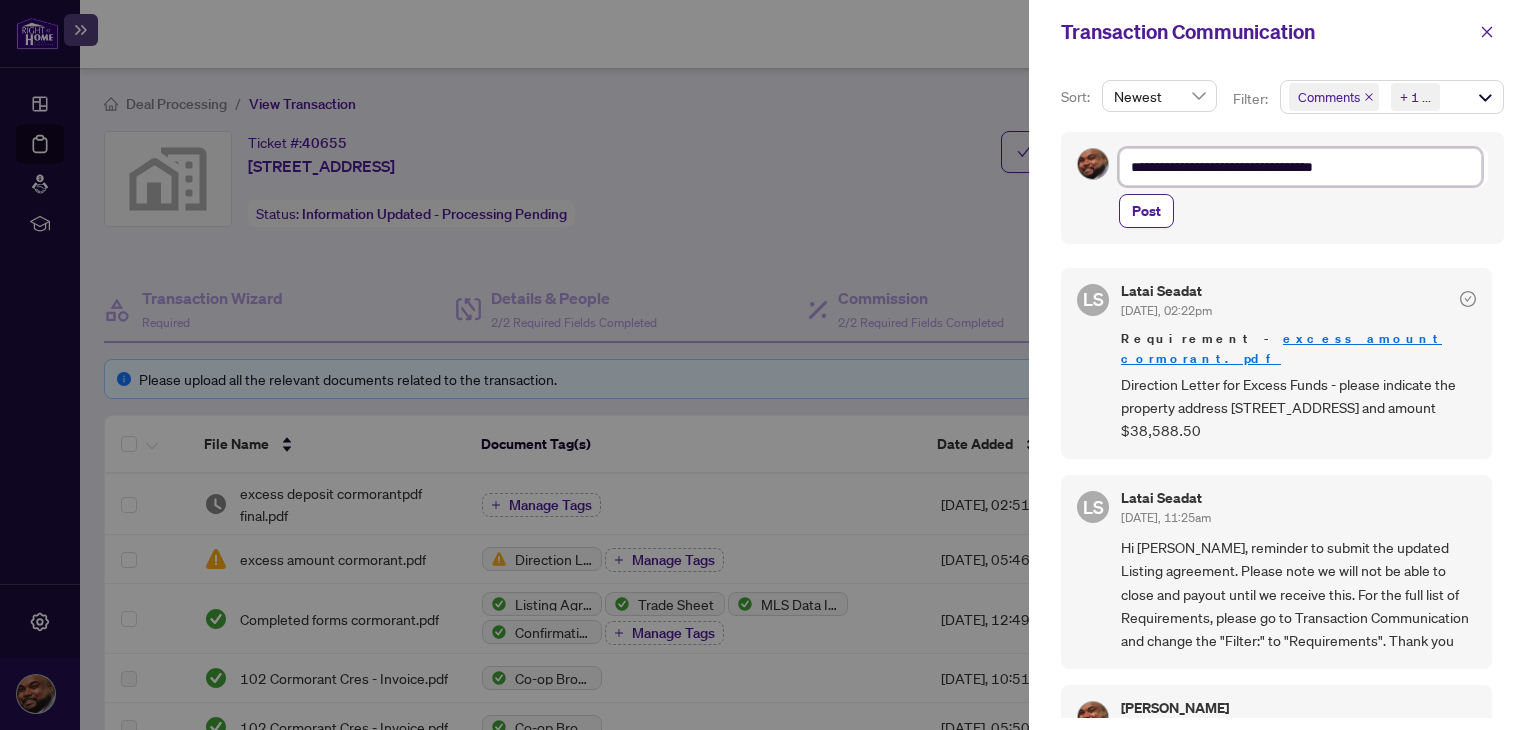 type on "**********" 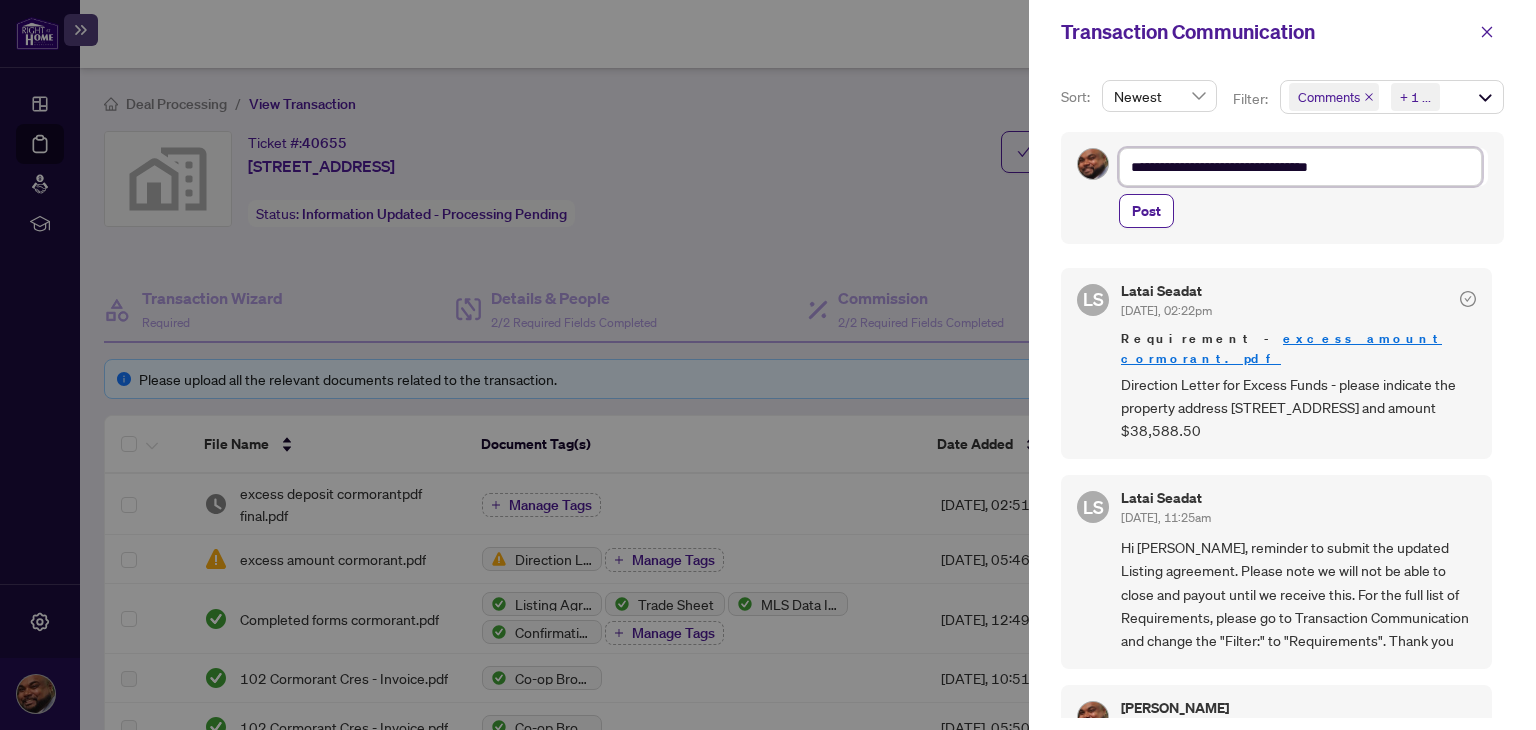 type on "**********" 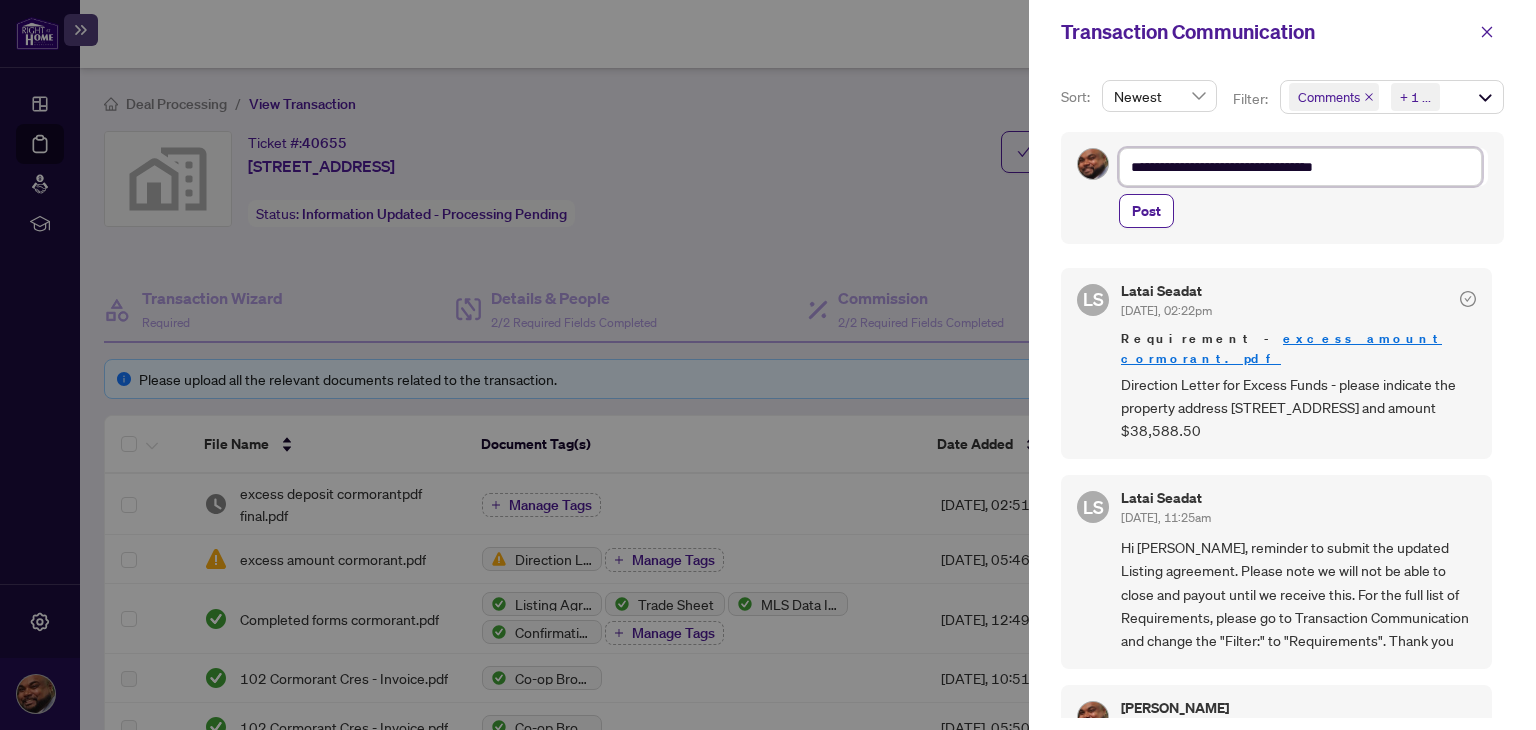 type on "**********" 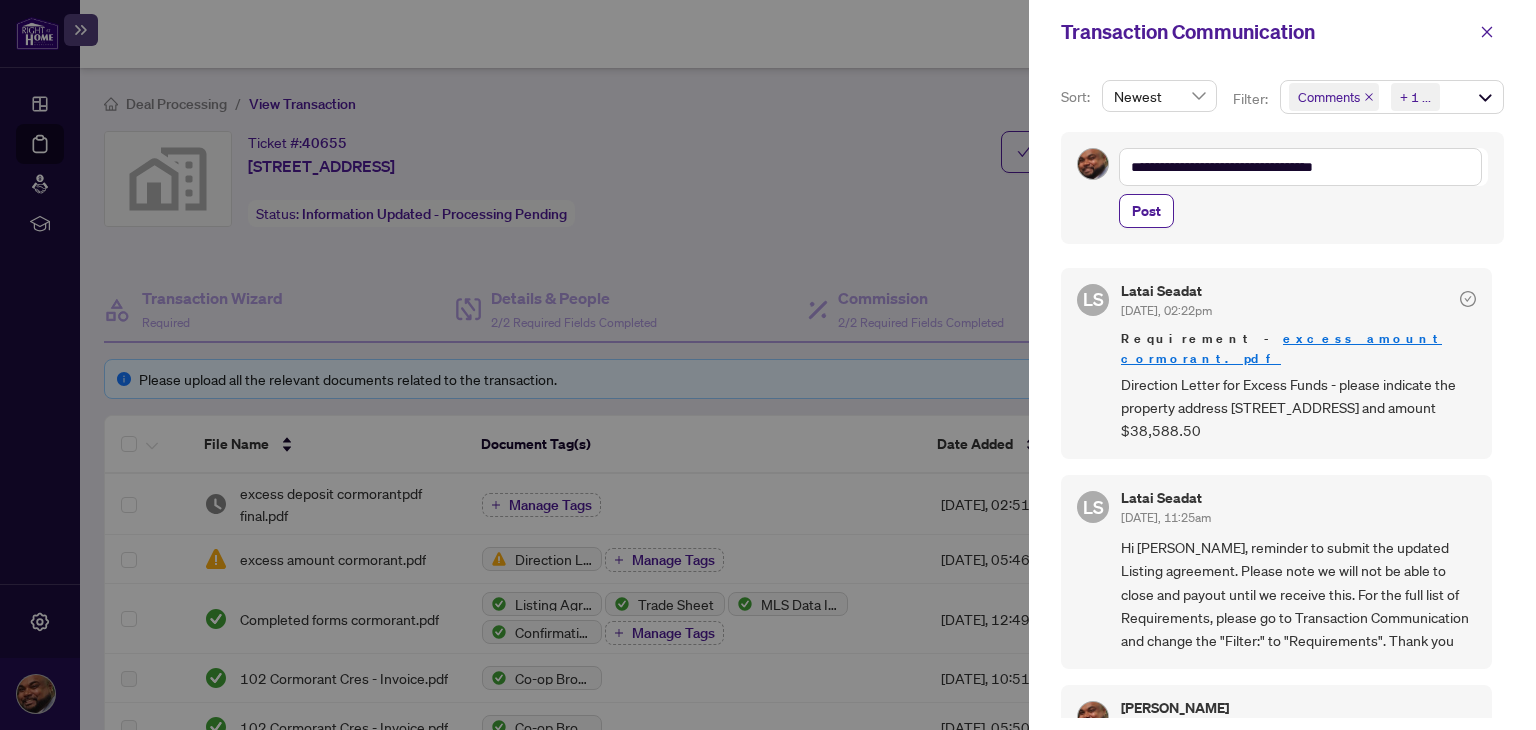 click on "Post" at bounding box center (1303, 211) 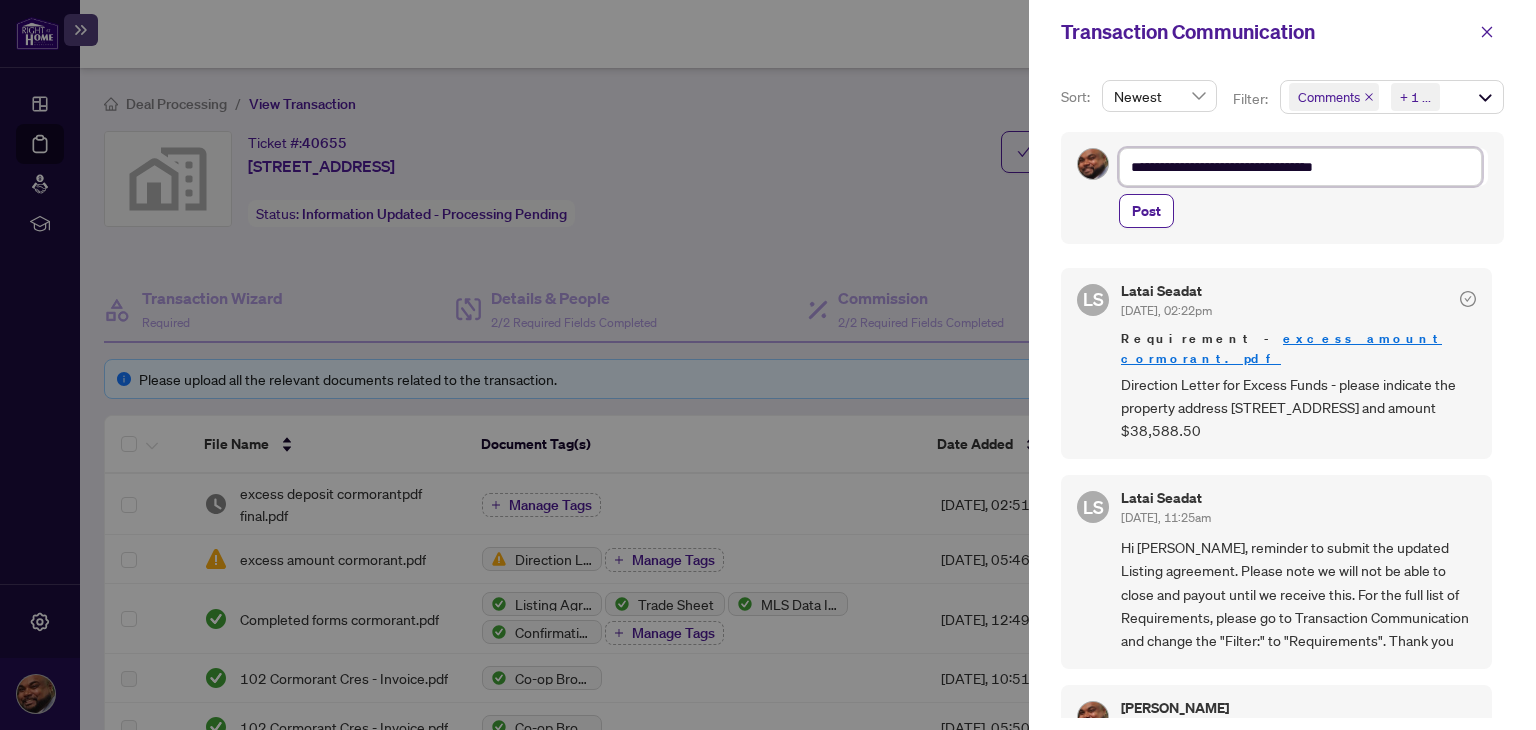 click on "**********" at bounding box center [1300, 167] 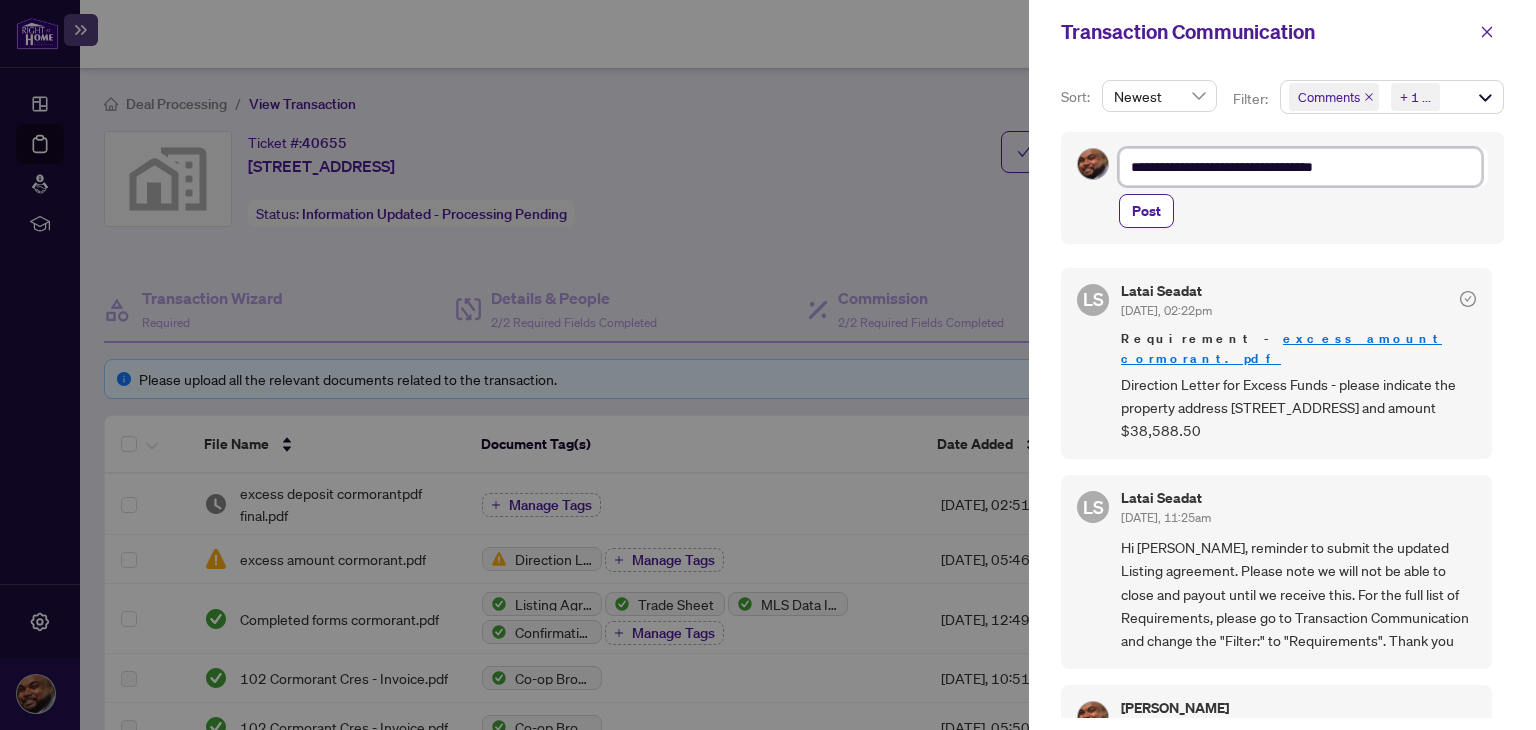 type on "**********" 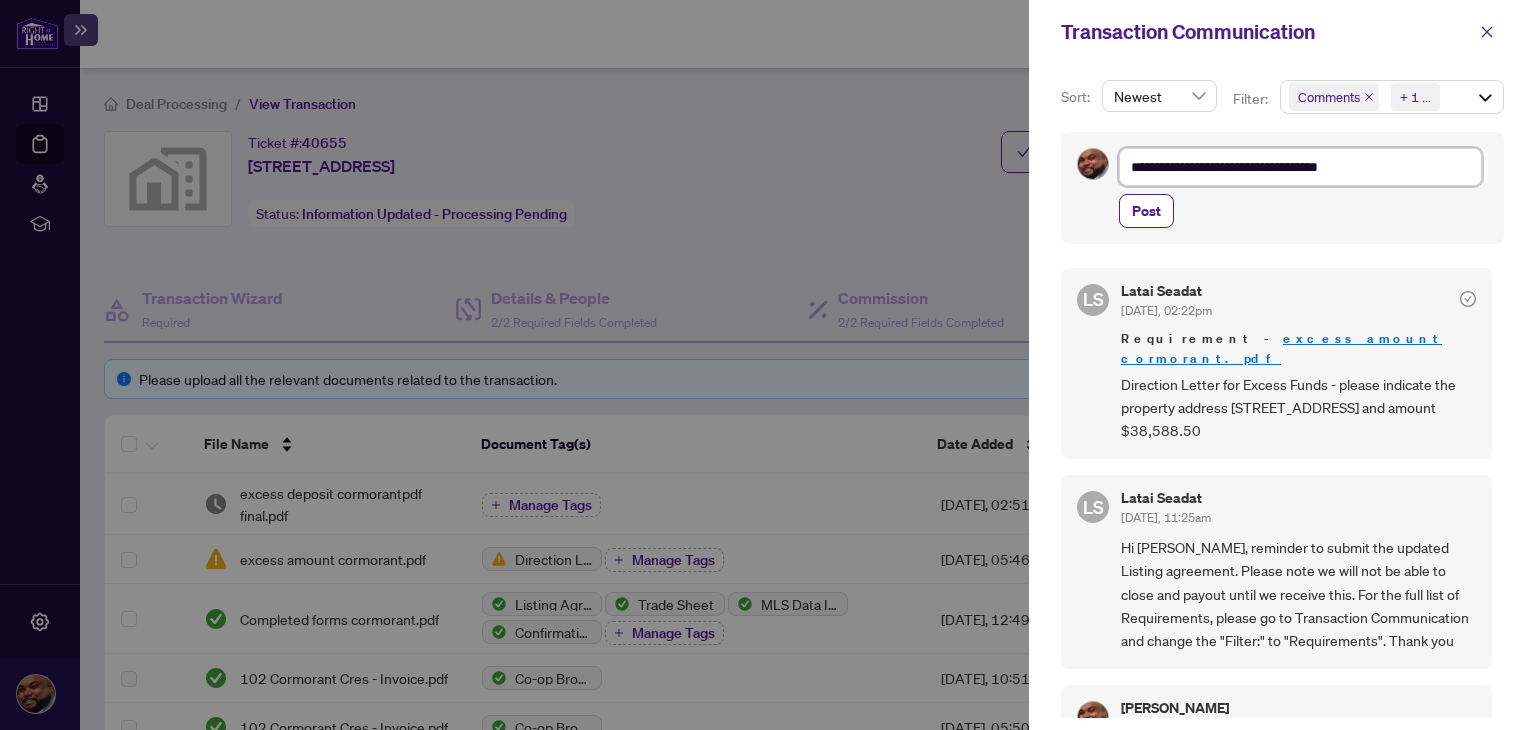 type on "**********" 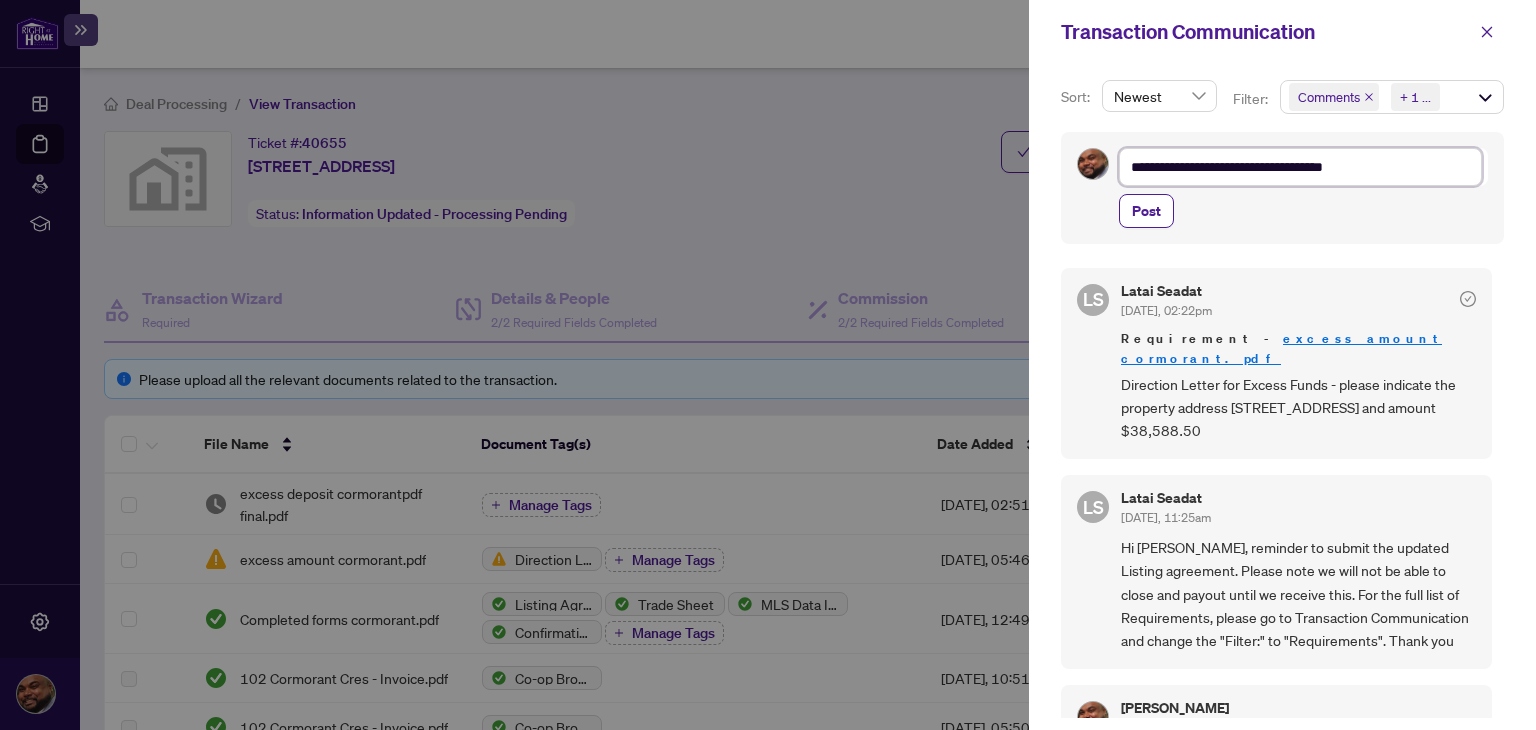 type on "**********" 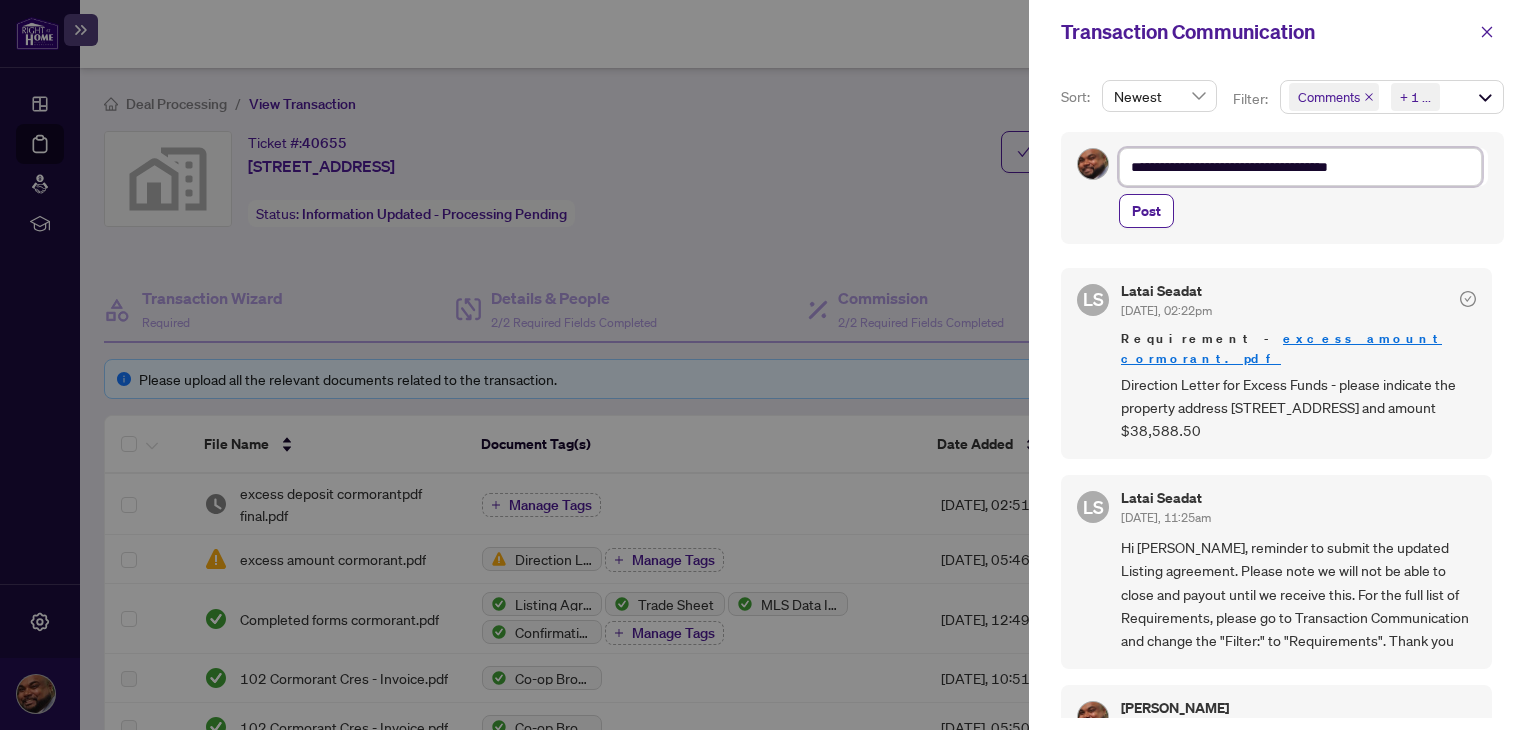 type on "**********" 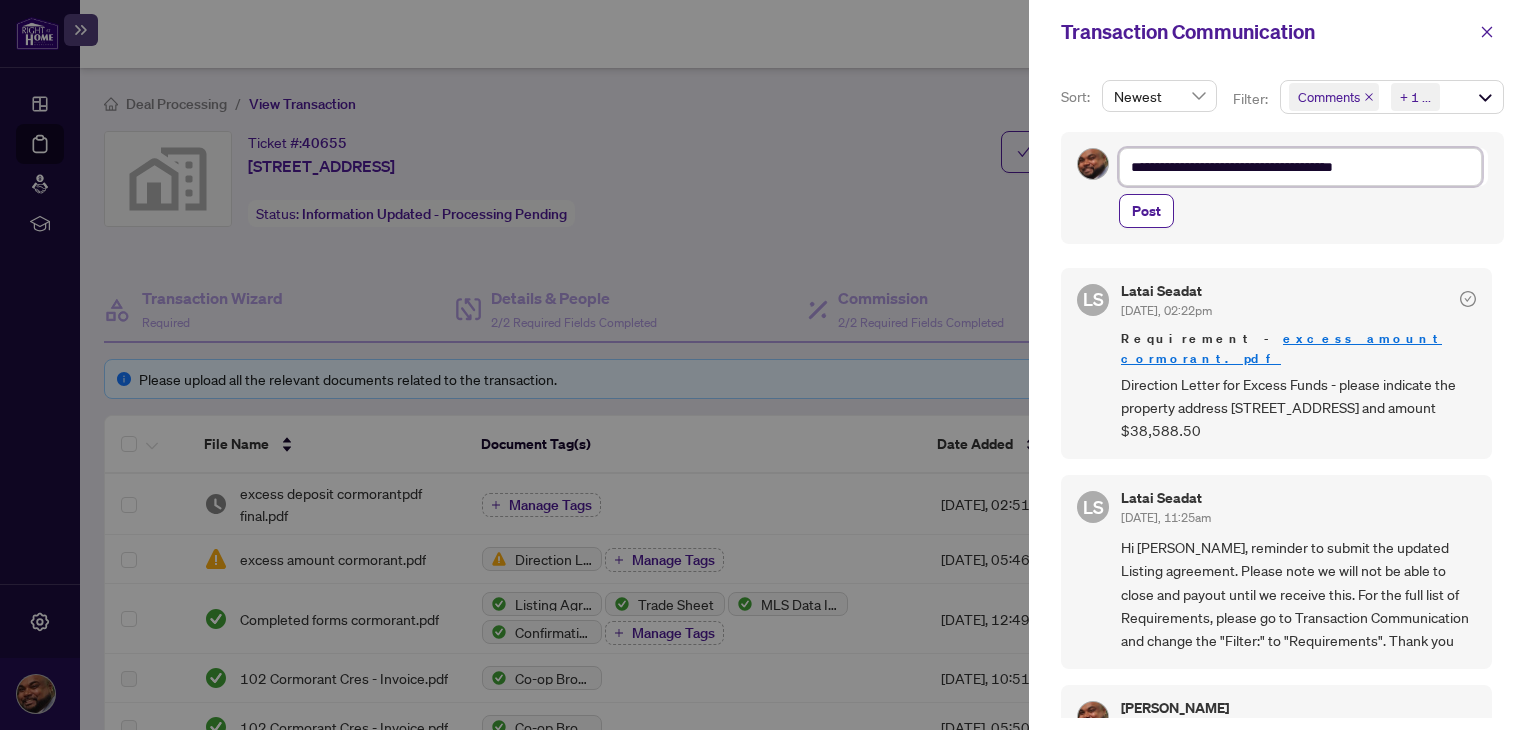 type on "**********" 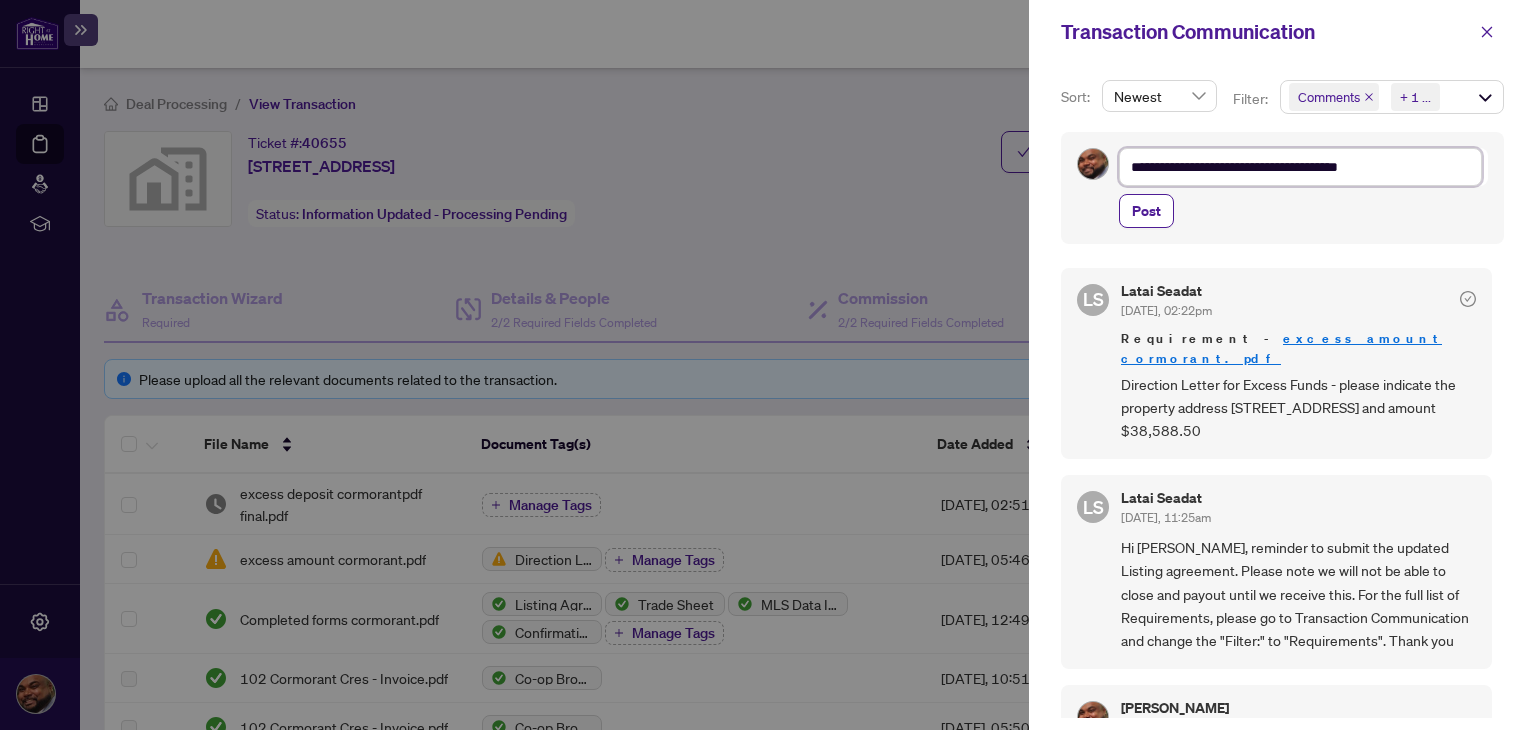 type on "**********" 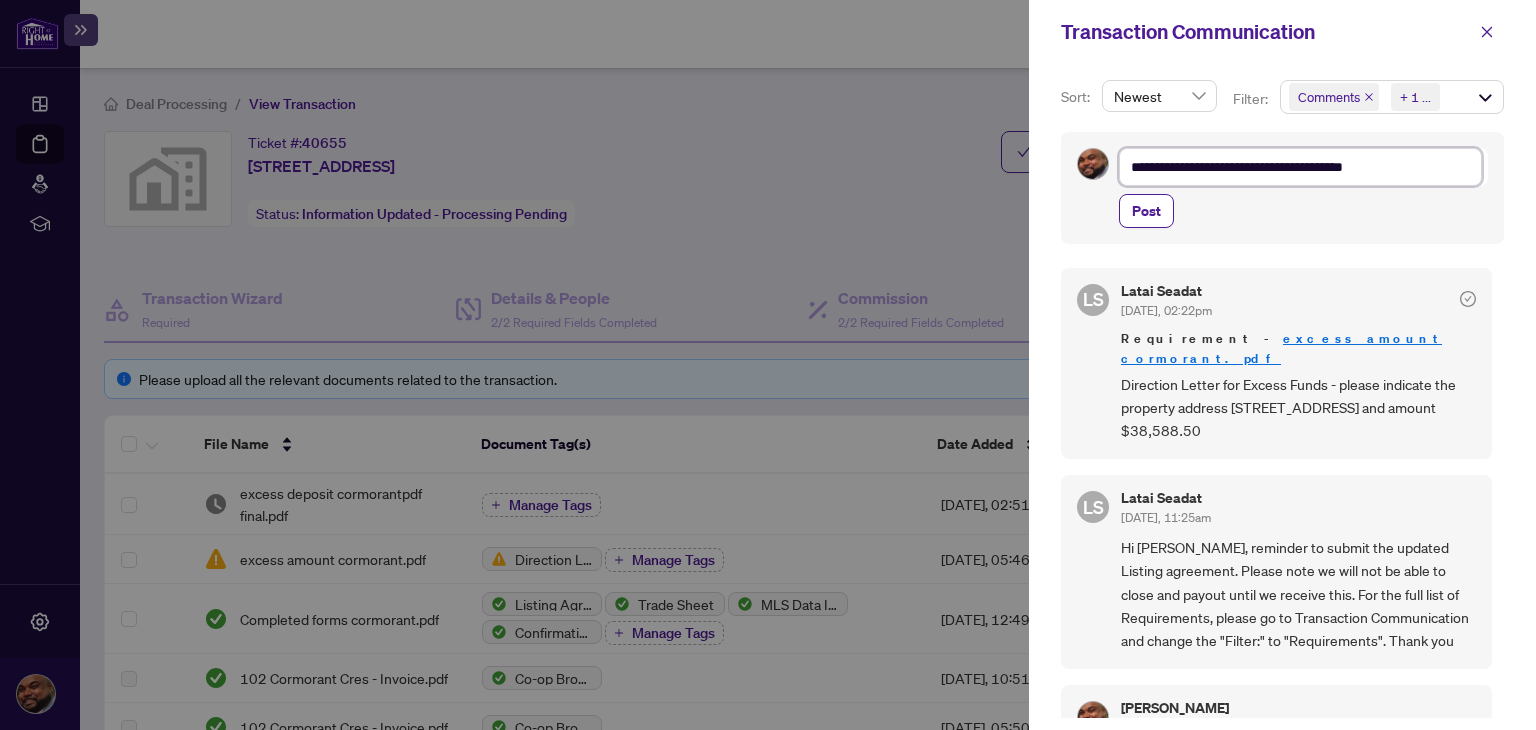 type on "**********" 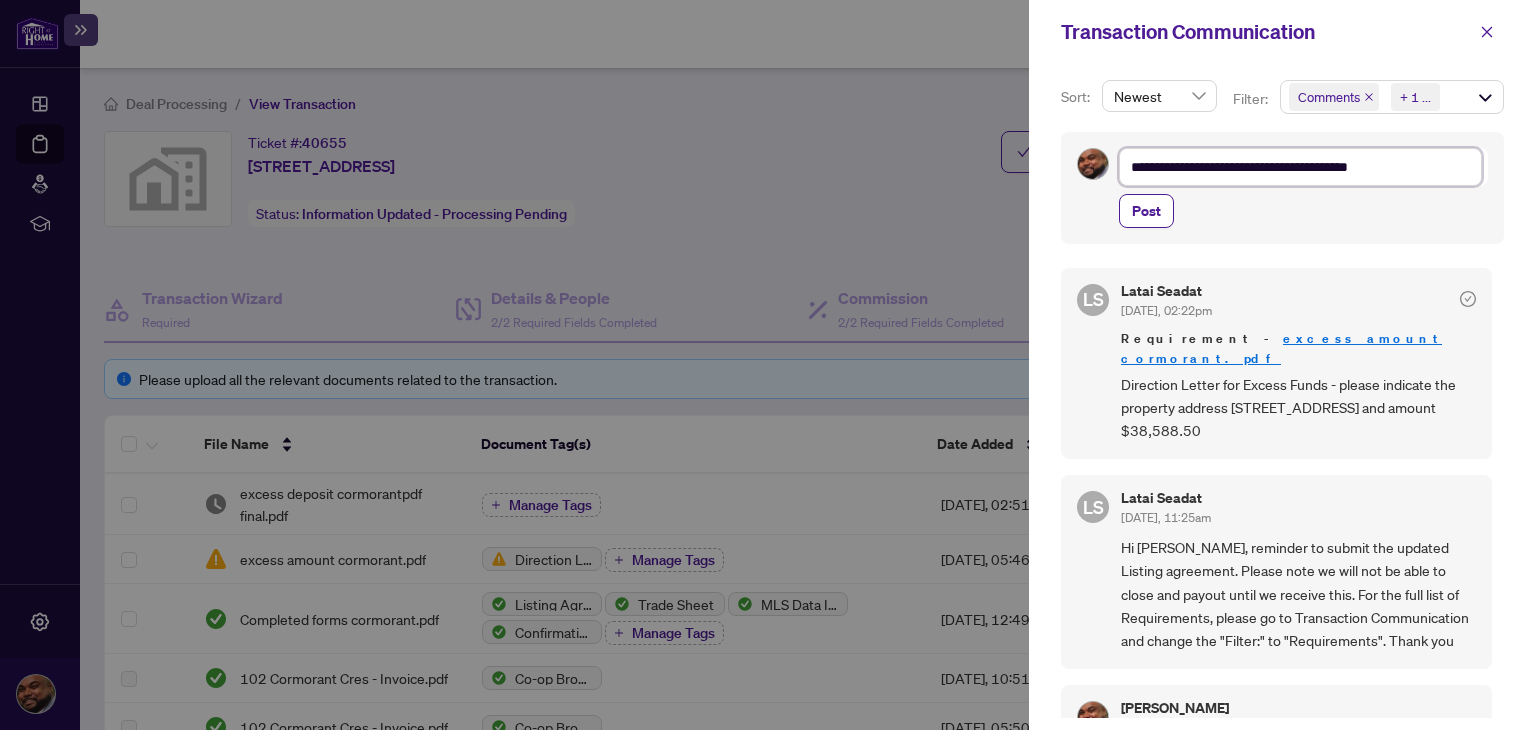 type on "**********" 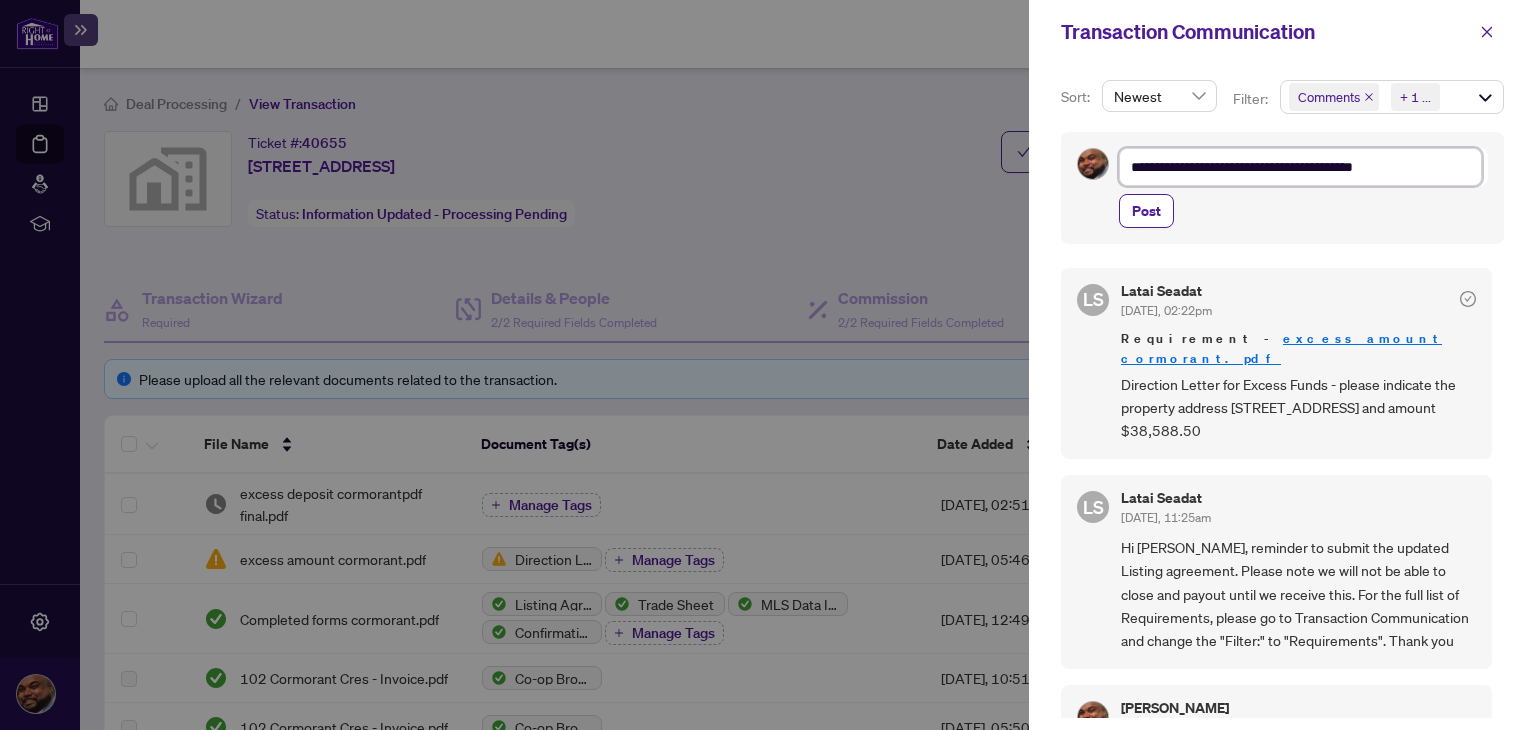 type on "**********" 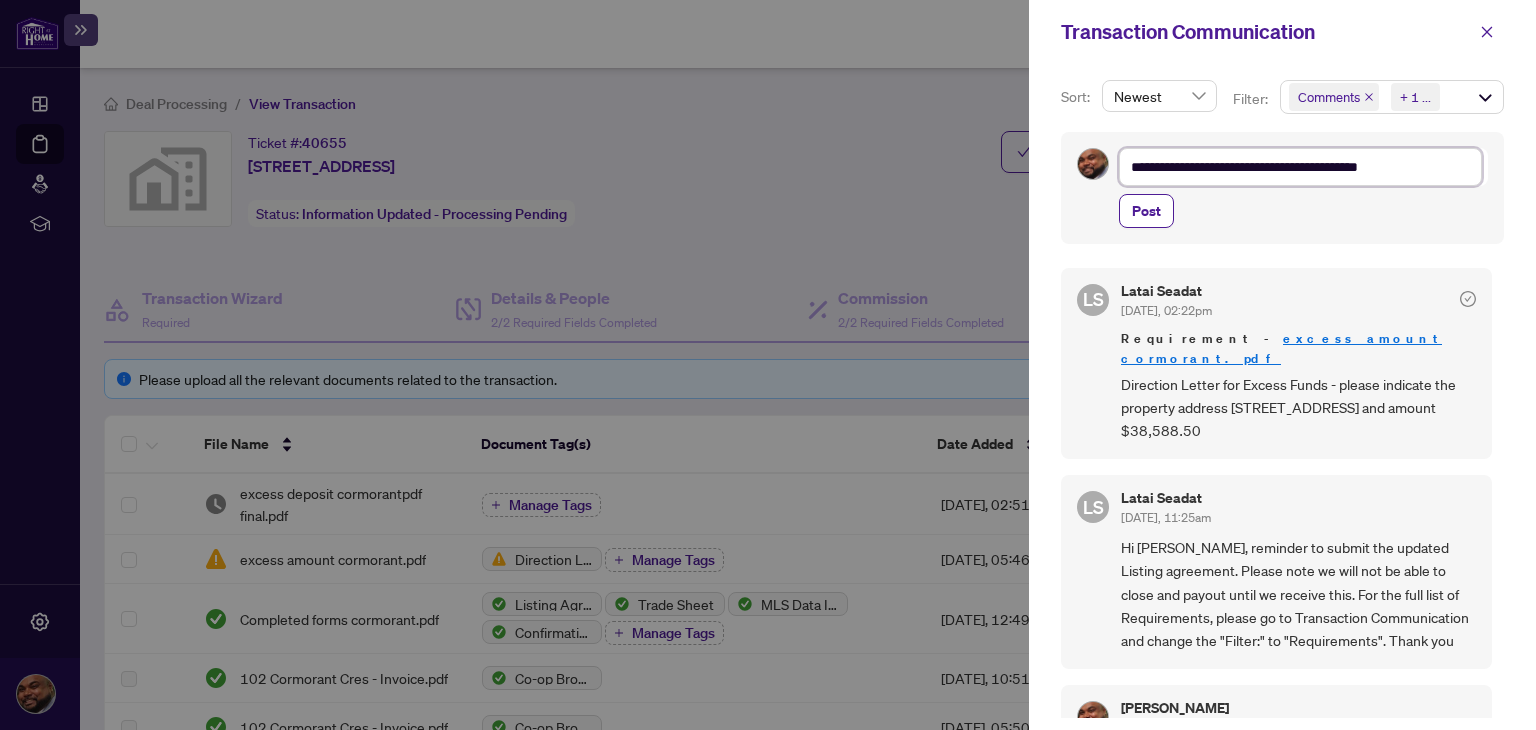 type on "**********" 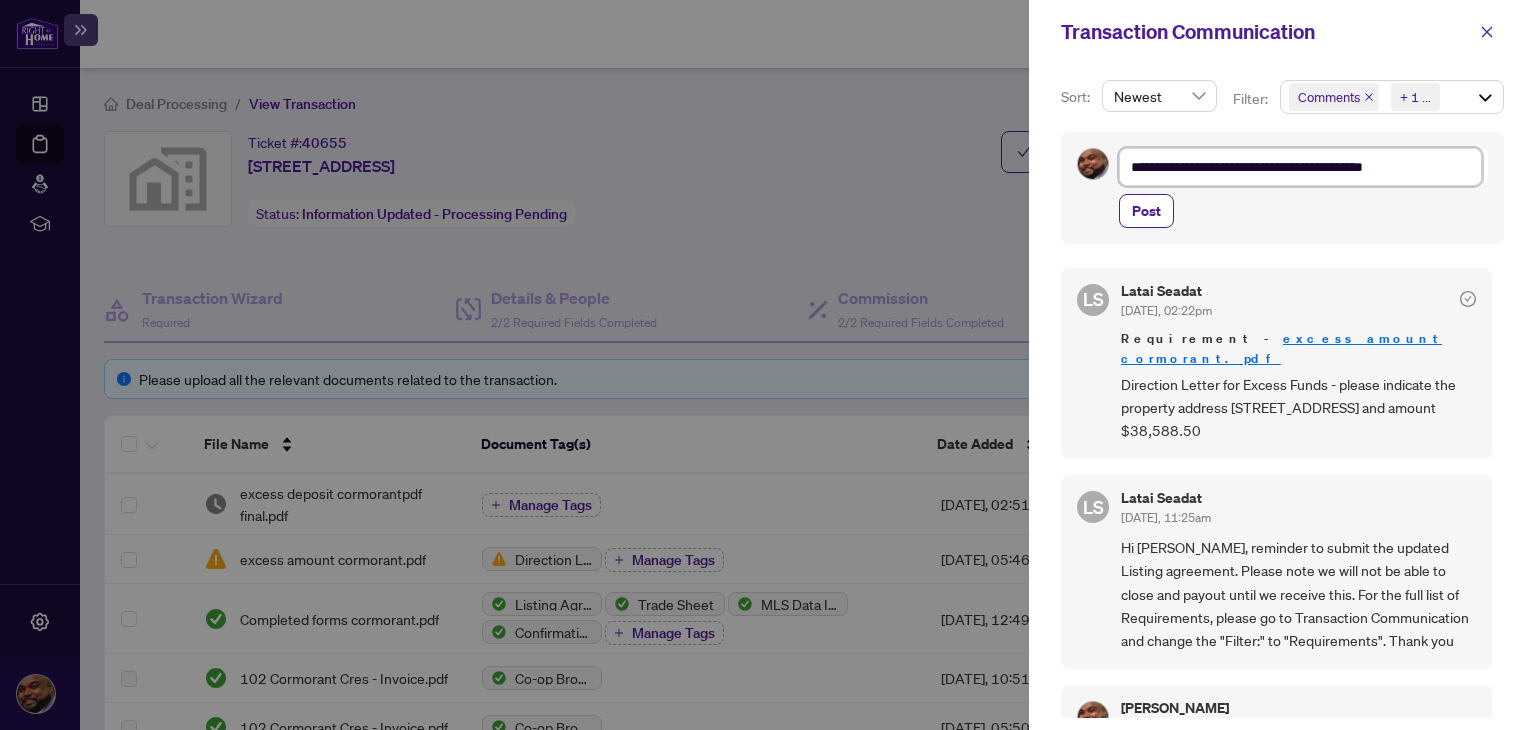 type on "**********" 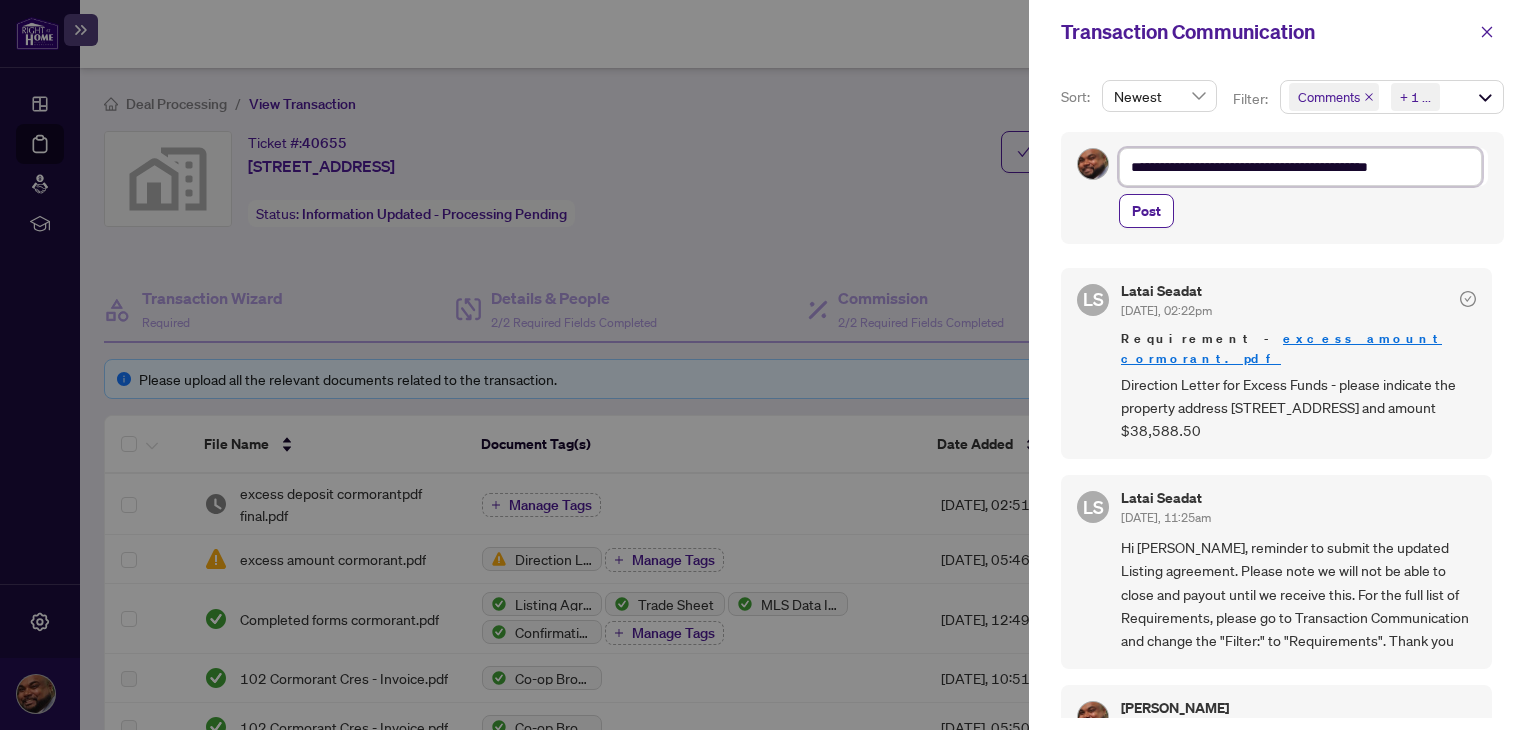 type on "**********" 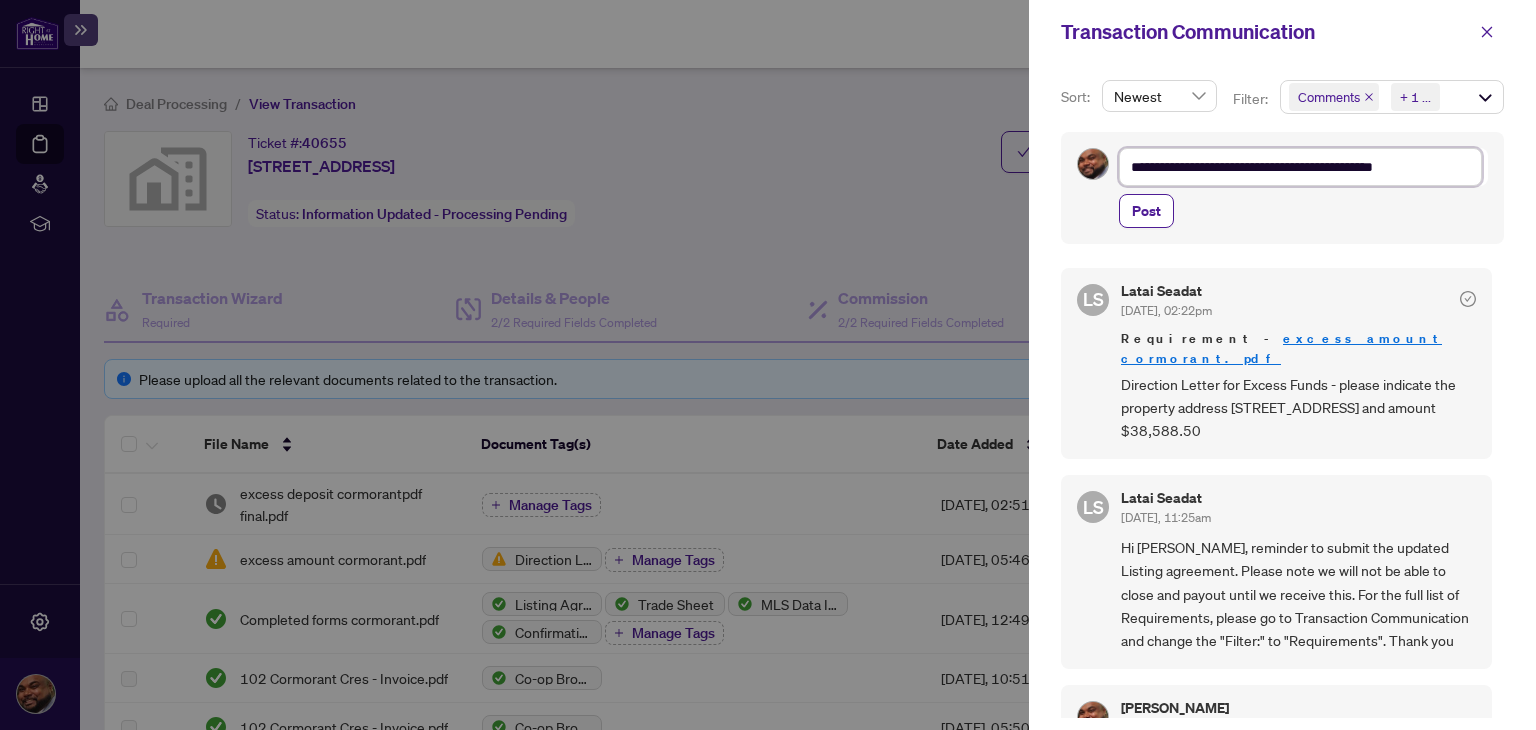 type on "**********" 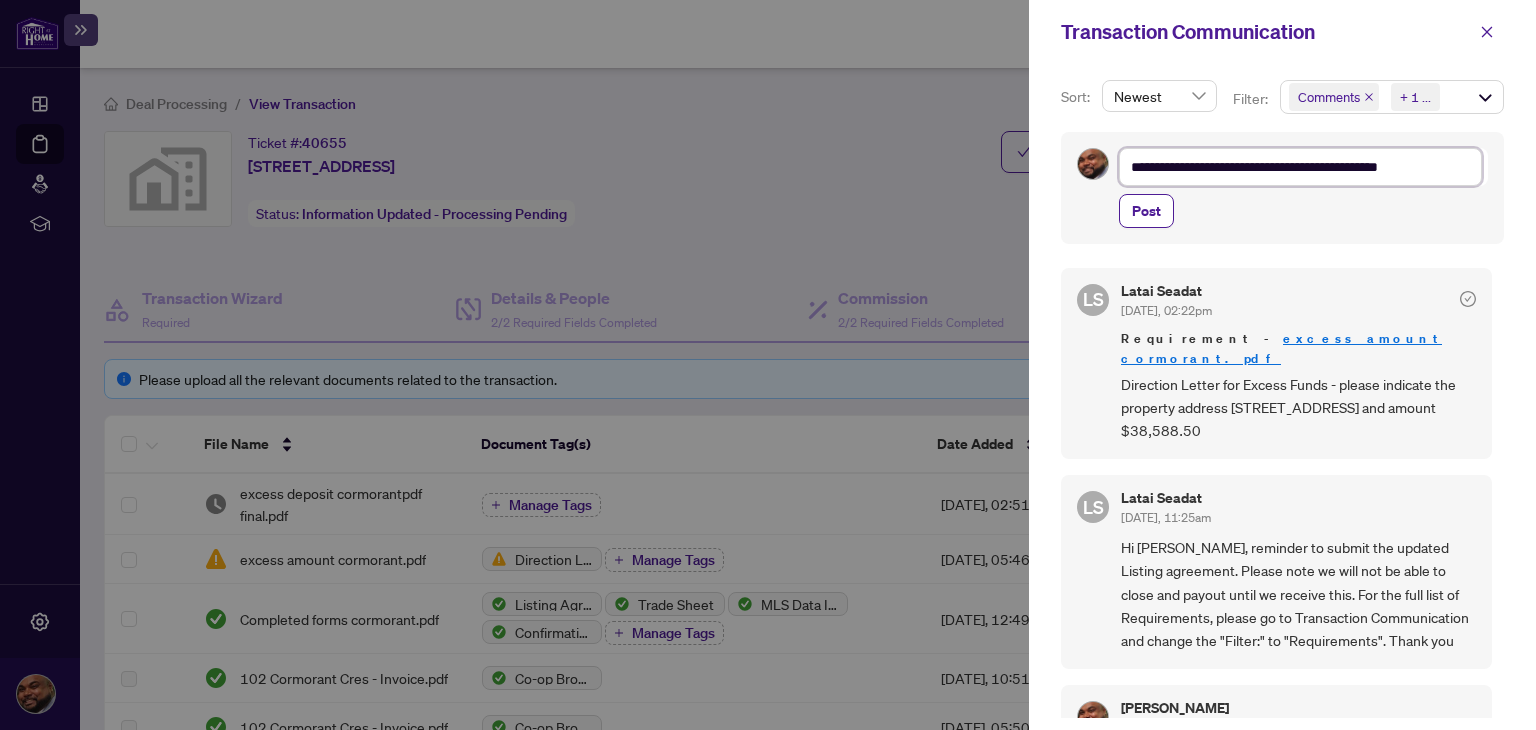 type on "**********" 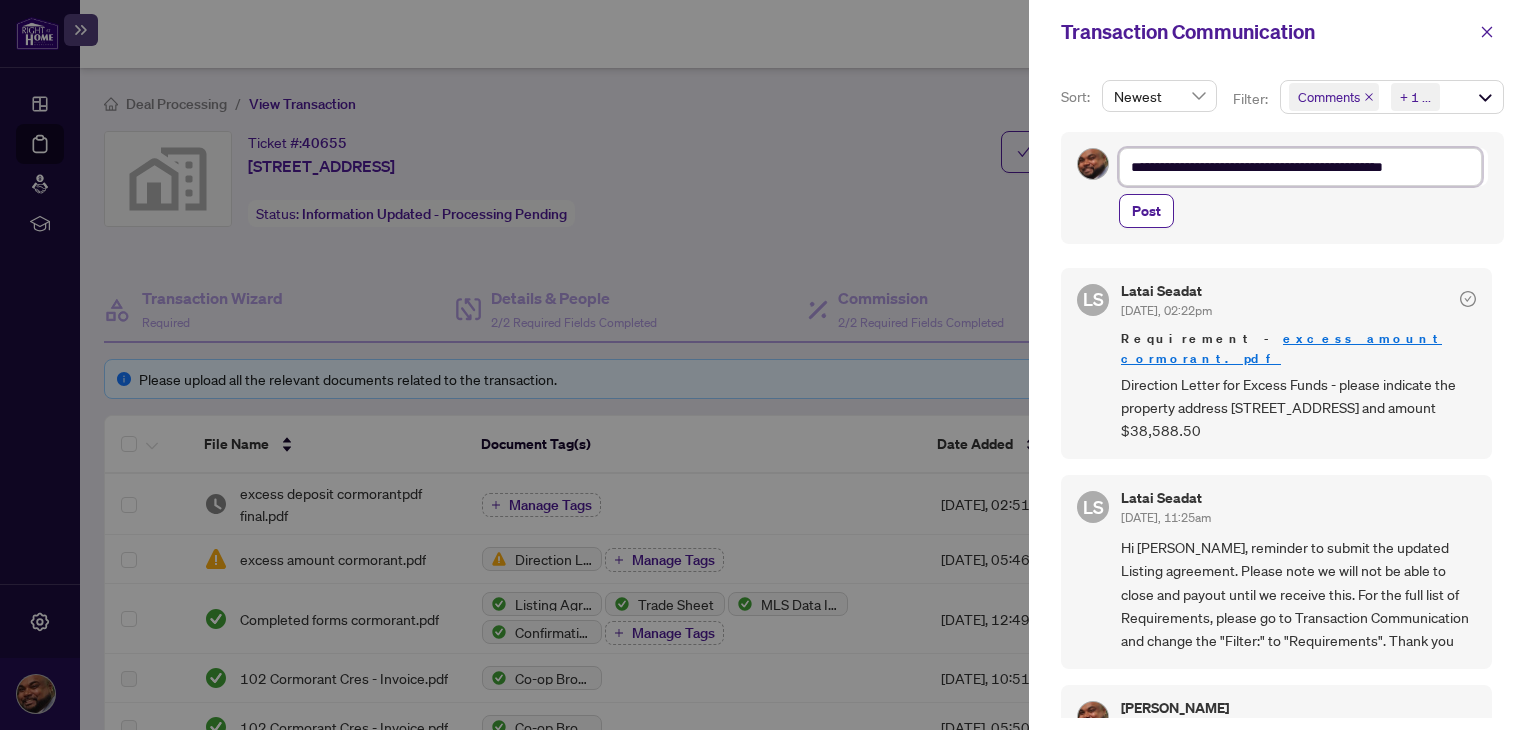 type on "**********" 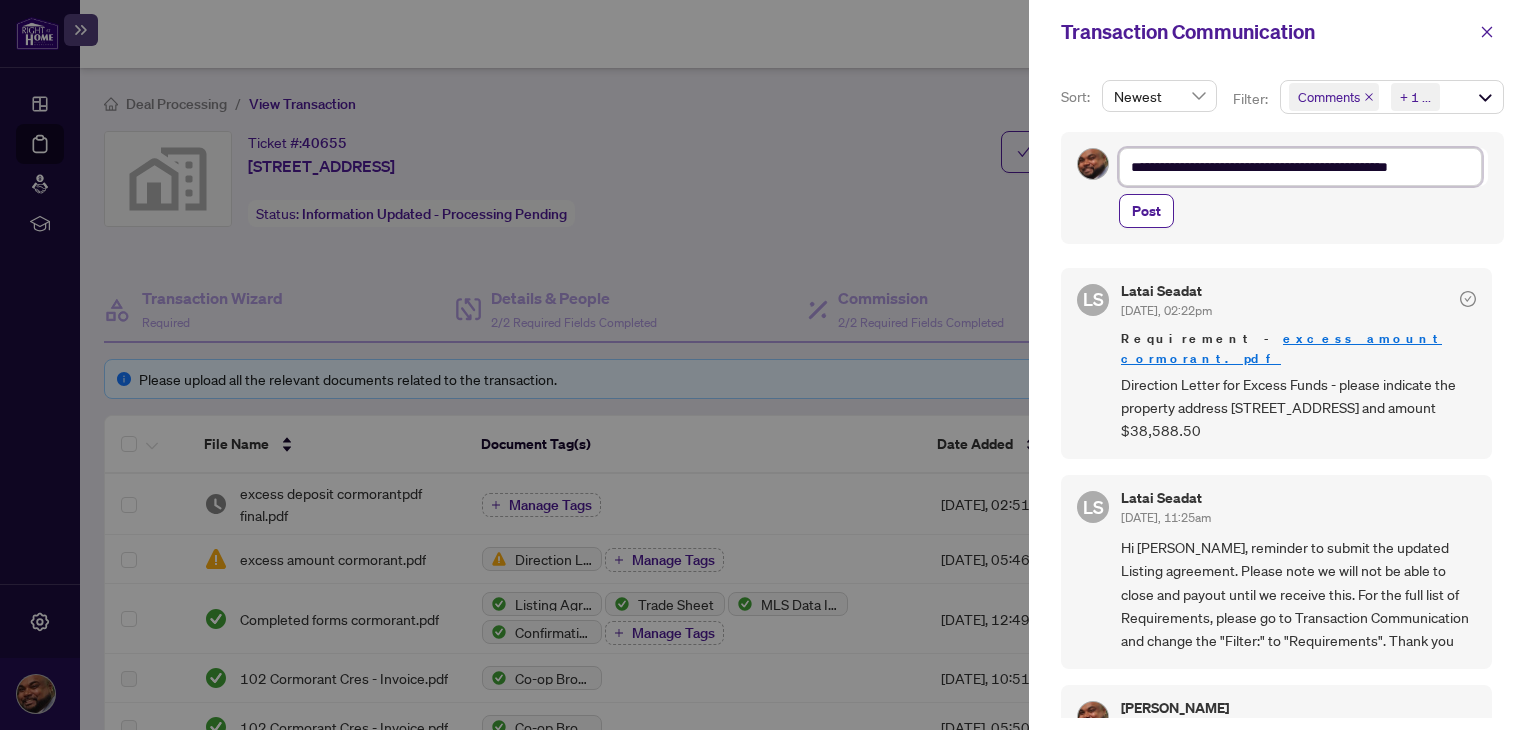 type on "**********" 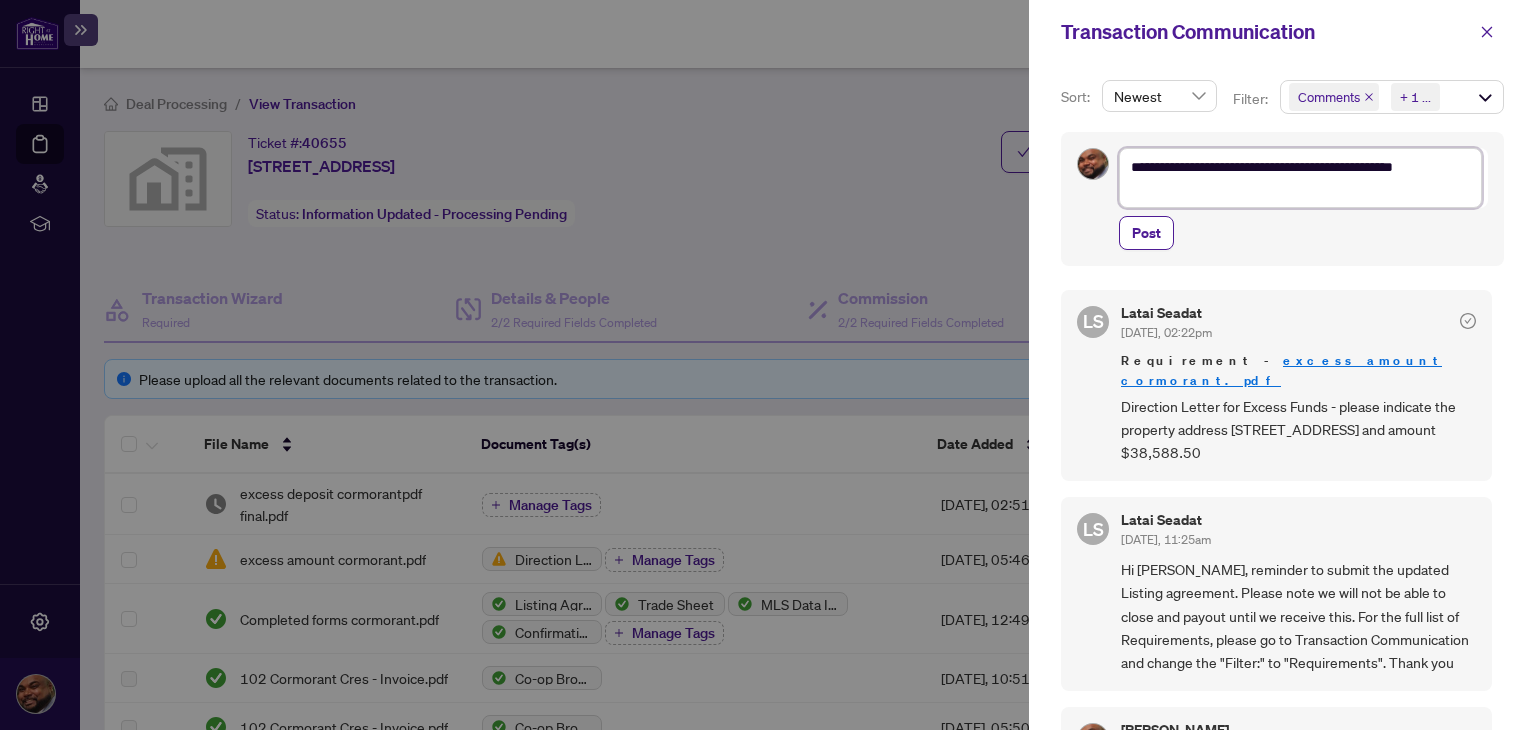 type on "**********" 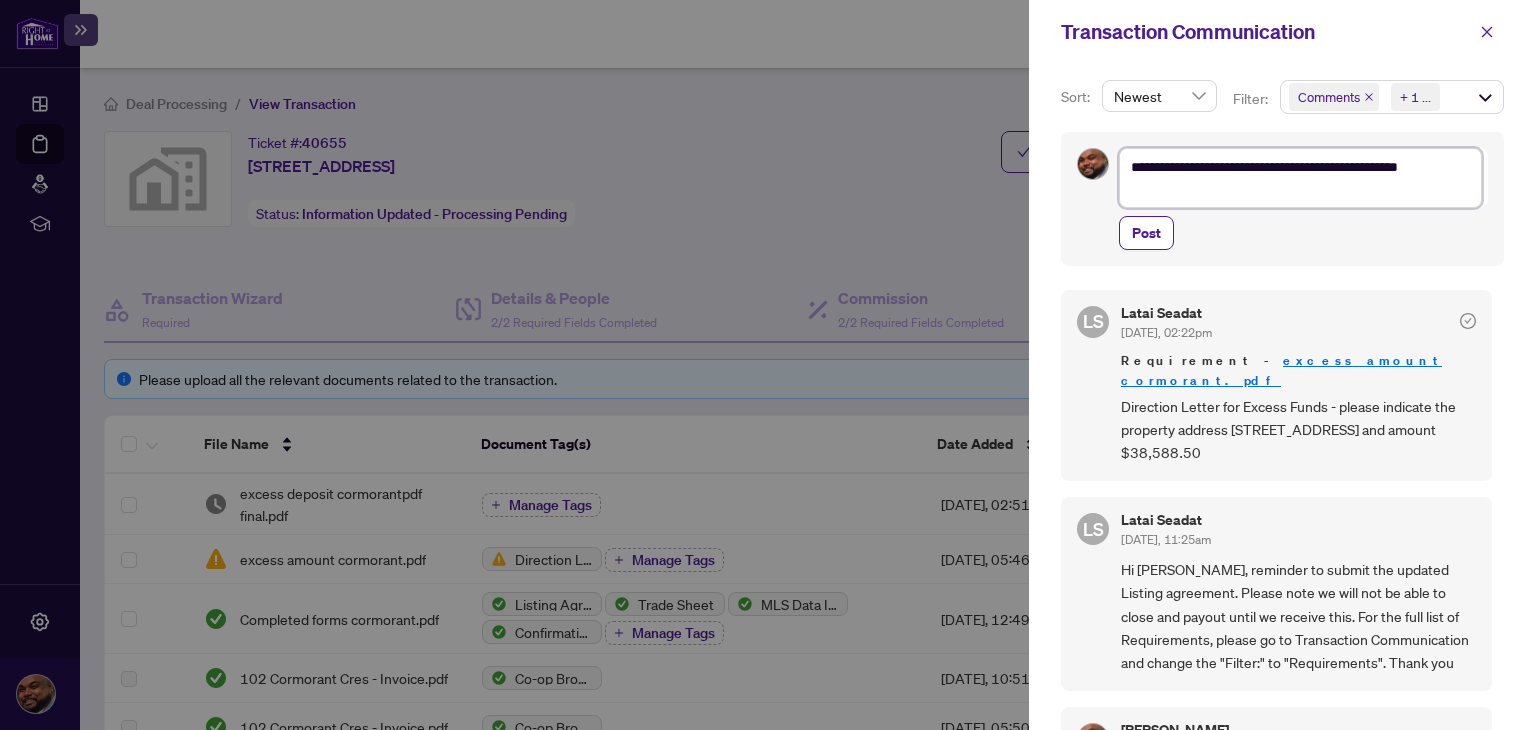 type on "**********" 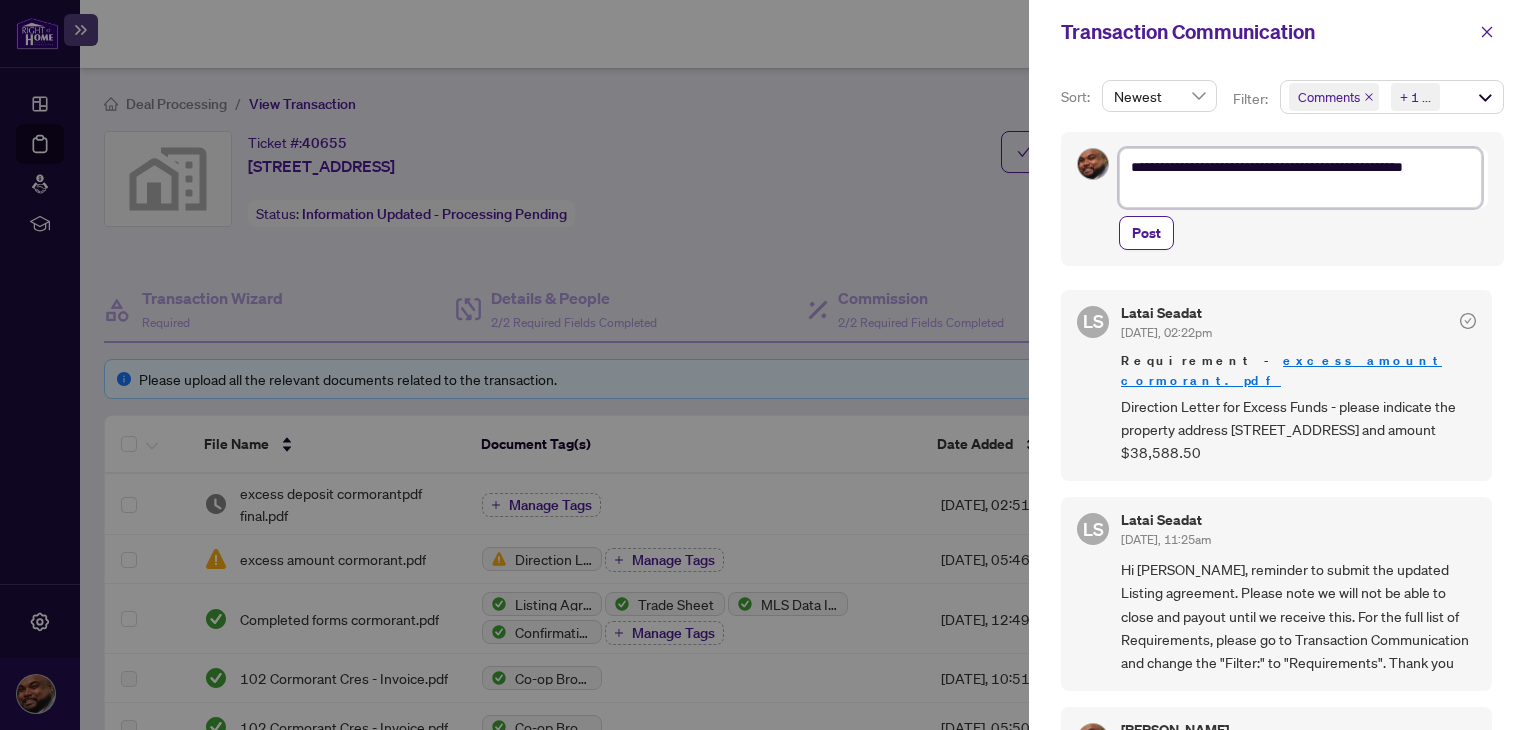 type on "**********" 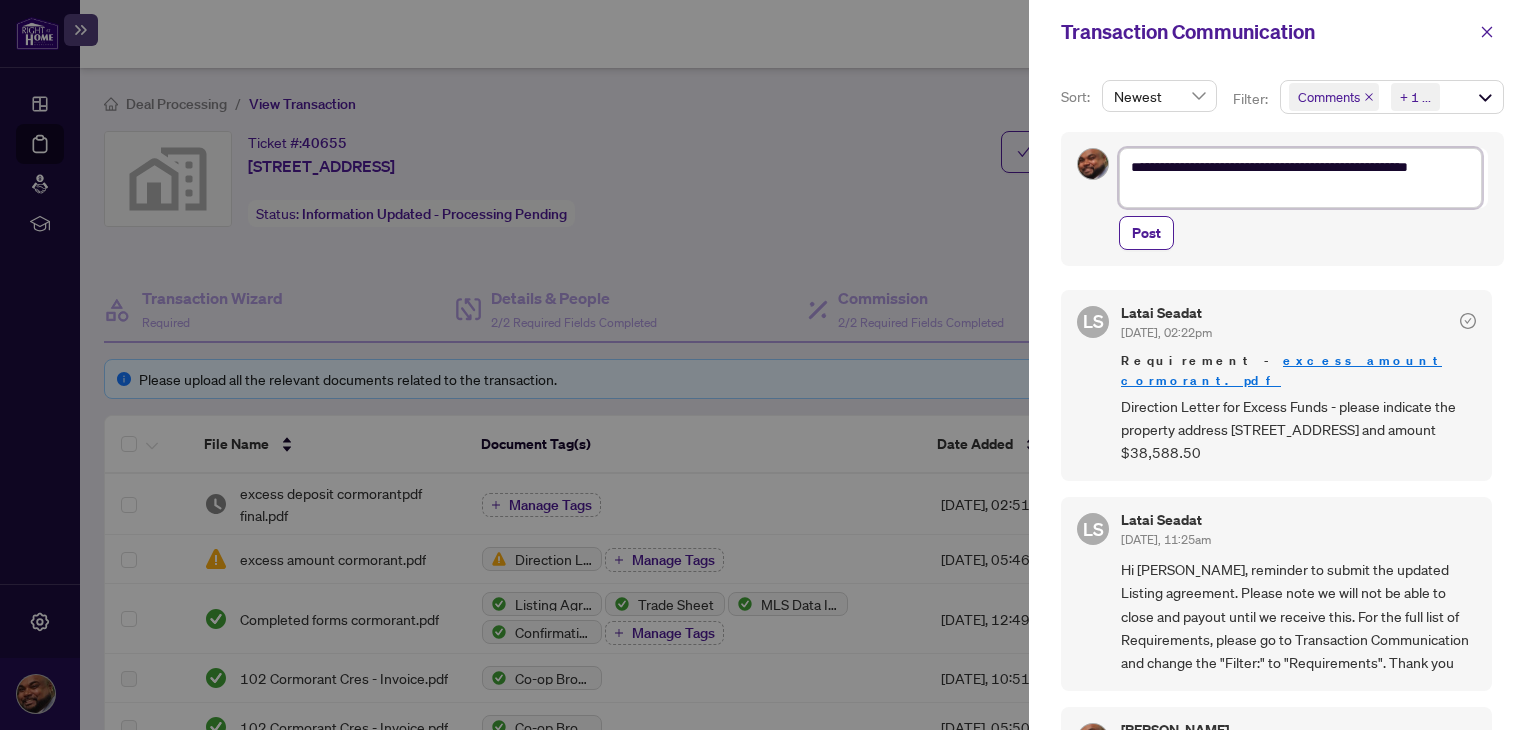 type on "**********" 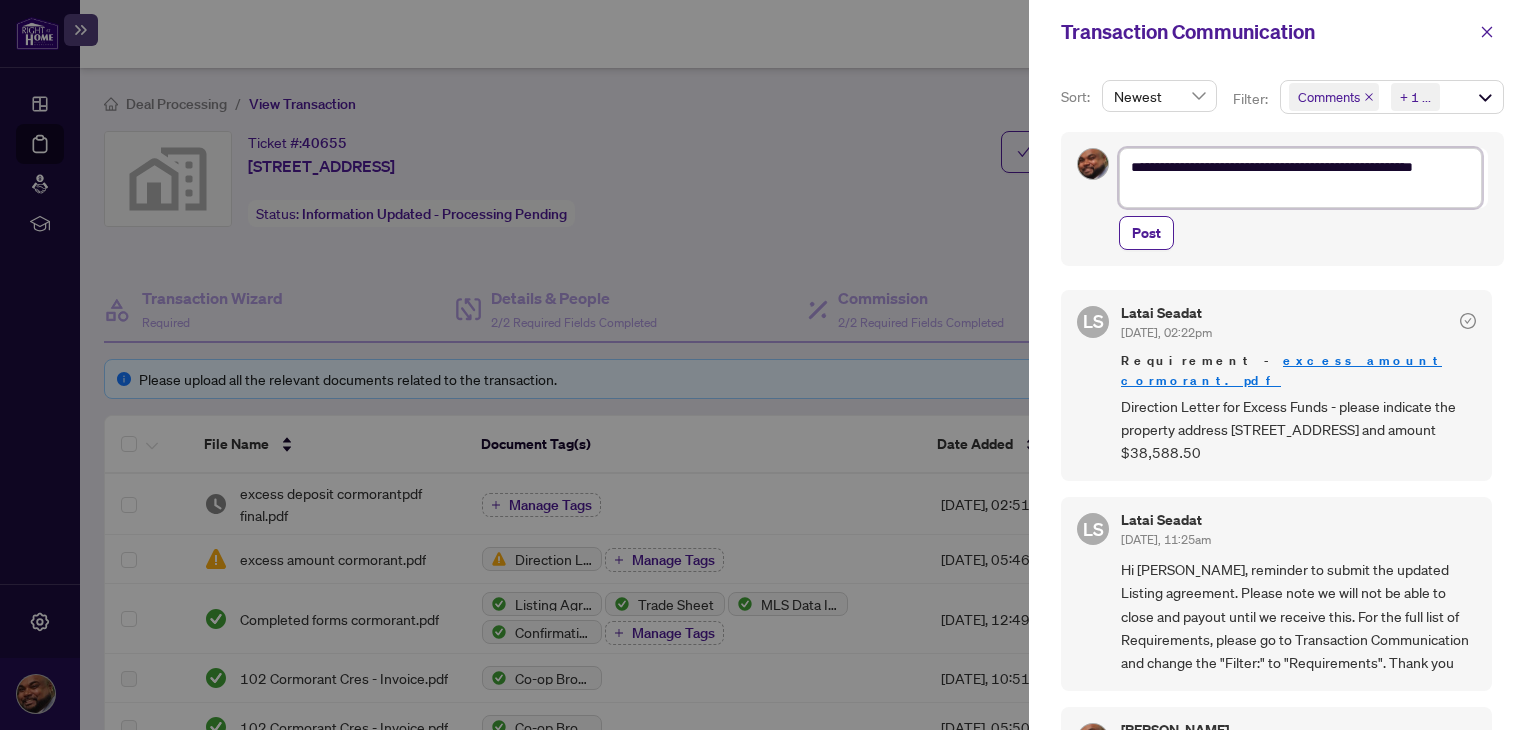 type on "**********" 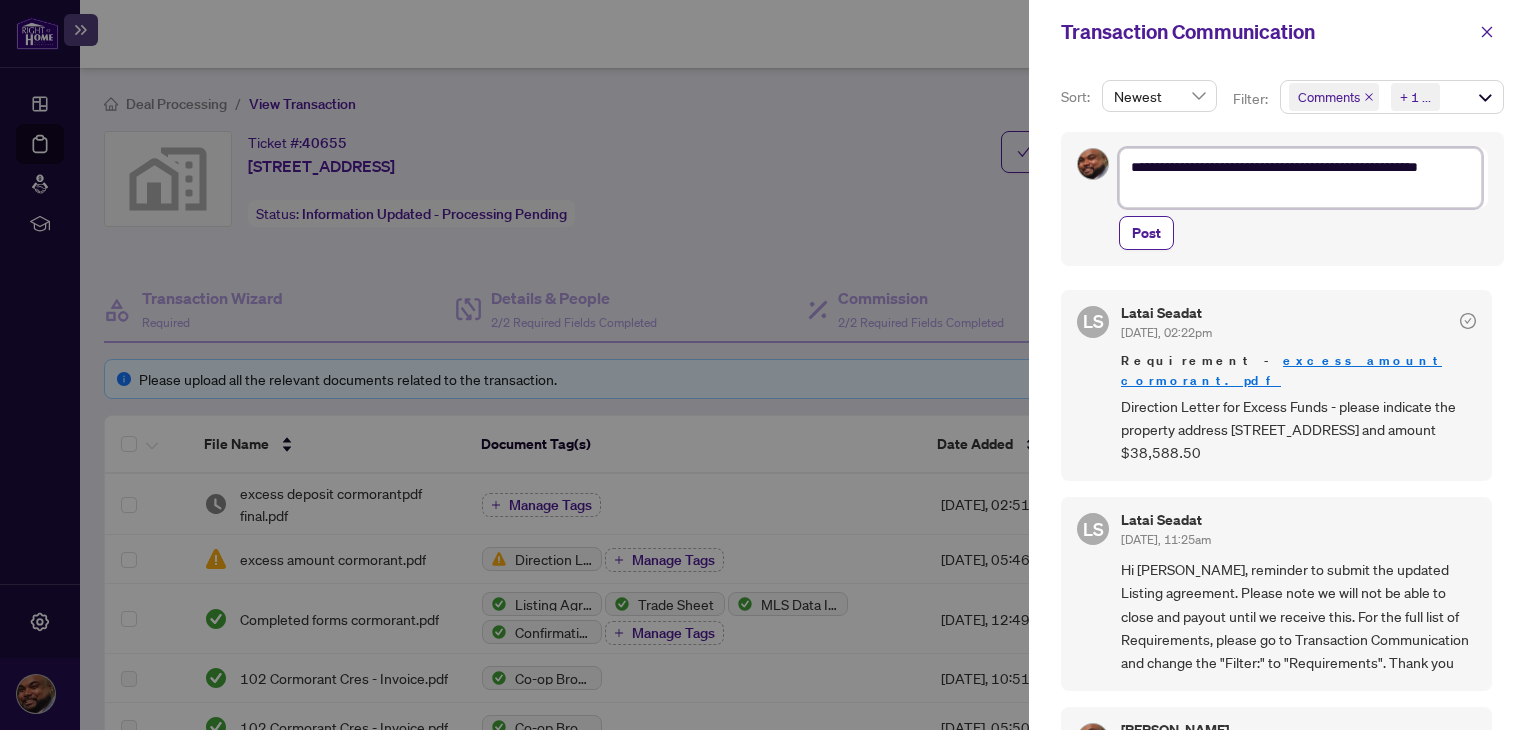 type on "**********" 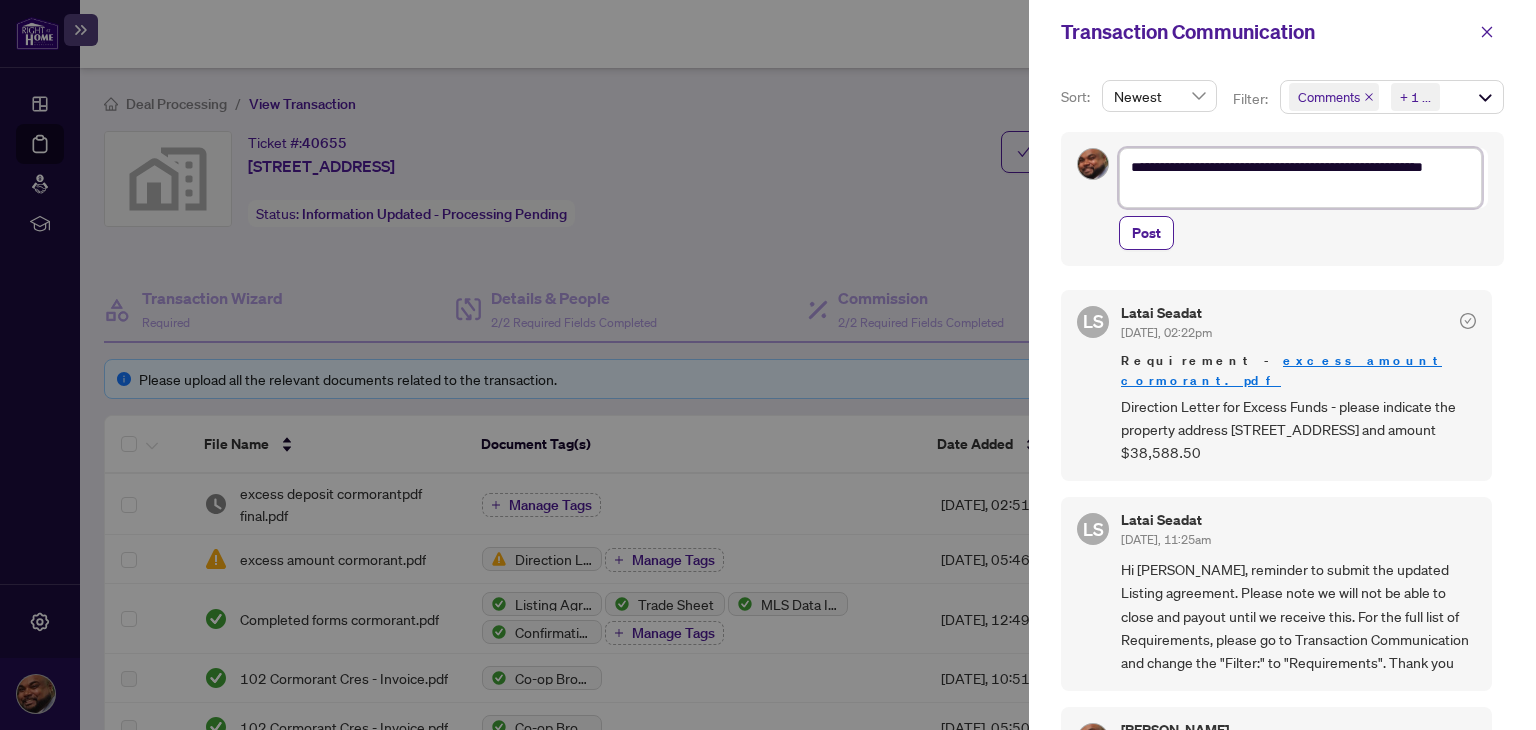 type on "**********" 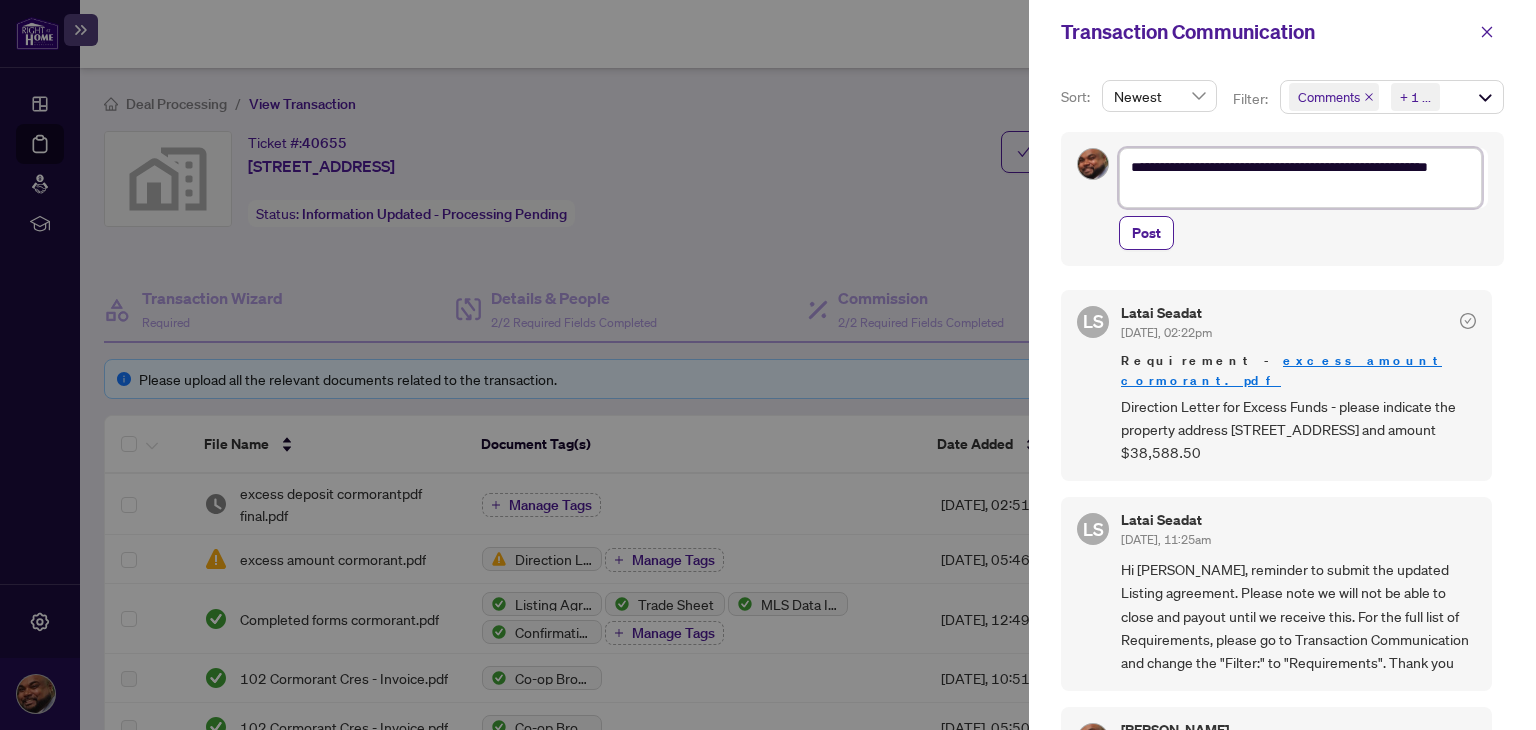 type on "**********" 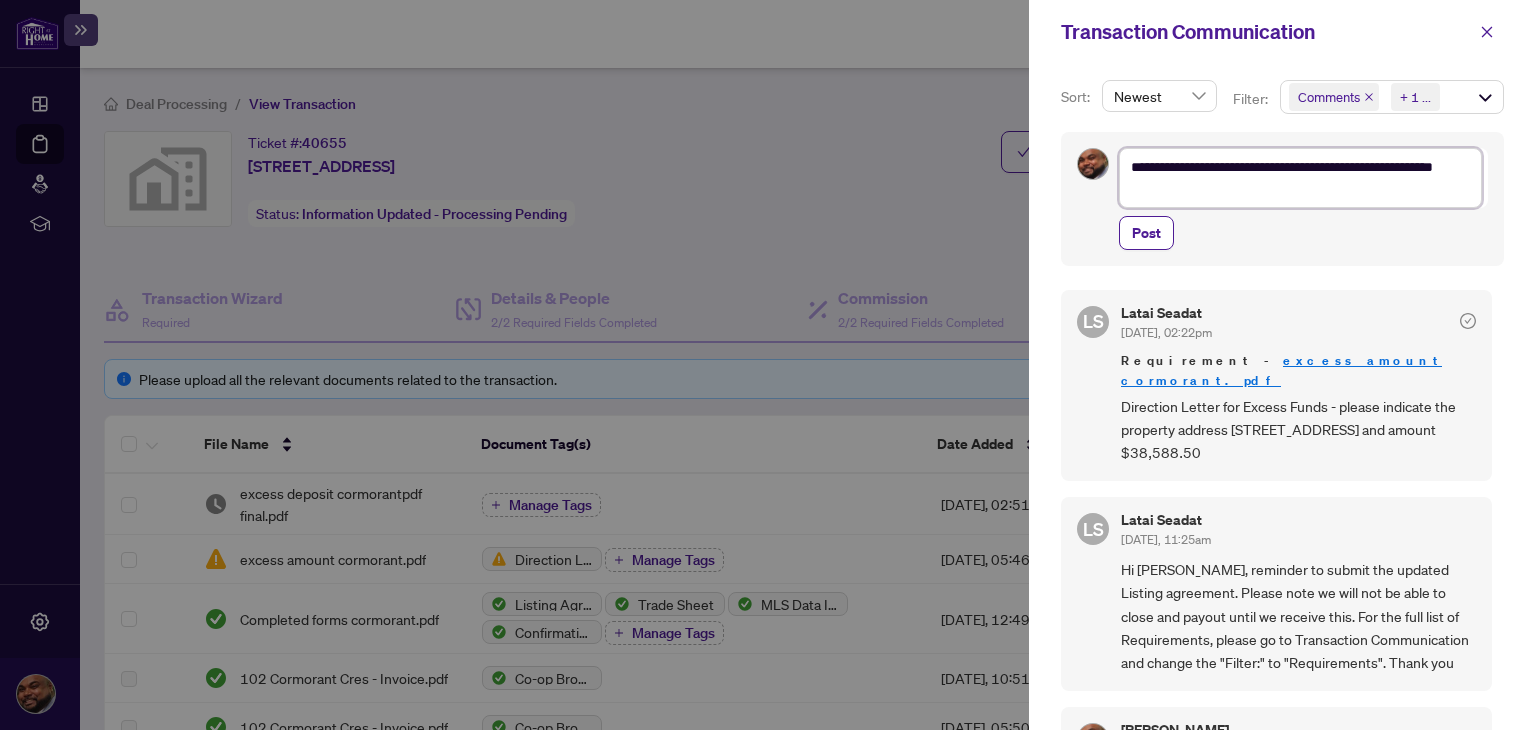type on "**********" 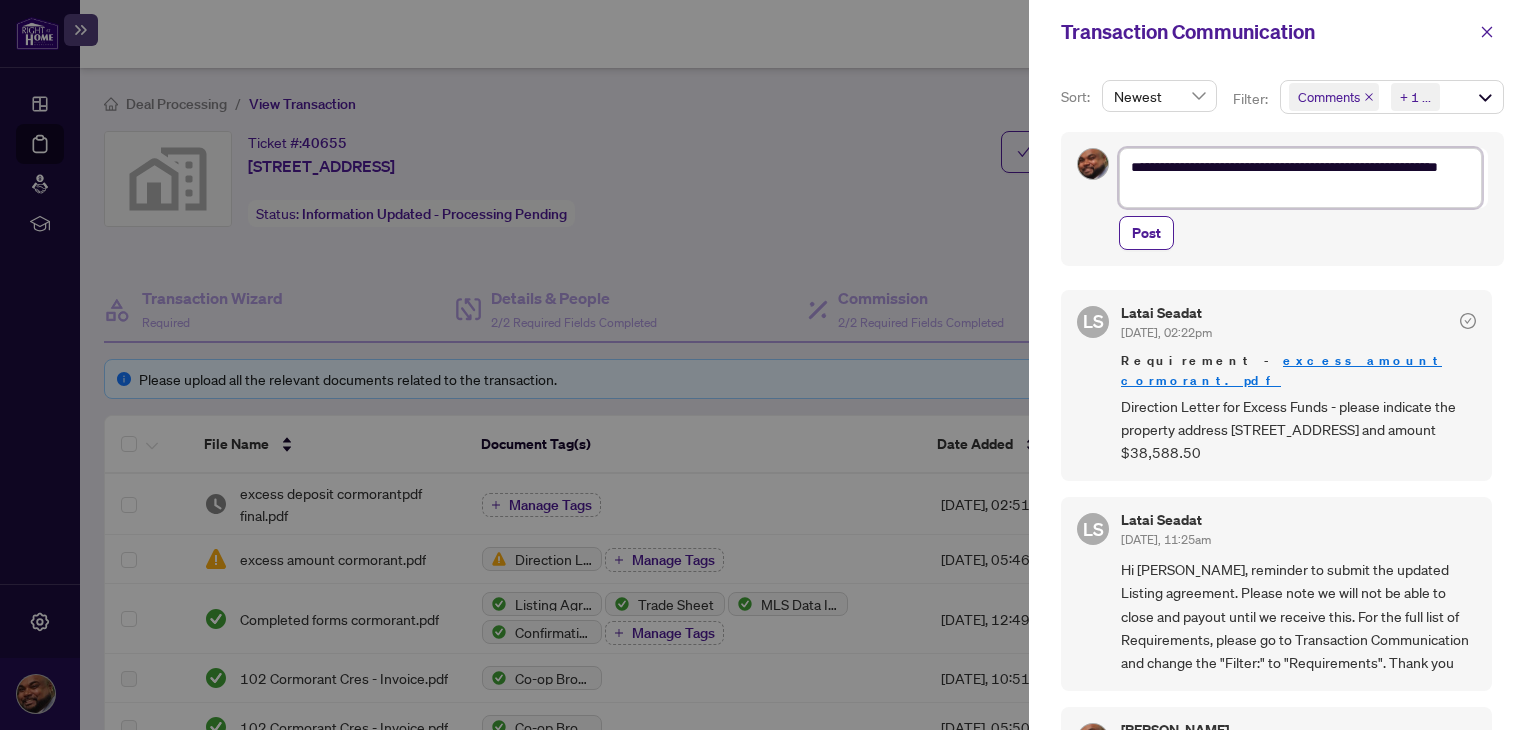 type on "**********" 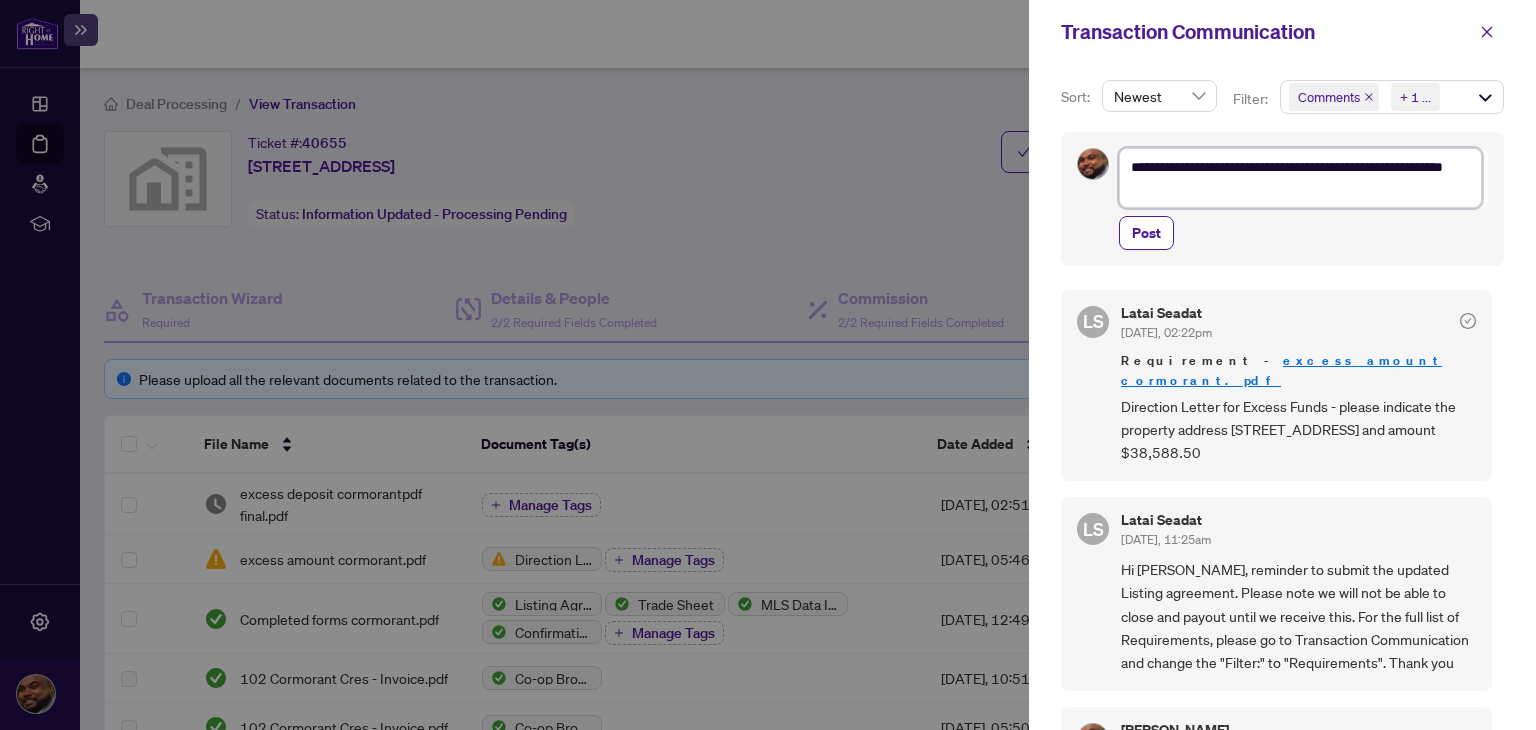 type on "**********" 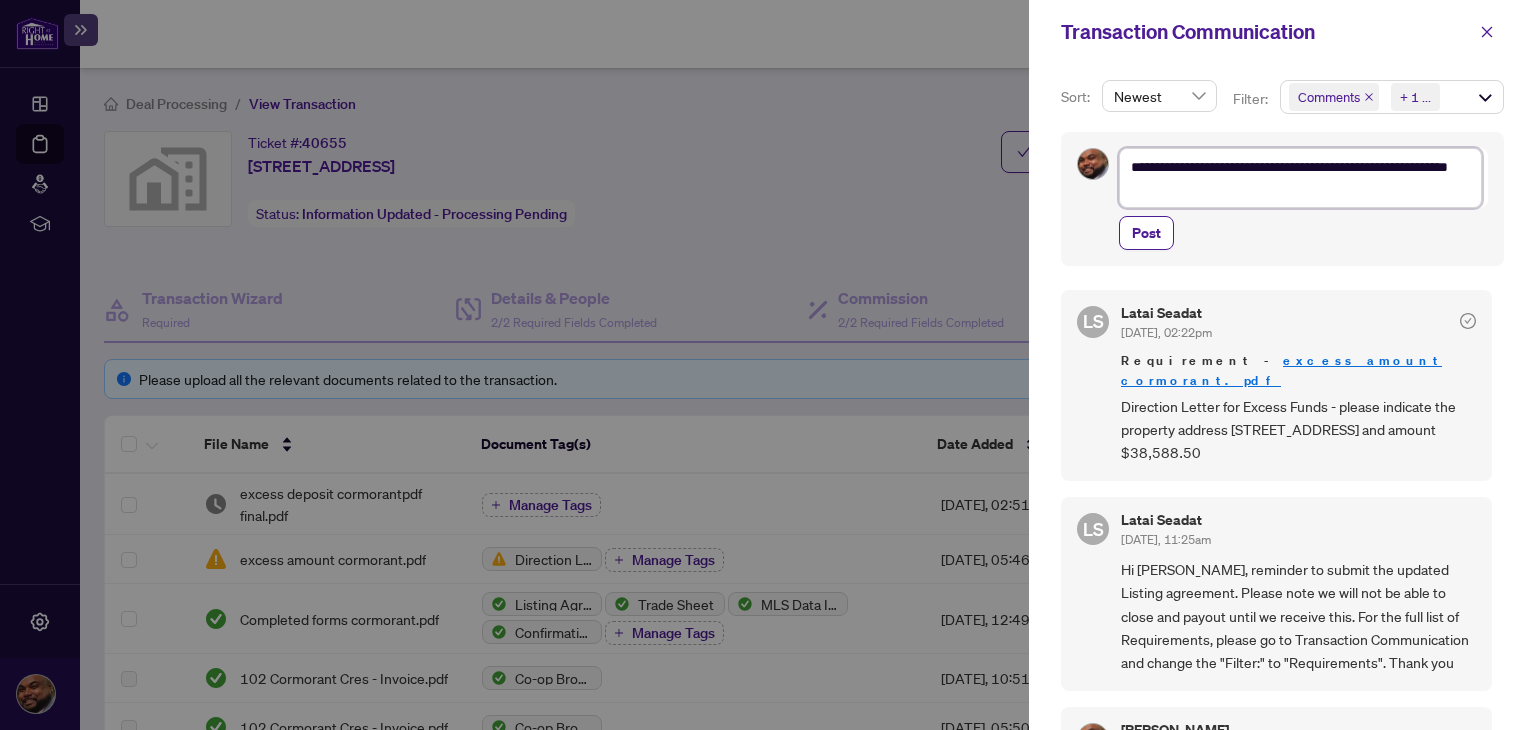 type on "**********" 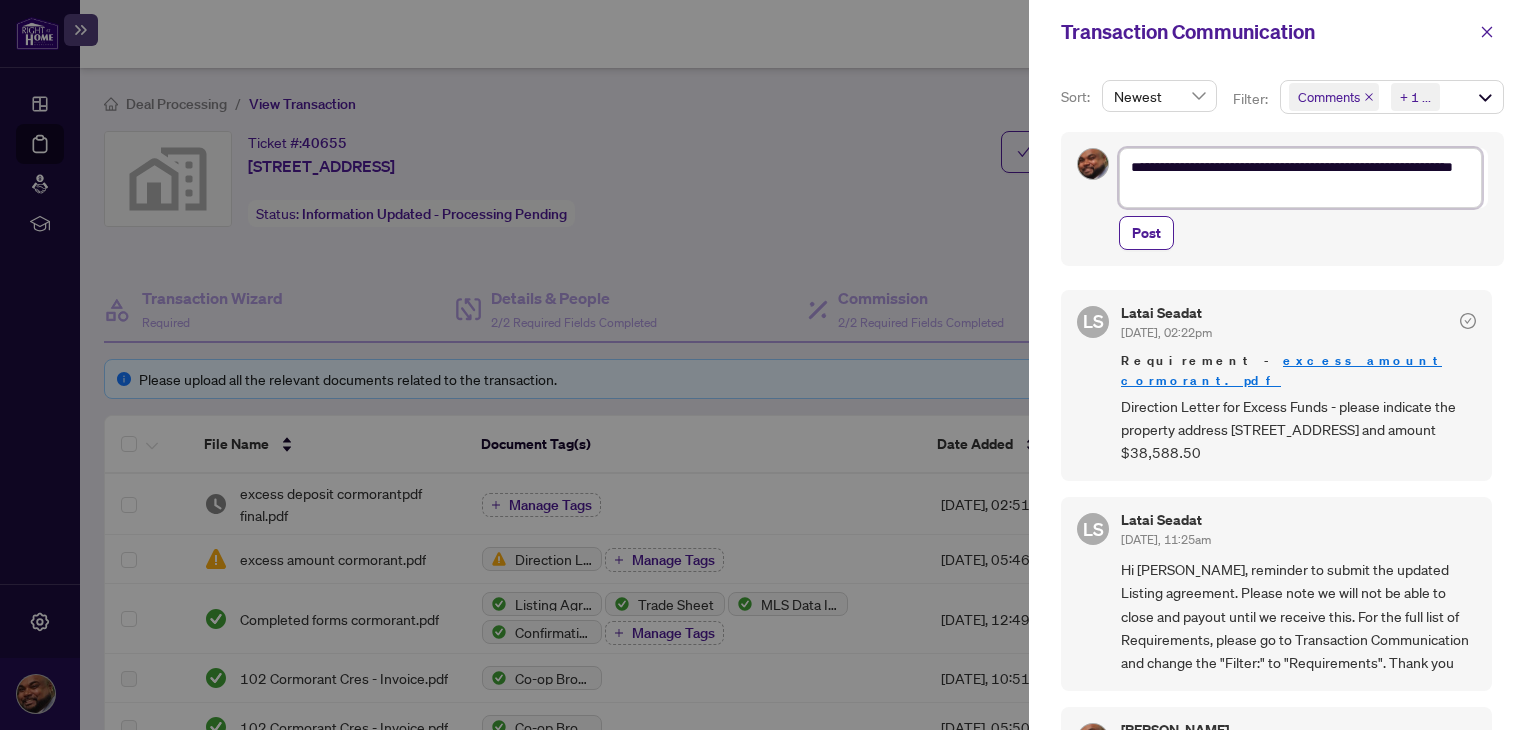 type on "**********" 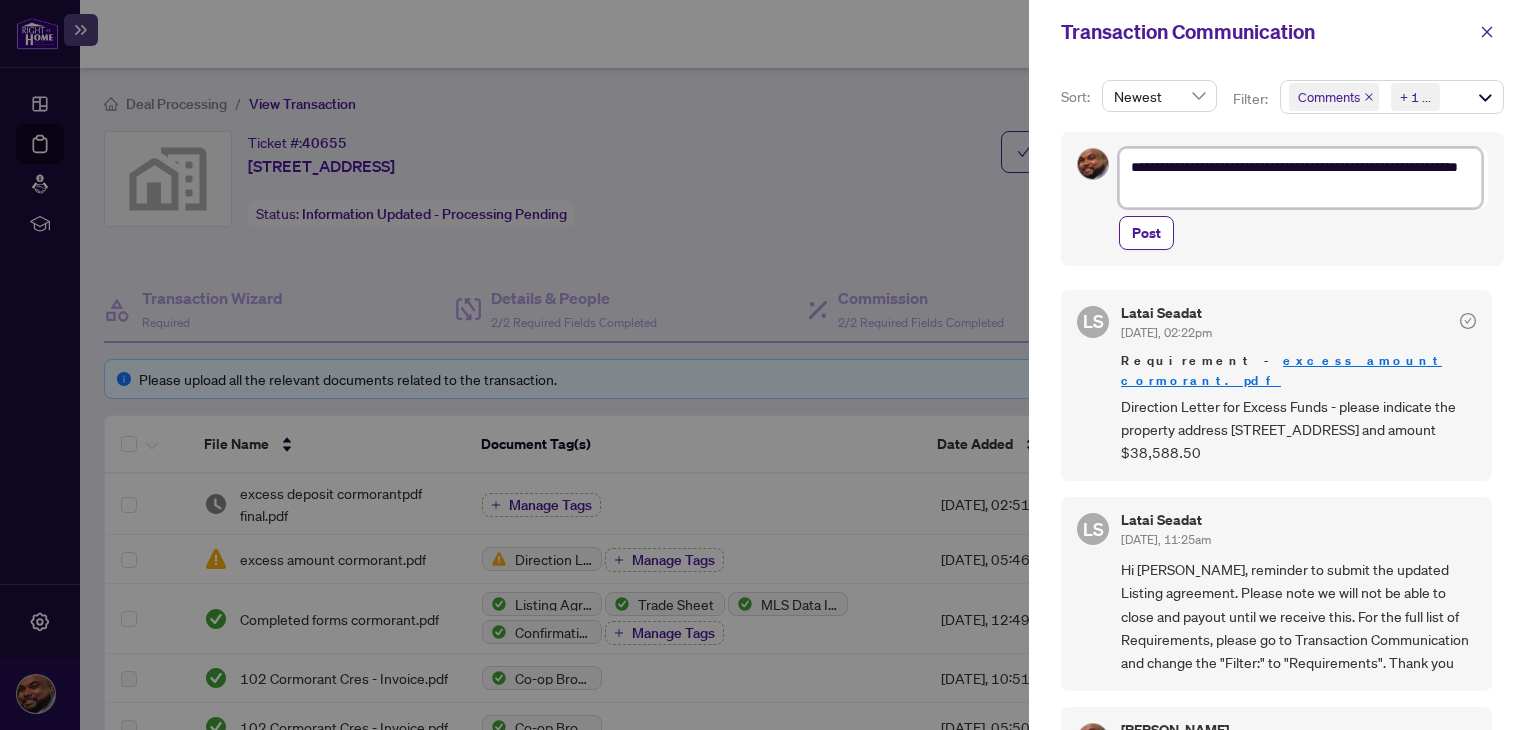 type on "**********" 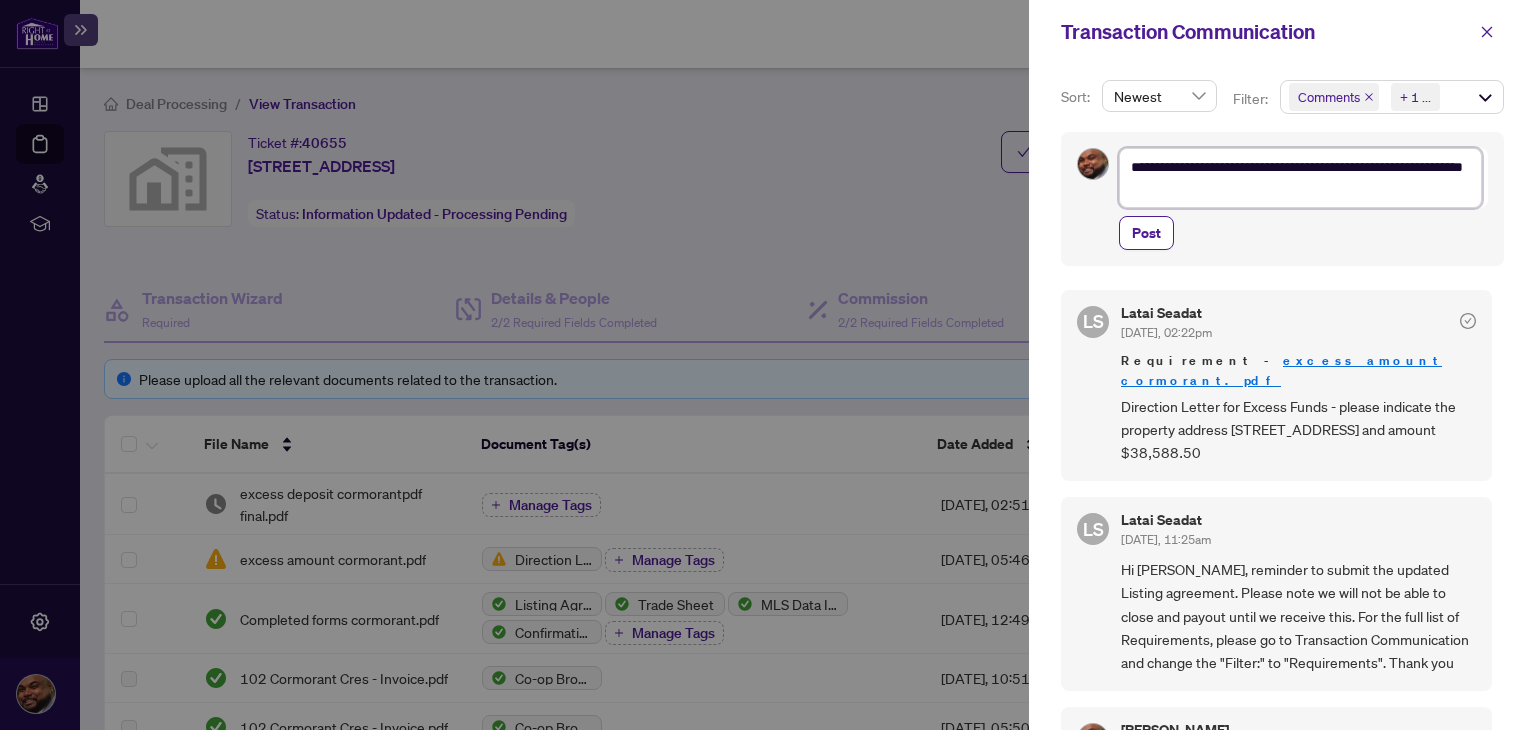 type on "**********" 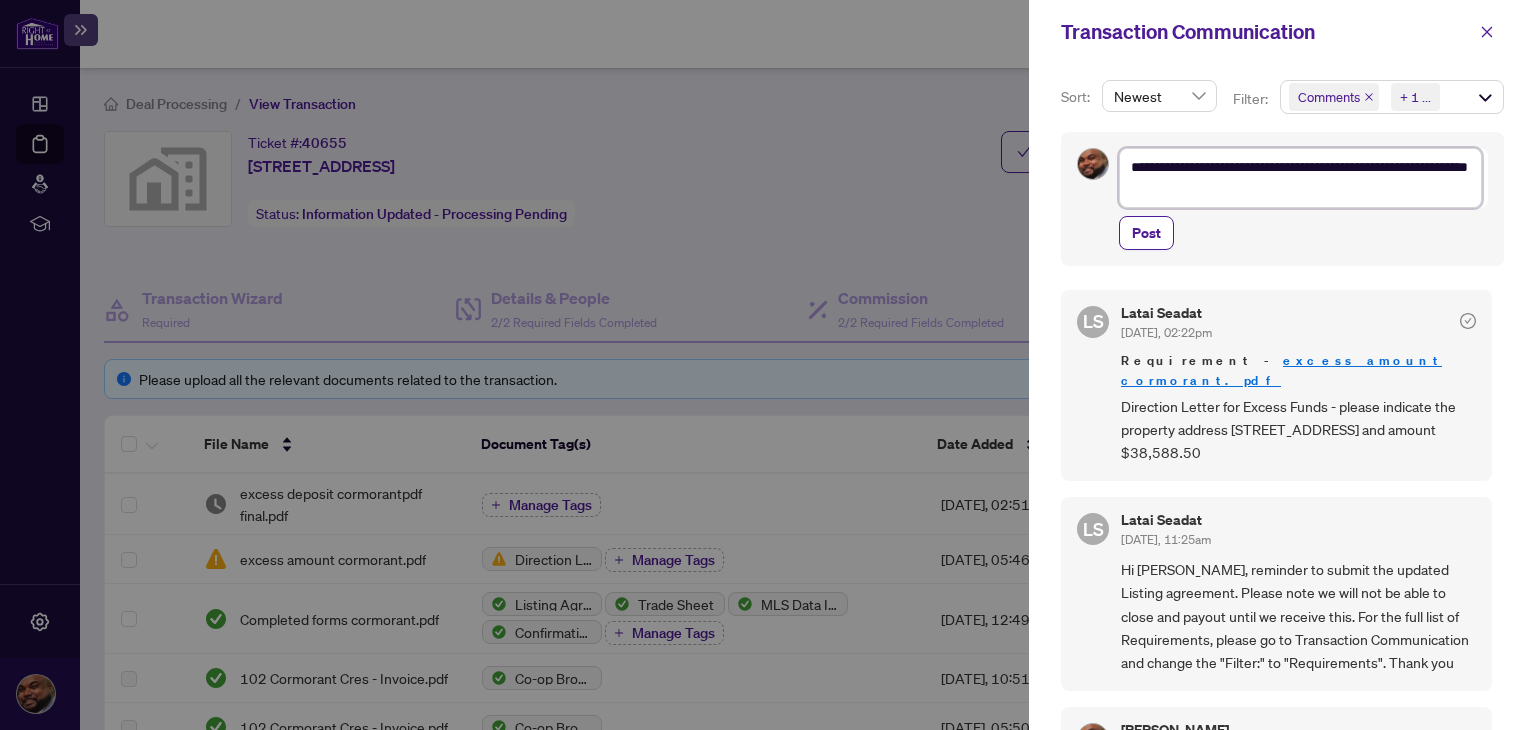 type on "**********" 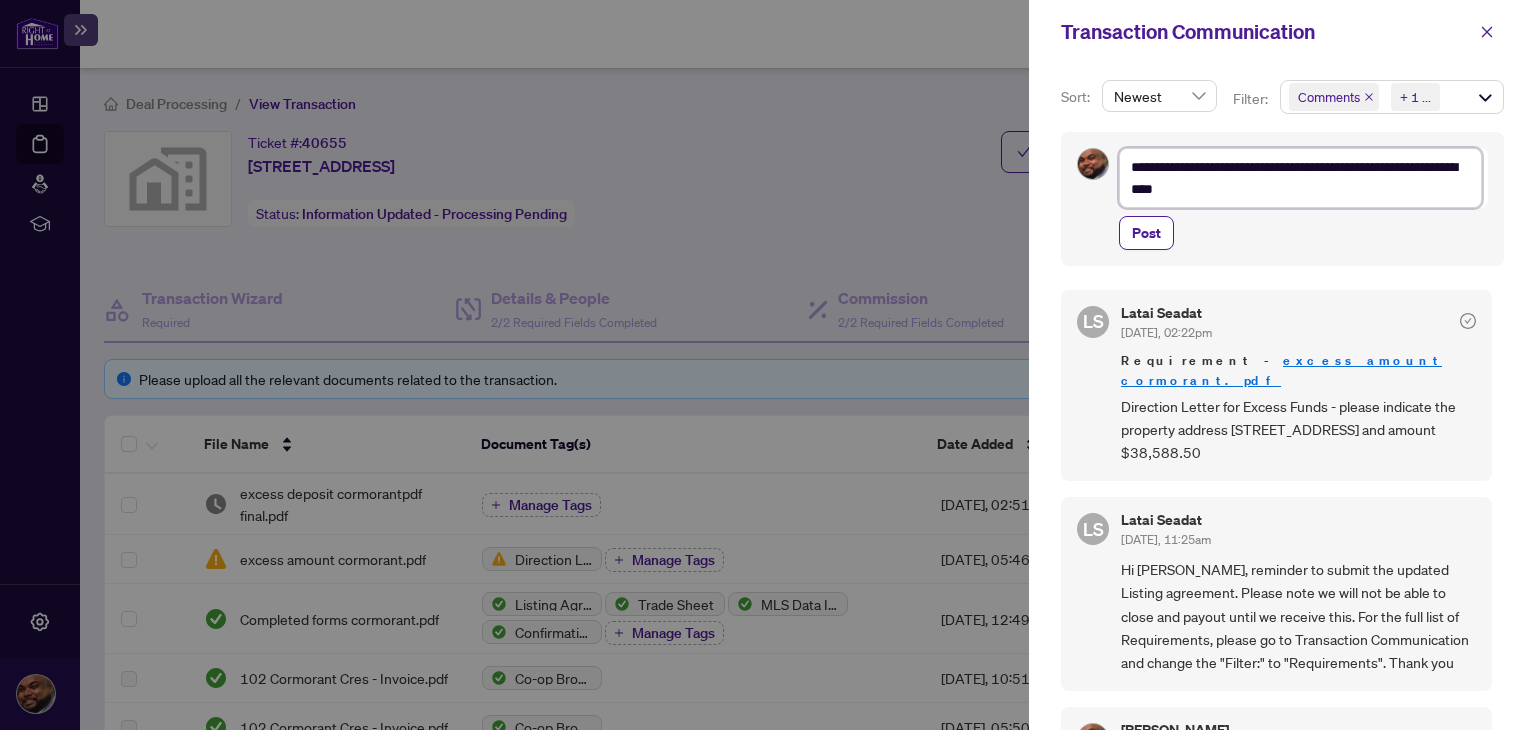 type on "**********" 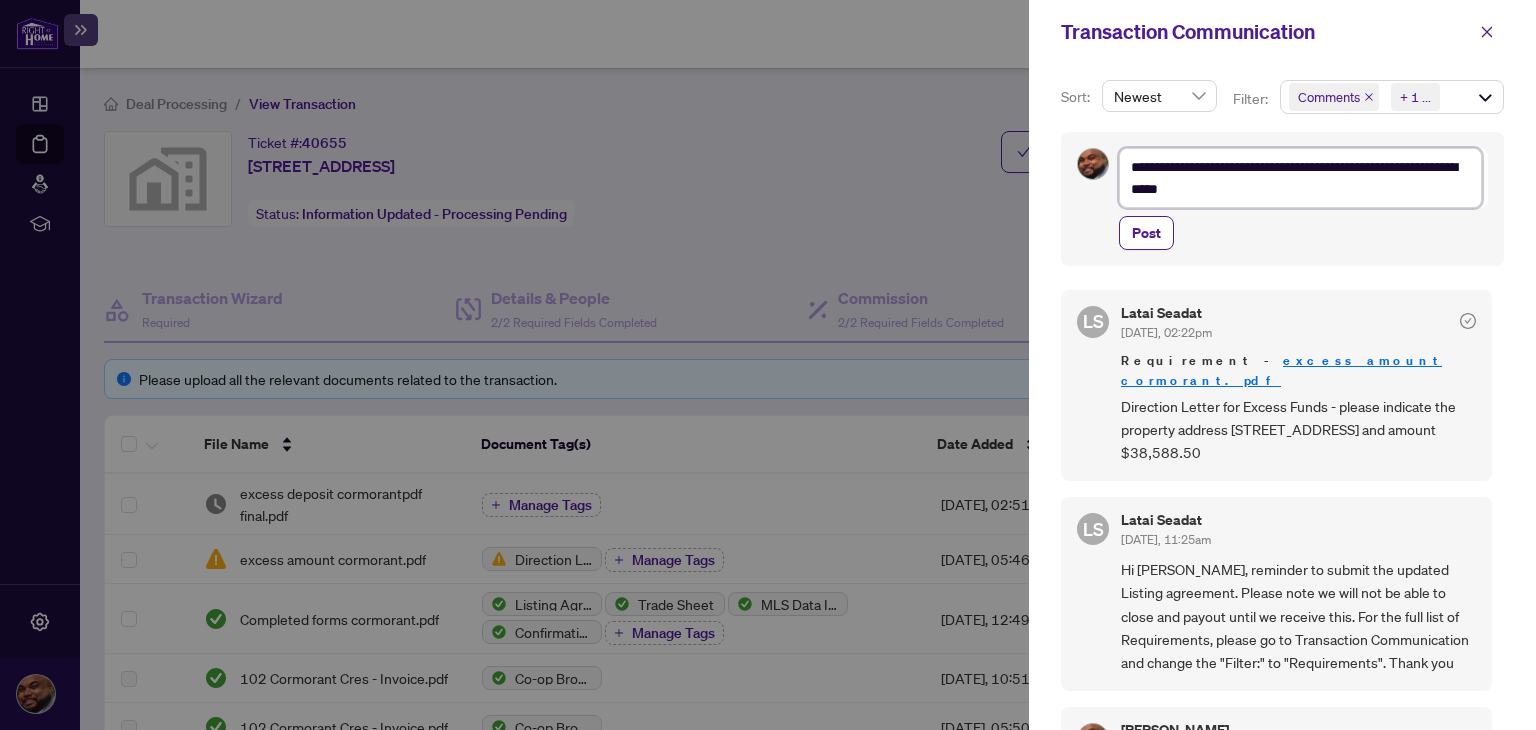 type on "**********" 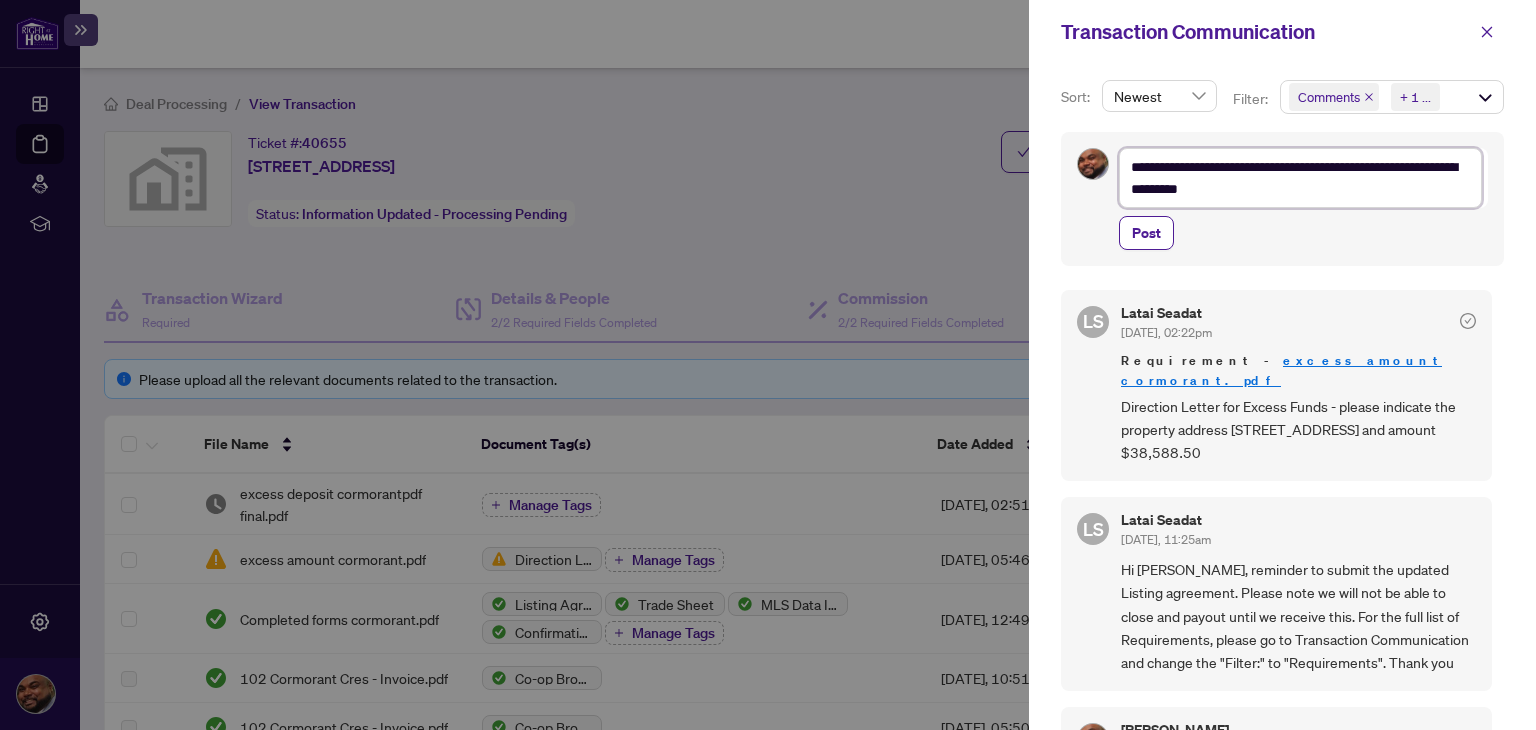 type on "**********" 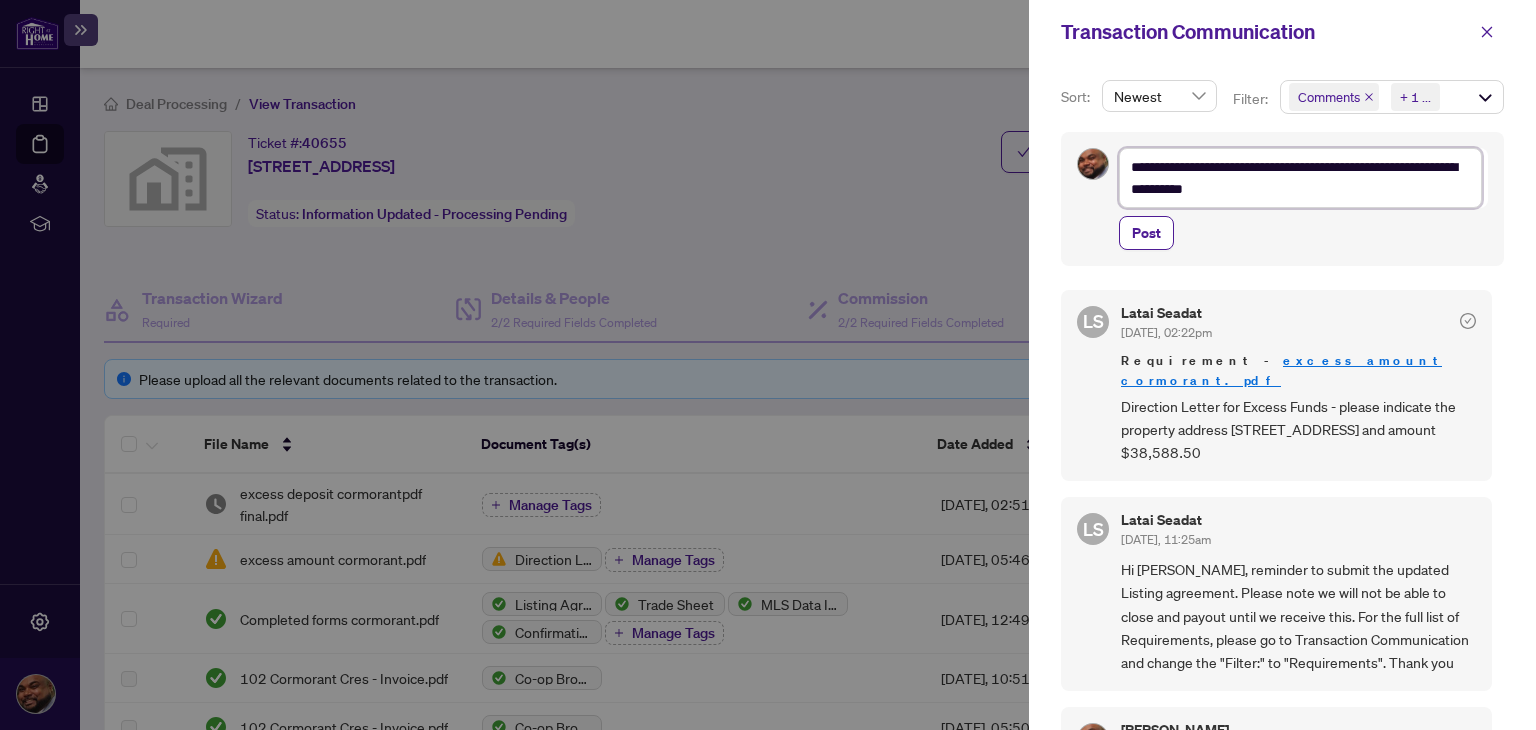 type on "**********" 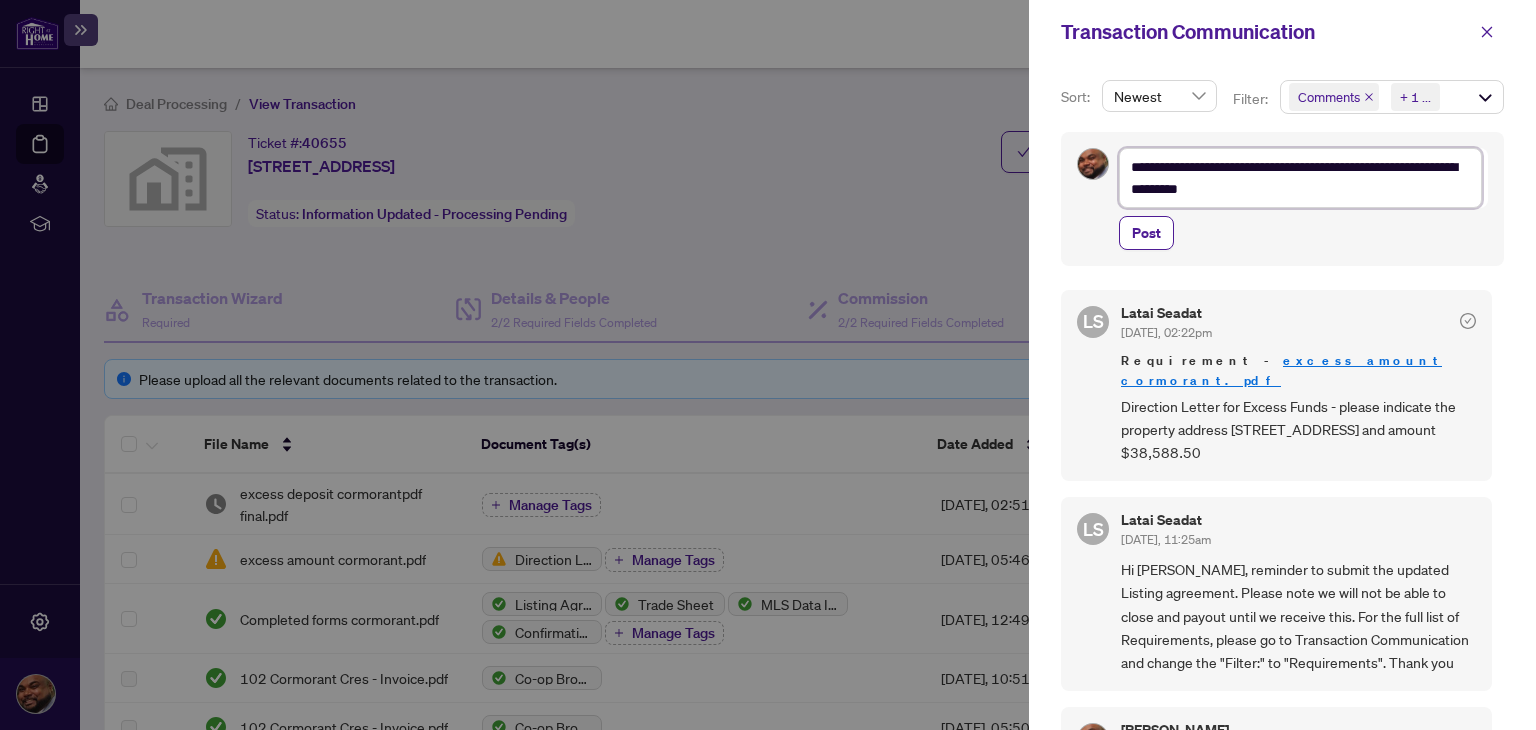 type on "**********" 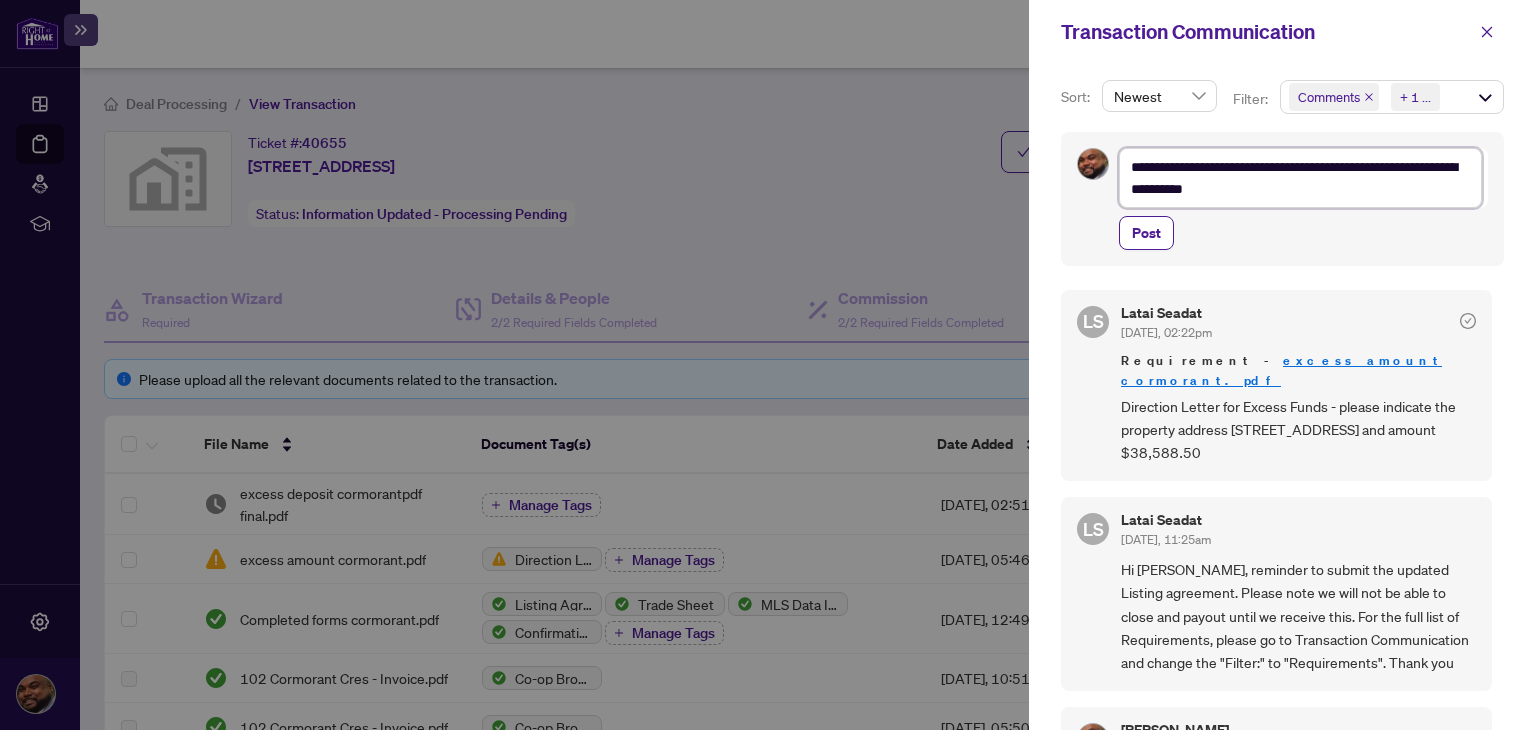 type on "**********" 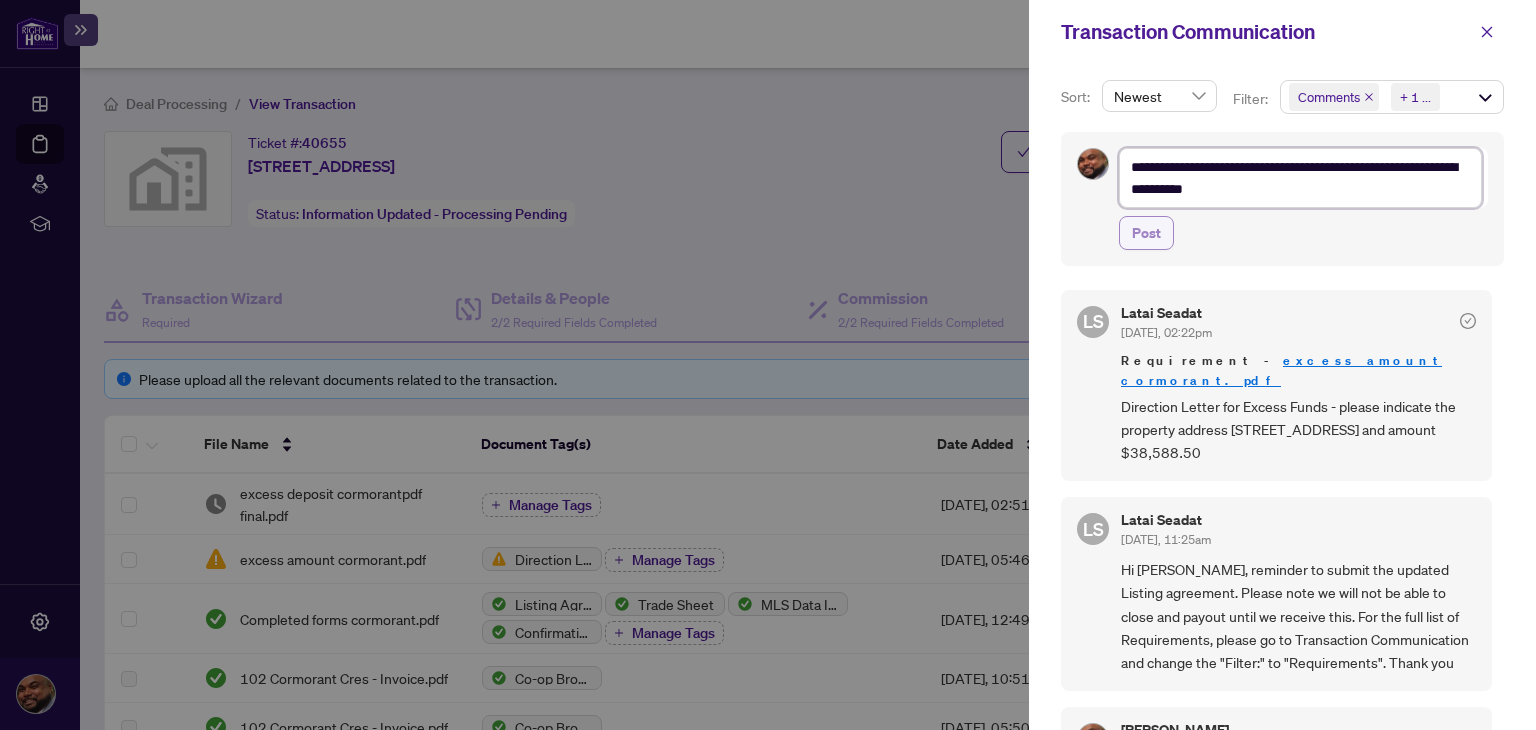 type on "**********" 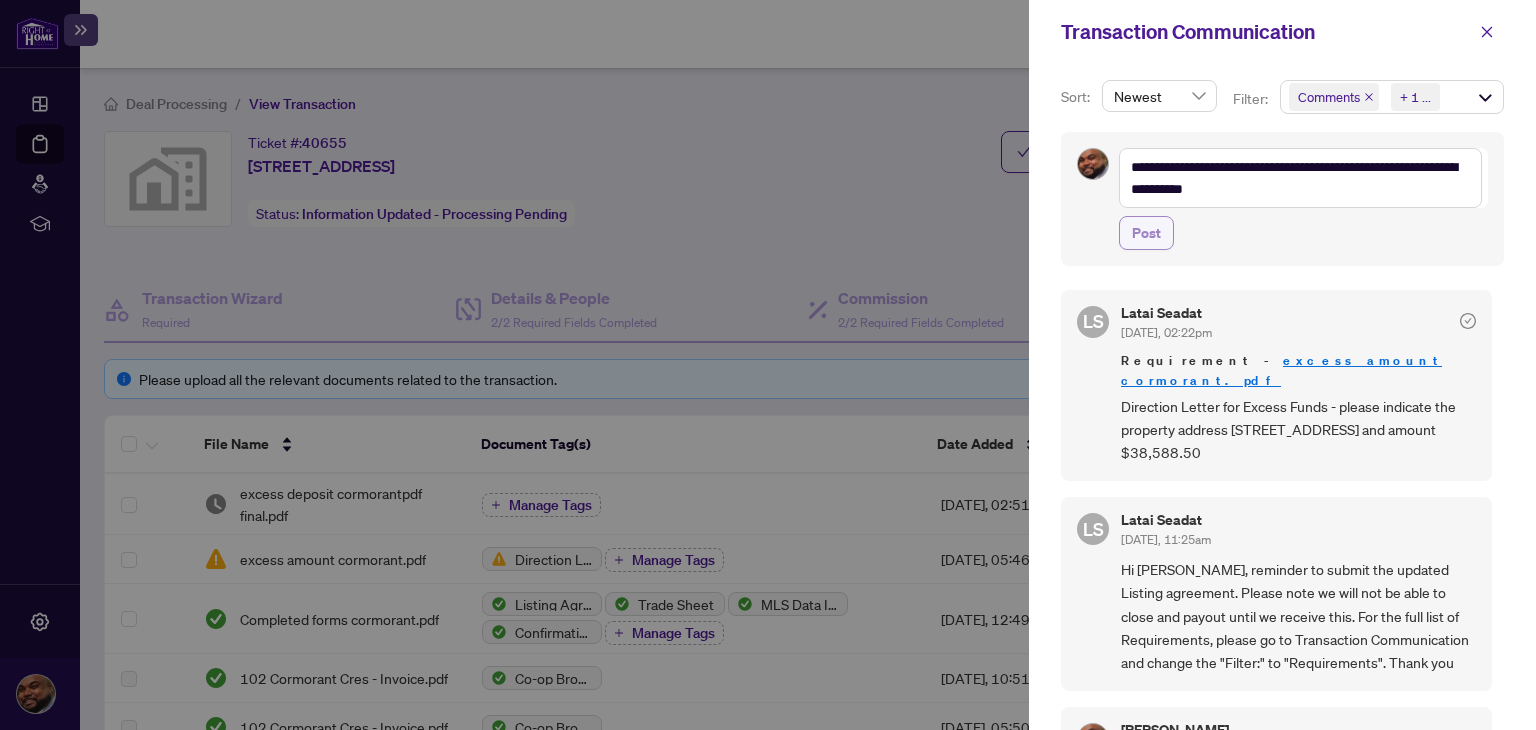 click on "Post" at bounding box center (1146, 233) 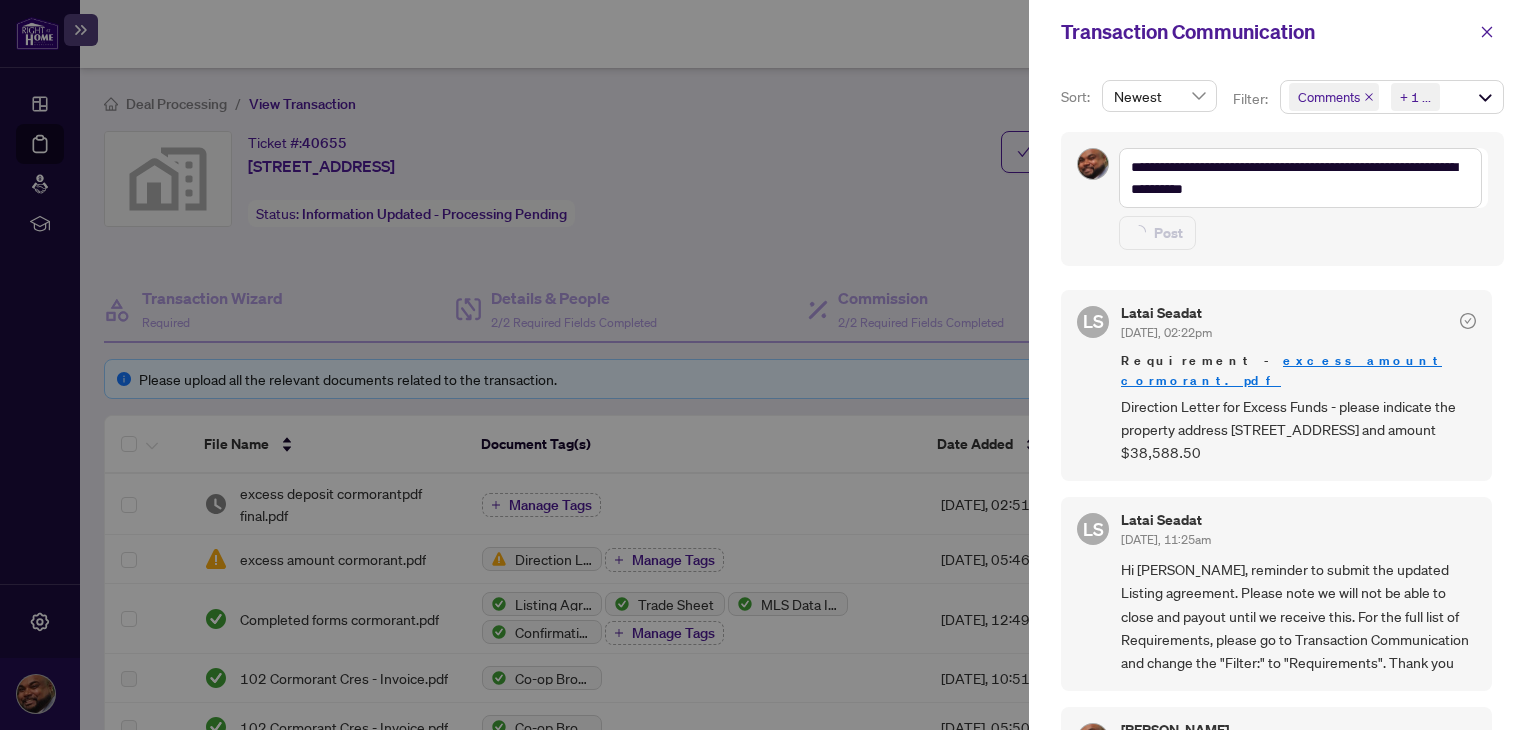 type 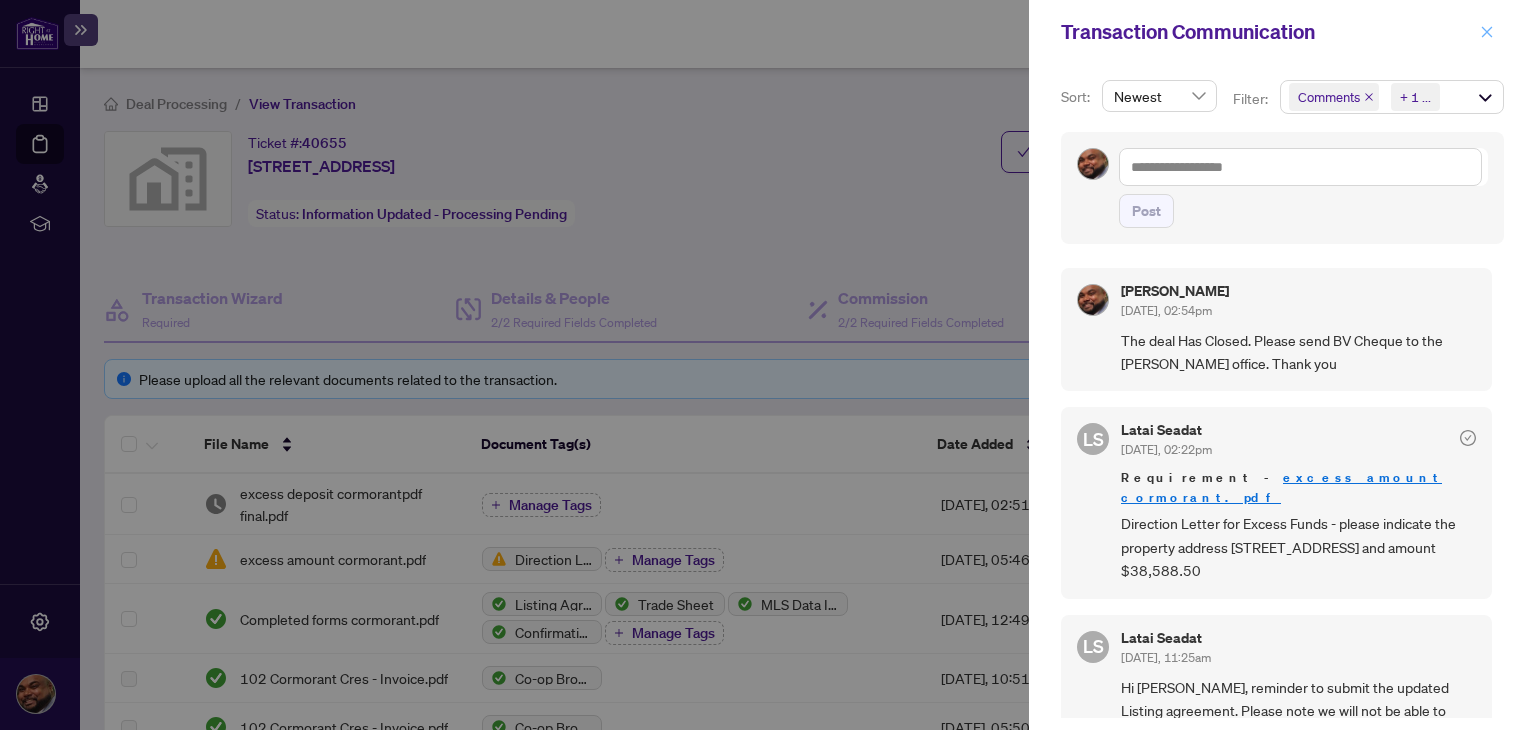 click 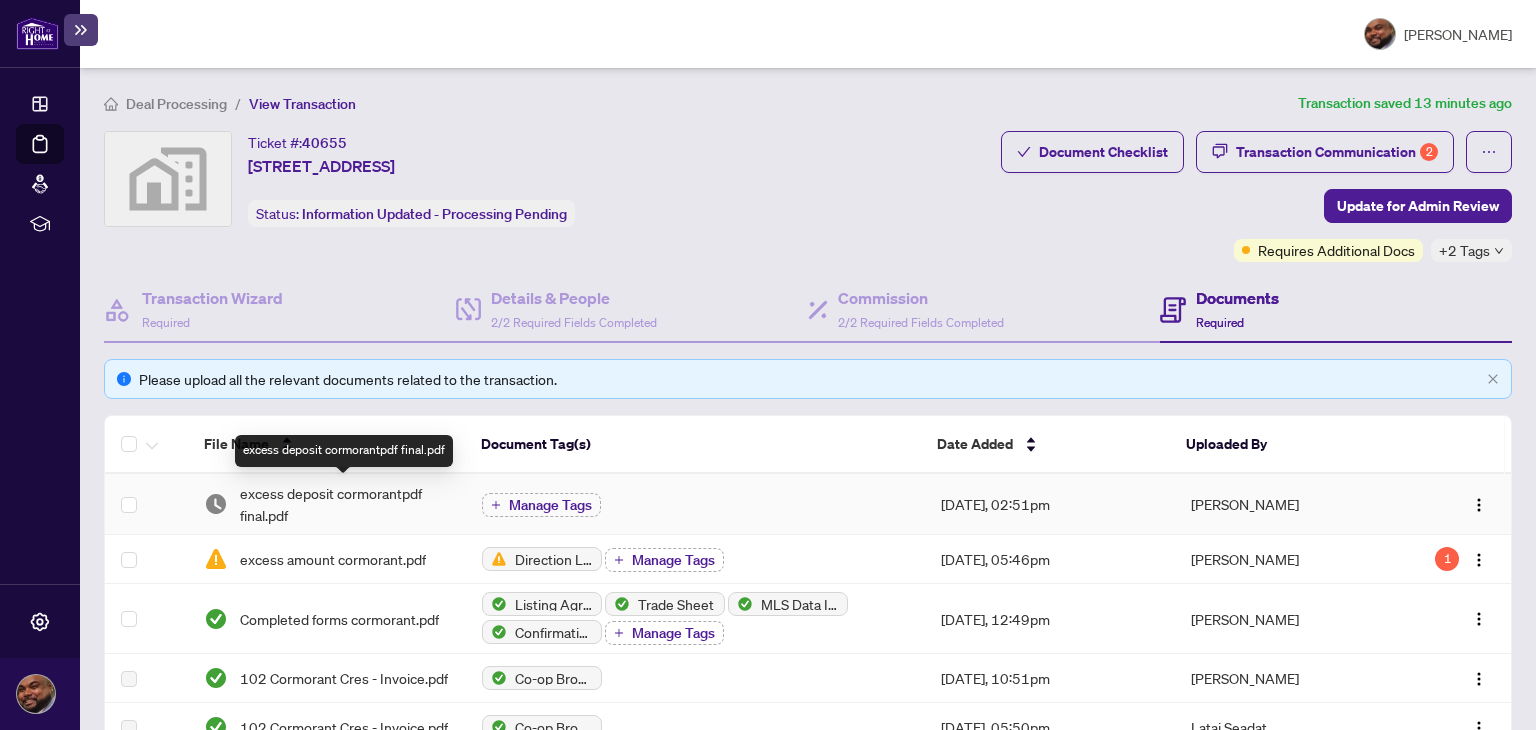 click on "excess deposit cormorantpdf final.pdf" at bounding box center [345, 504] 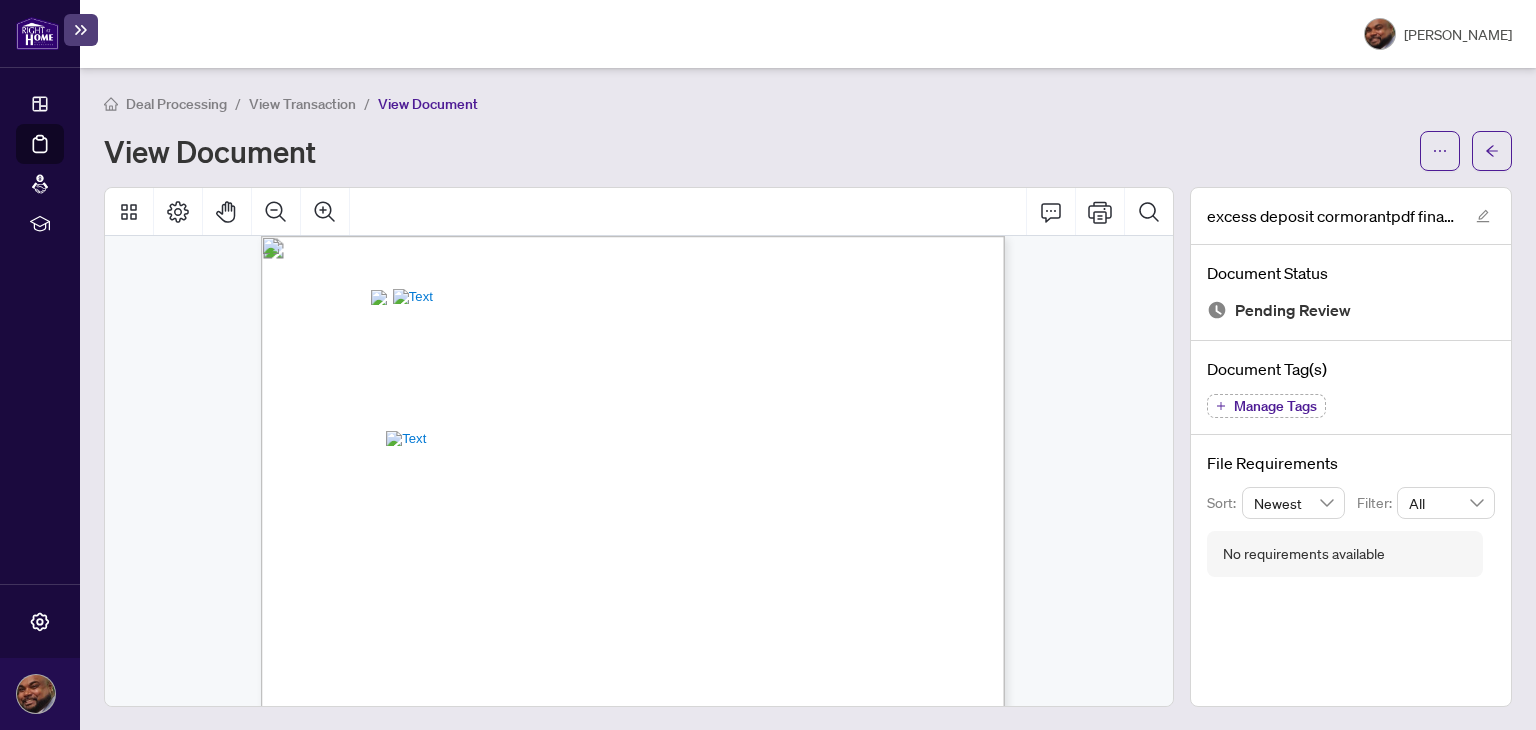 scroll, scrollTop: 0, scrollLeft: 0, axis: both 